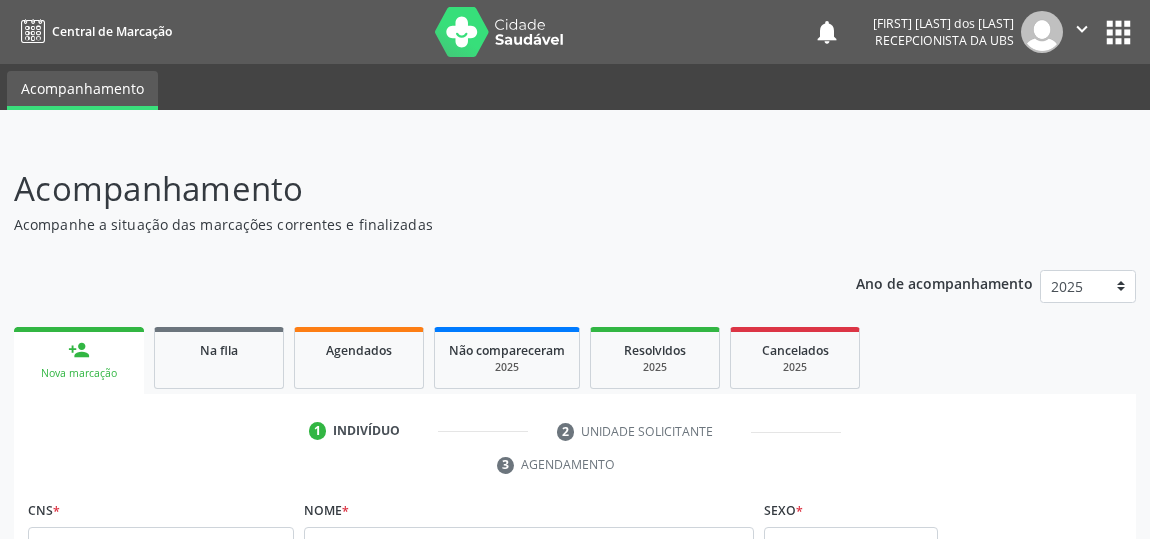 scroll, scrollTop: 297, scrollLeft: 0, axis: vertical 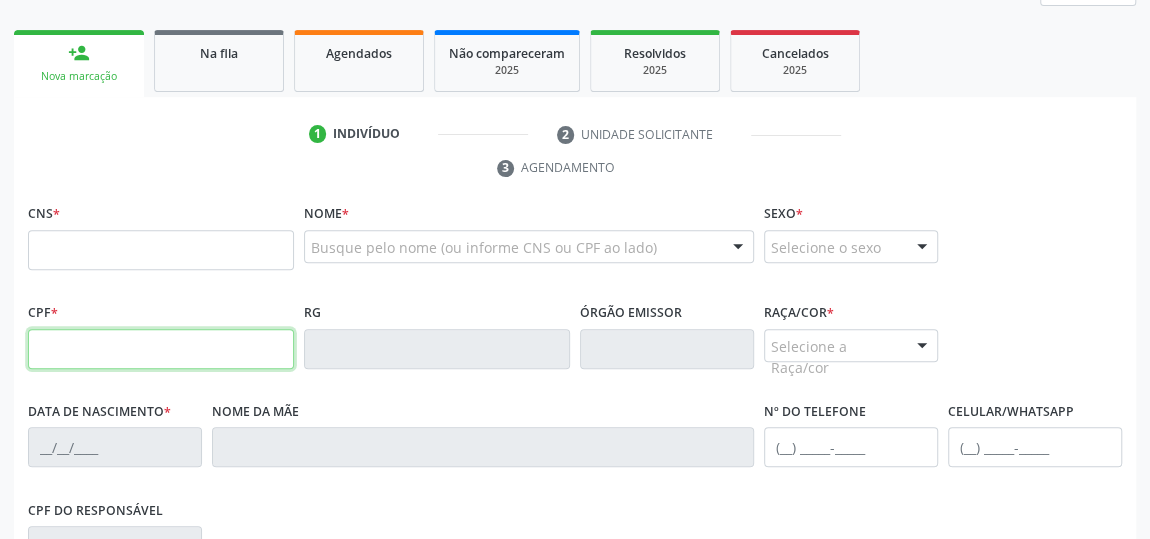 click at bounding box center (161, 349) 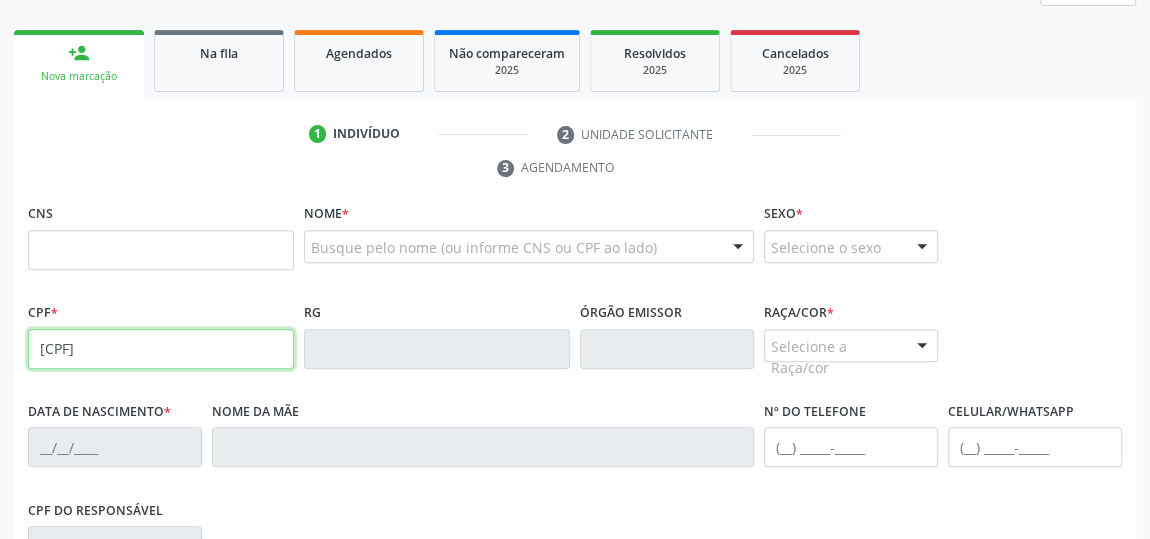 type on "022.317.246-42" 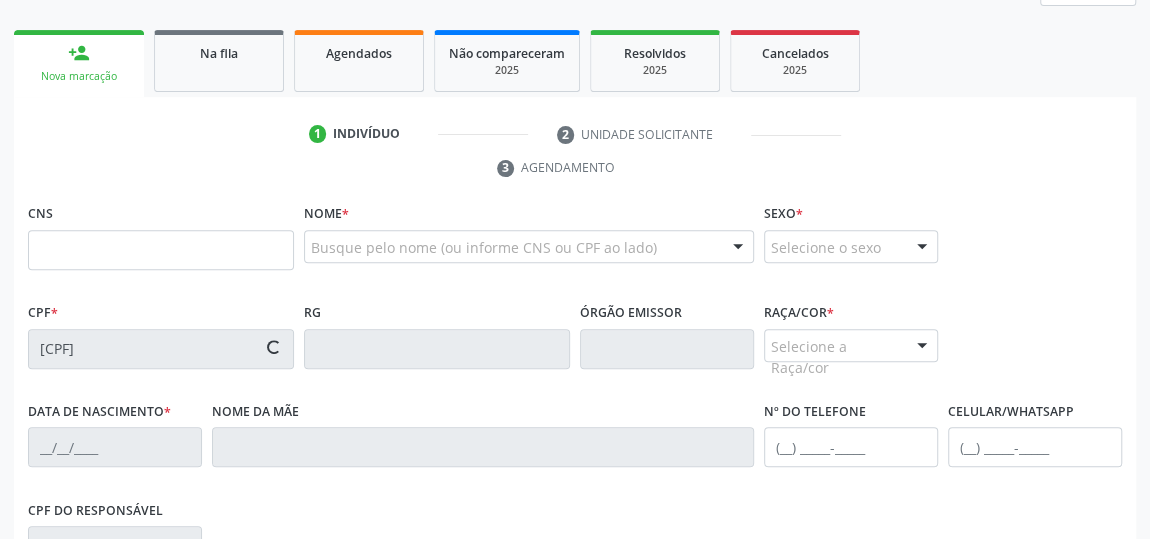 type on "701 2030 5250 7215" 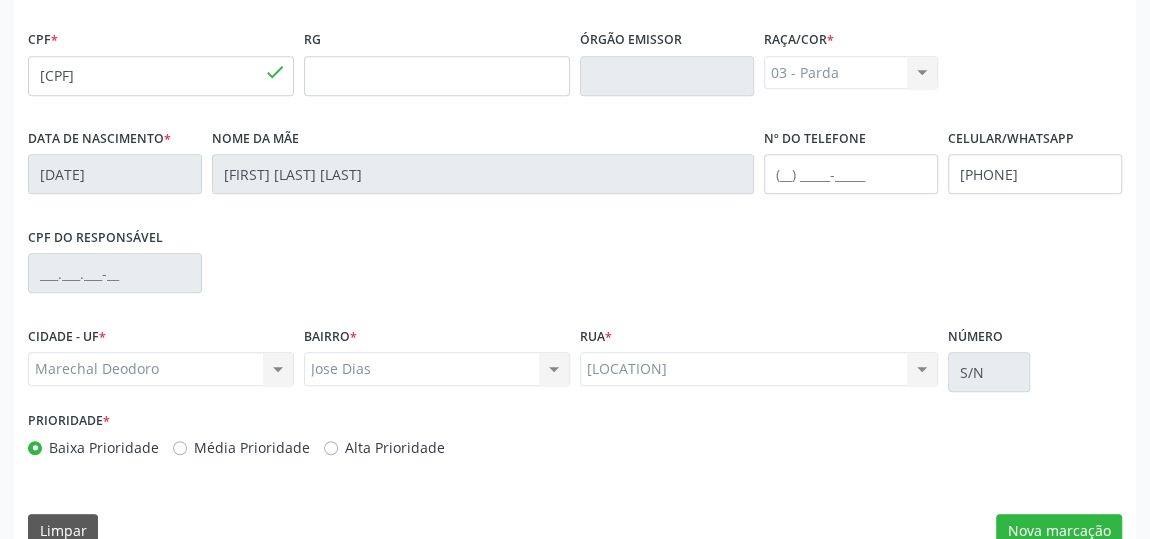 scroll, scrollTop: 604, scrollLeft: 0, axis: vertical 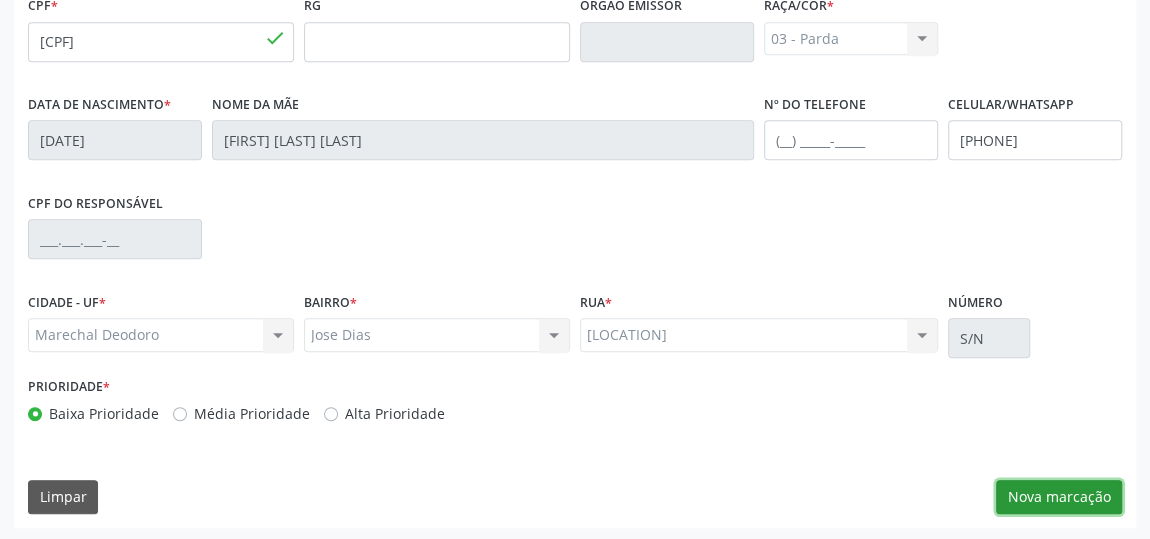 click on "Nova marcação" at bounding box center [1059, 497] 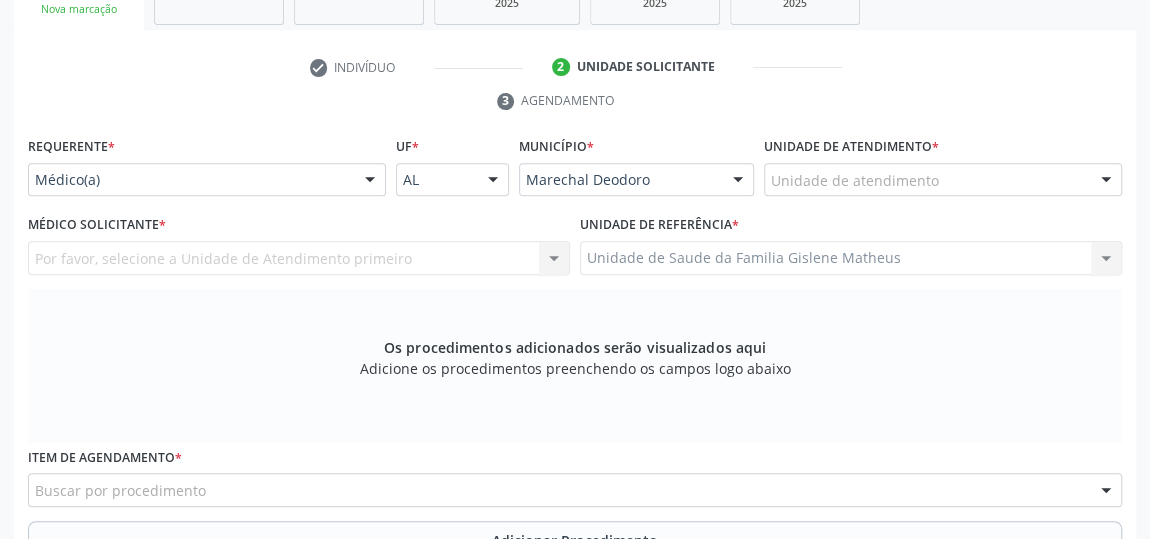 scroll, scrollTop: 149, scrollLeft: 0, axis: vertical 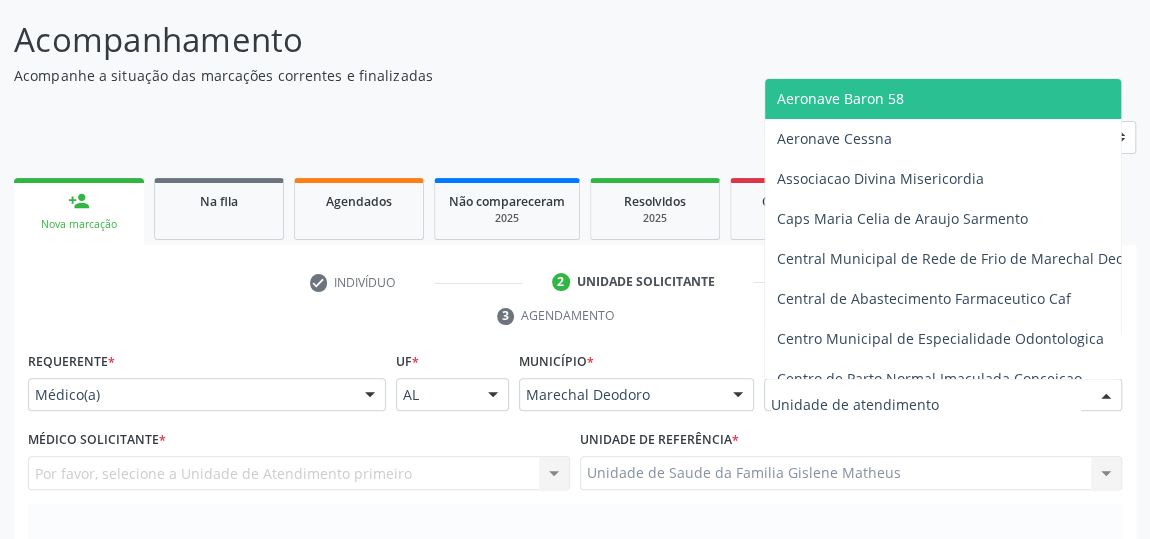 click at bounding box center (943, 395) 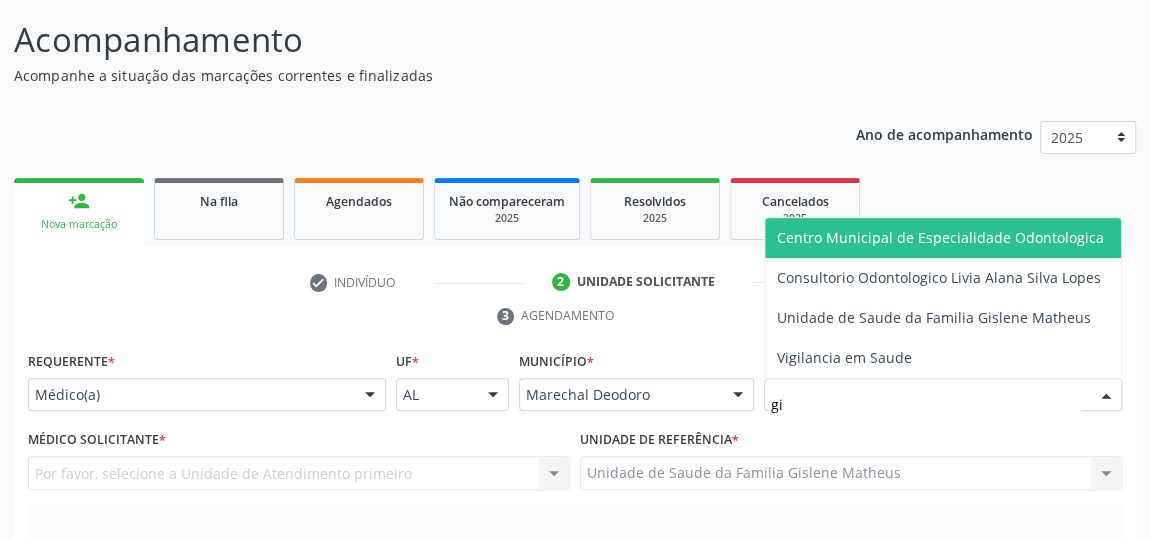 type on "gis" 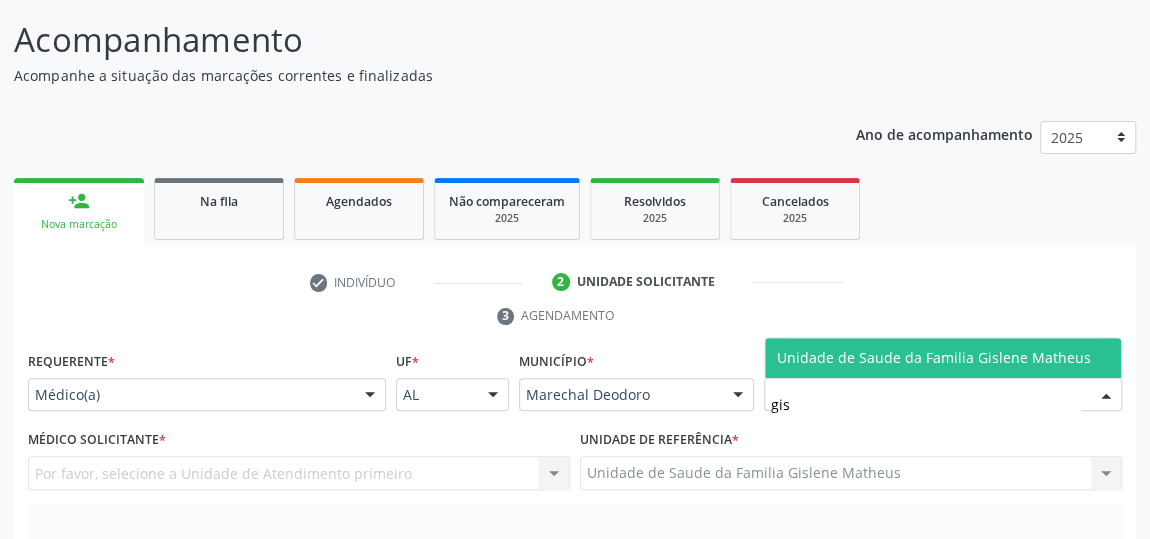 click on "Unidade de Saude da Familia Gislene Matheus" at bounding box center (934, 357) 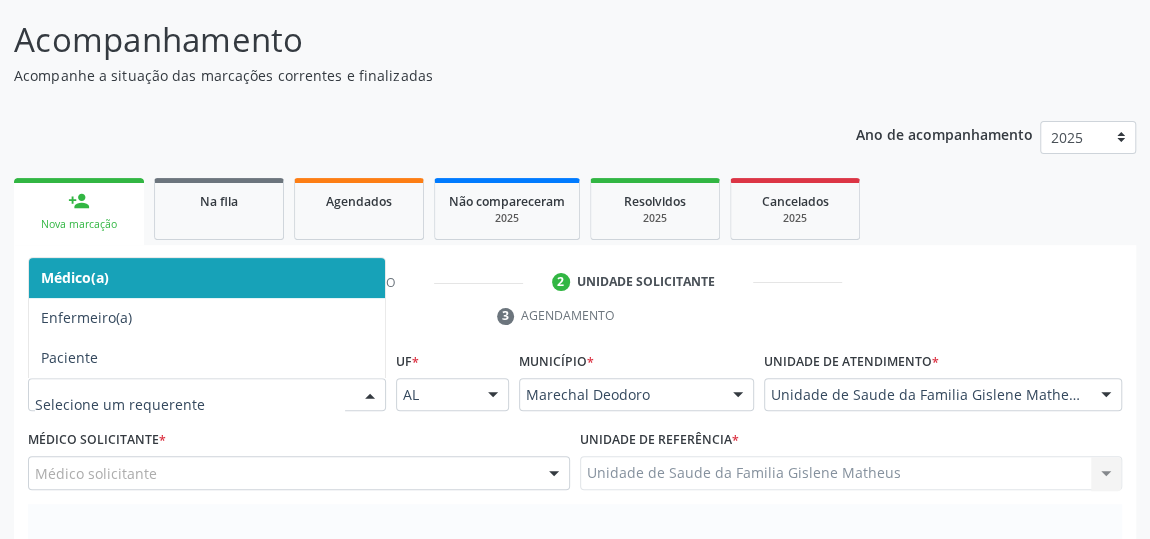 click at bounding box center [370, 396] 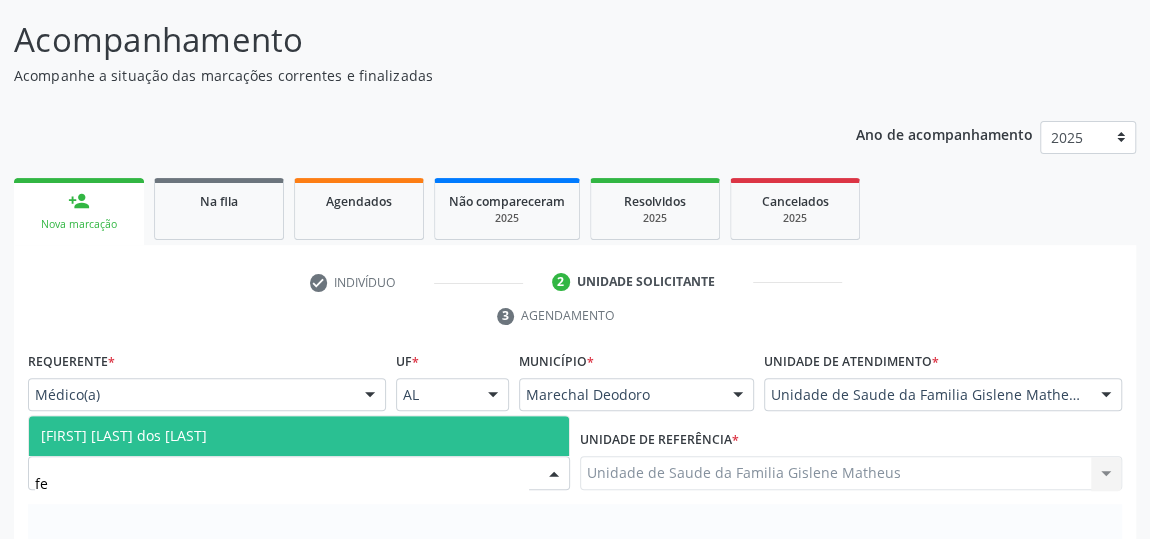 type on "f" 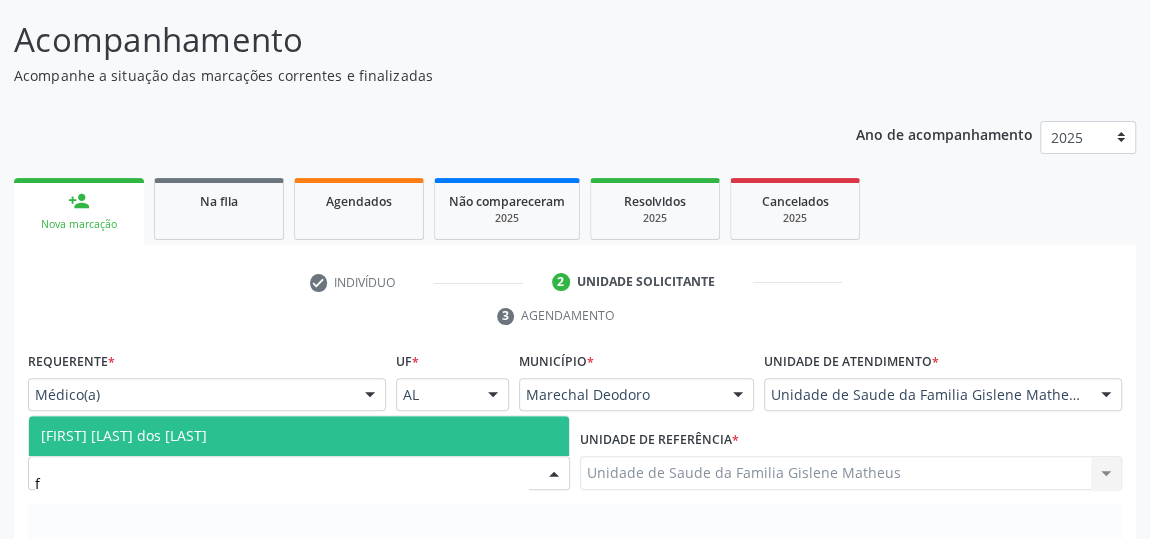 type 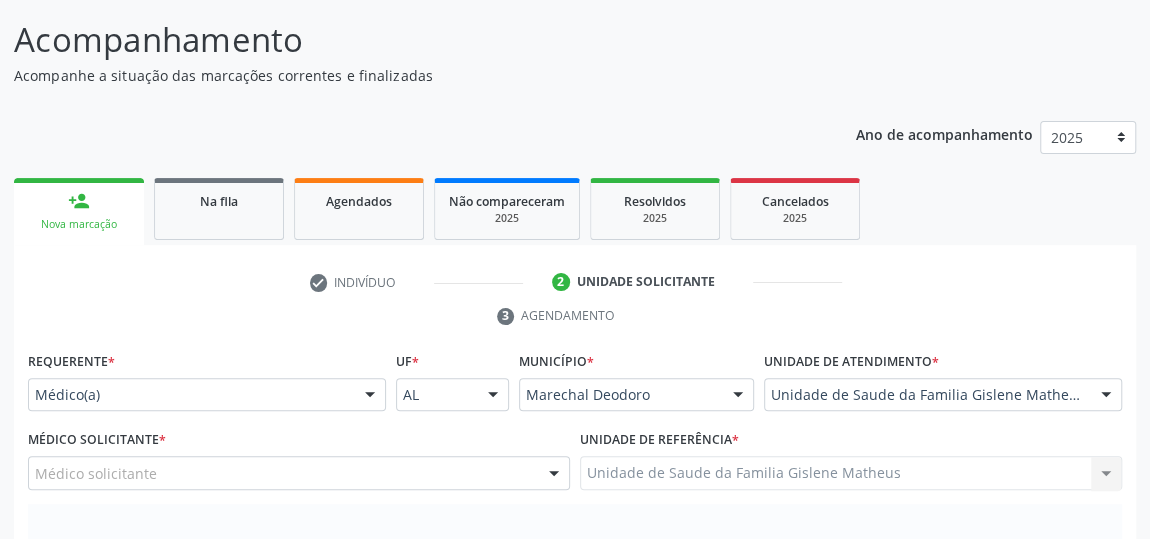 click on "Os procedimentos adicionados serão visualizados aqui
Adicione os procedimentos preenchendo os campos logo abaixo" at bounding box center [575, 581] 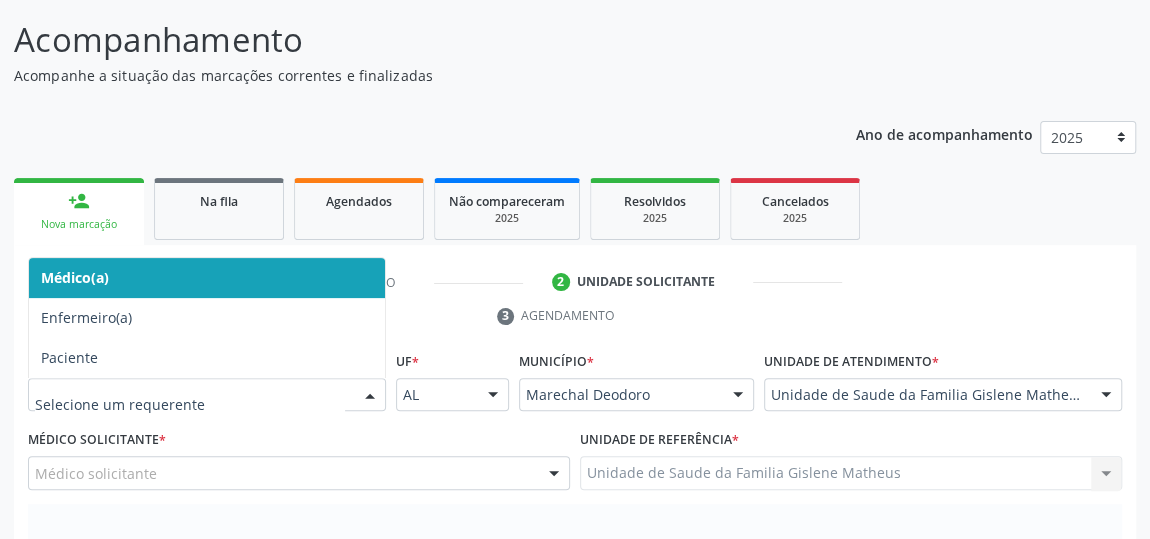 click at bounding box center (370, 396) 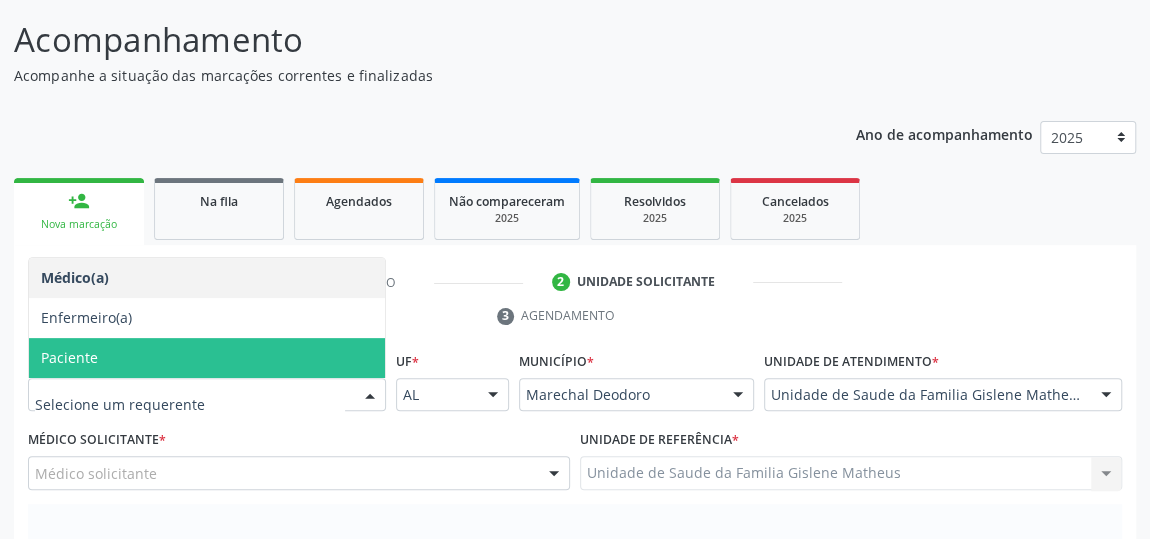 click on "Paciente" at bounding box center [207, 358] 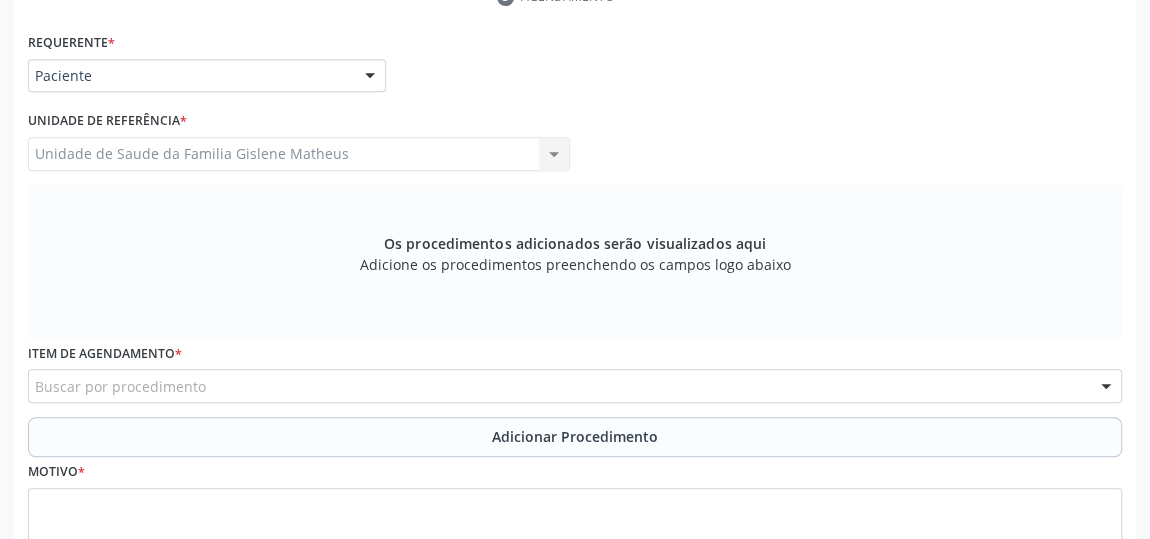 scroll, scrollTop: 513, scrollLeft: 0, axis: vertical 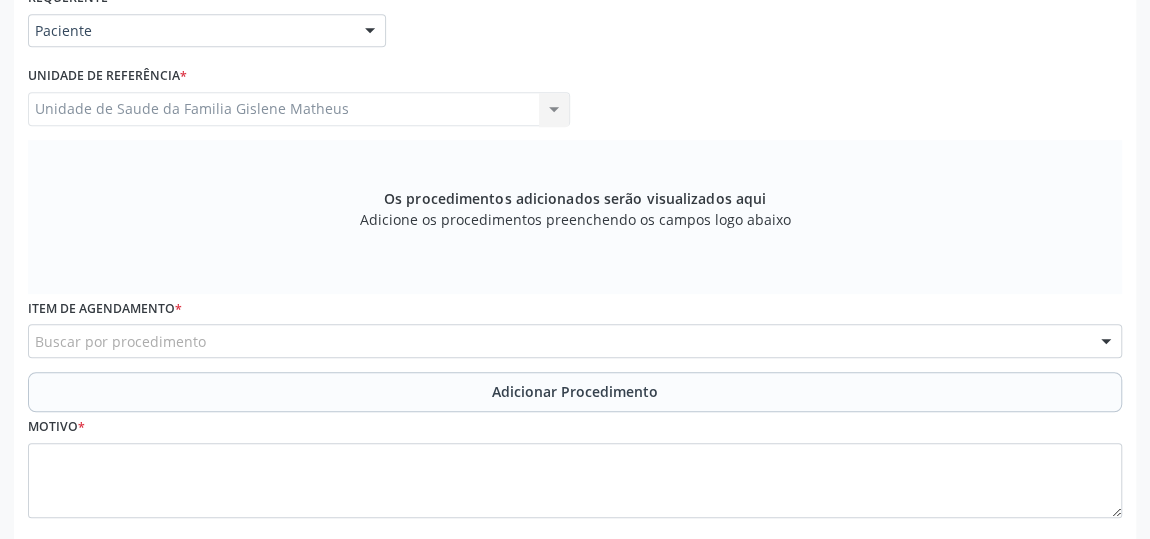 click on "Buscar por procedimento" at bounding box center [575, 341] 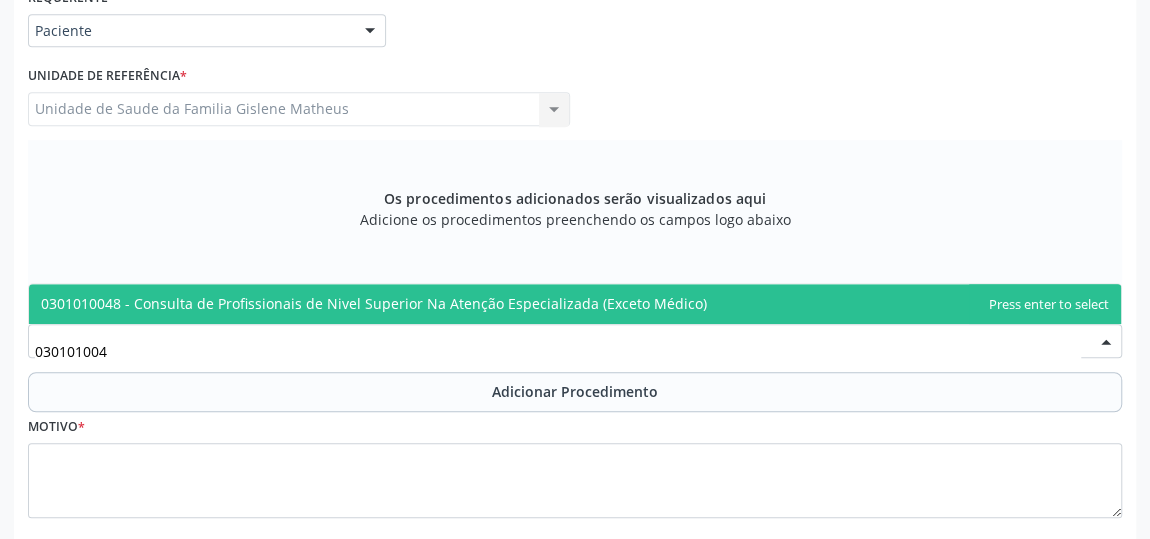 type on "0301010048" 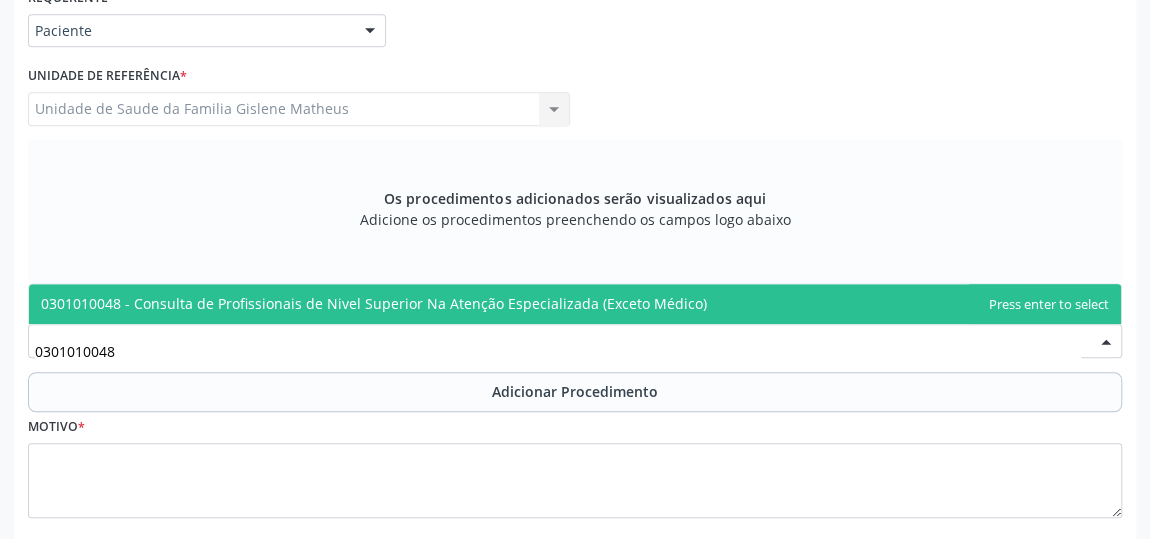click on "0301010048 - Consulta de Profissionais de Nivel Superior Na Atenção Especializada (Exceto Médico)" at bounding box center [374, 303] 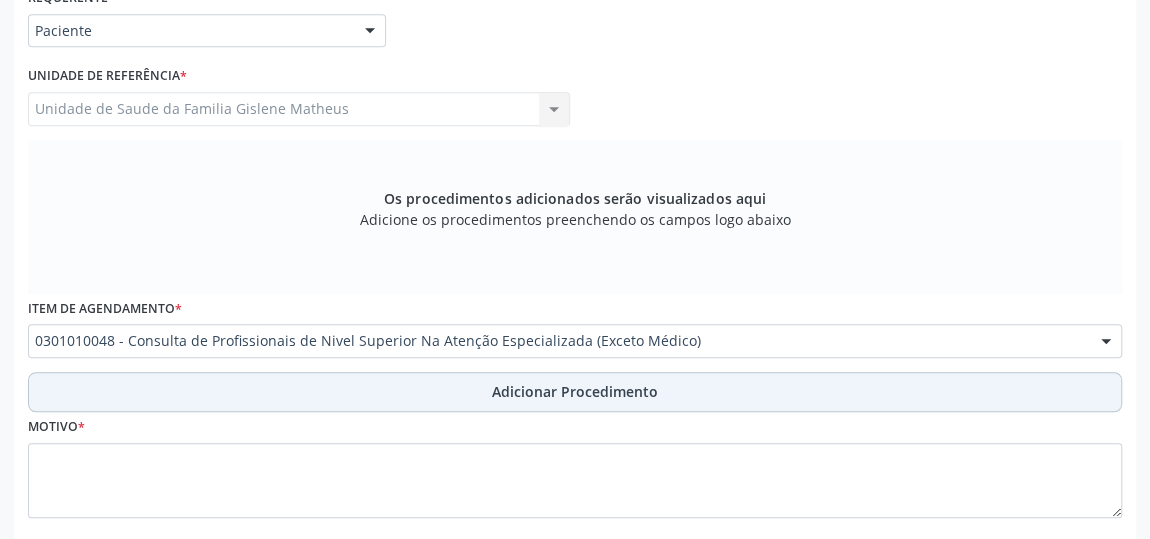 click on "Adicionar Procedimento" at bounding box center (575, 391) 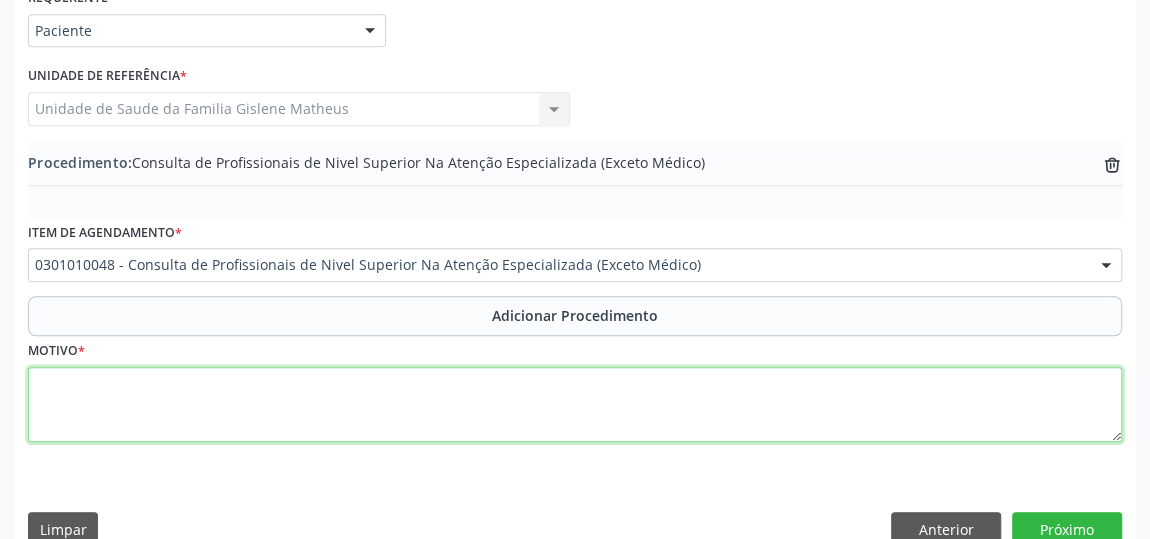 click at bounding box center (575, 405) 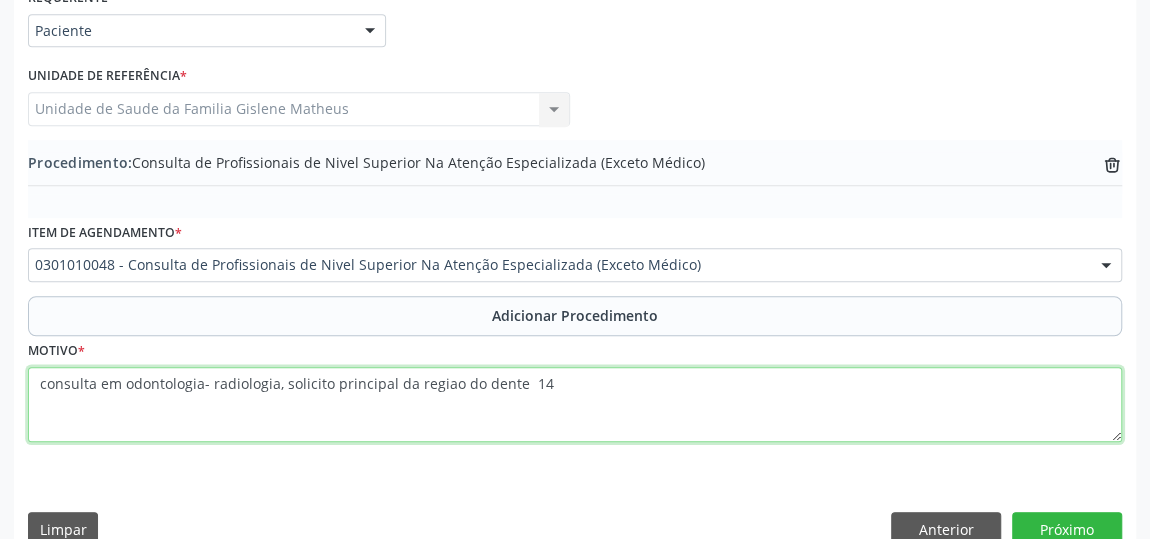 type on "consulta em odontologia- radiologia, solicito principal da regiao do dente  14" 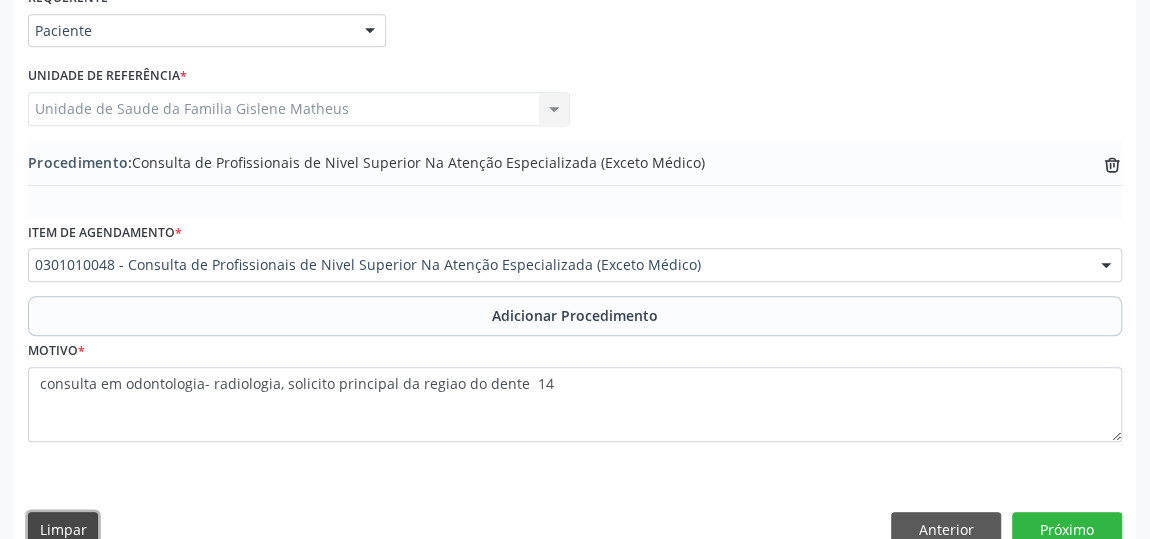 scroll, scrollTop: 515, scrollLeft: 0, axis: vertical 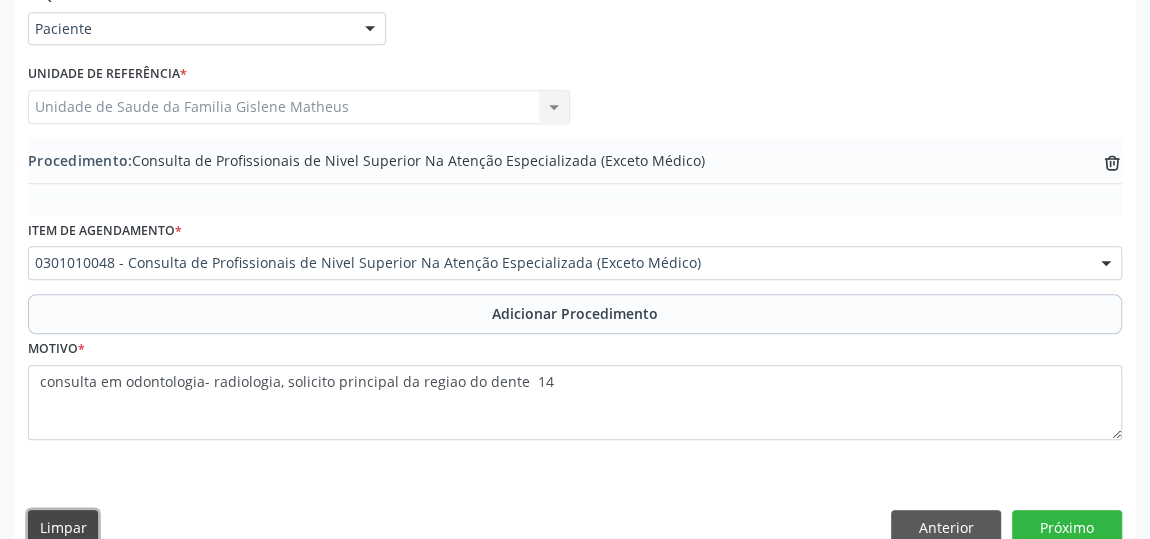 type 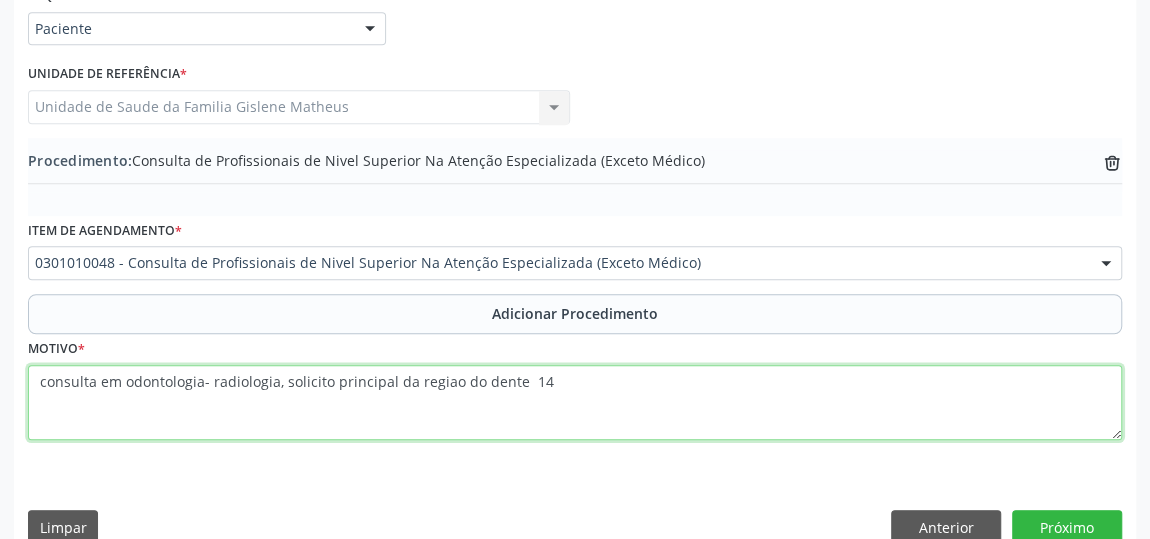 click on "consulta em odontologia- radiologia, solicito principal da regiao do dente  14" at bounding box center [575, 403] 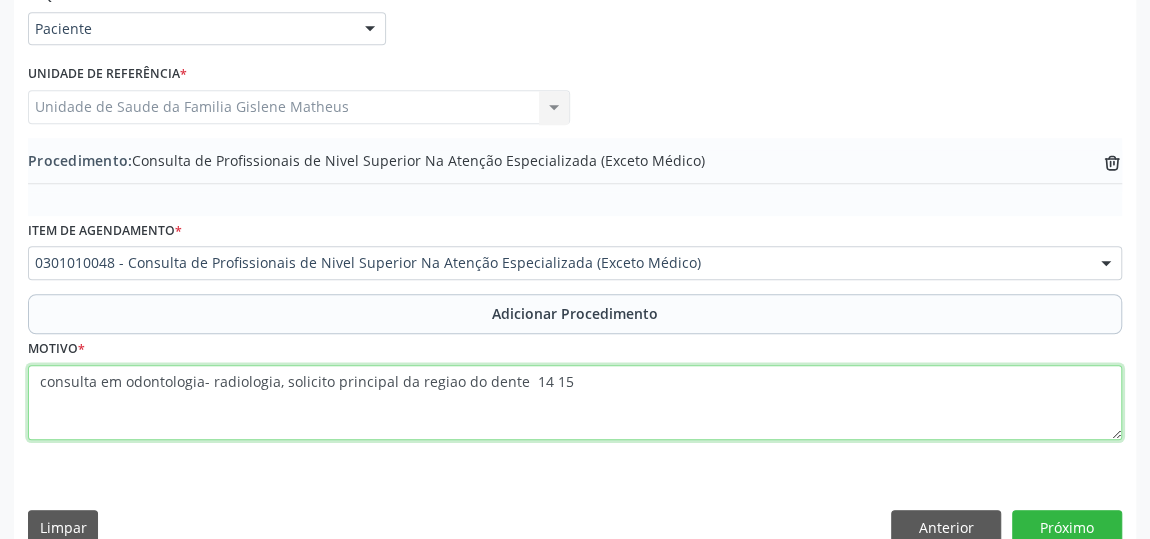 click on "consulta em odontologia- radiologia, solicito principal da regiao do dente  14 15" at bounding box center (575, 403) 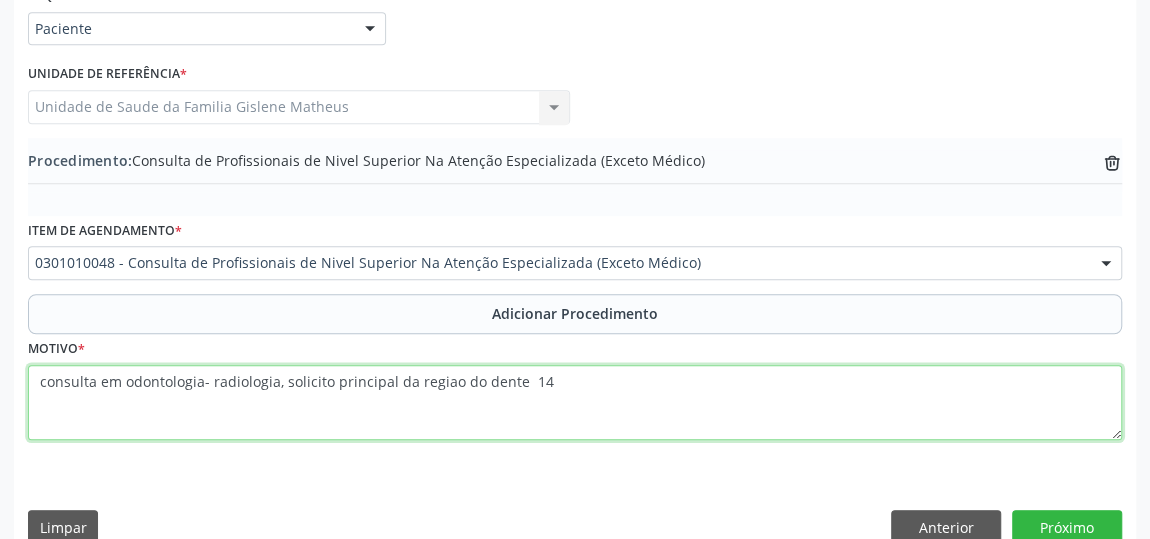 click on "consulta em odontologia- radiologia, solicito principal da regiao do dente  14" at bounding box center [575, 403] 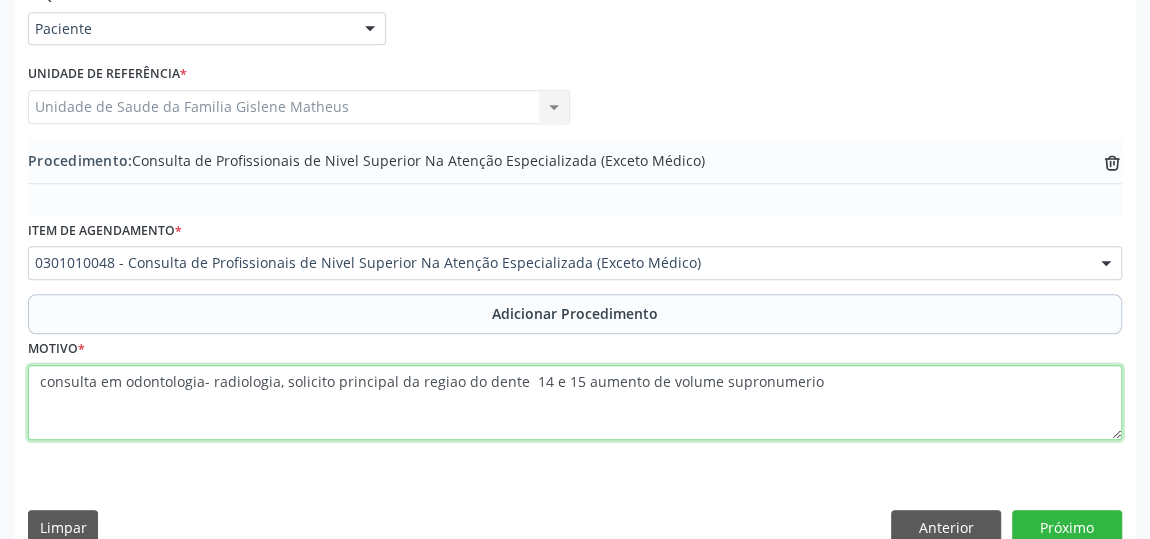 click on "consulta em odontologia- radiologia, solicito principal da regiao do dente  14 e 15 aumento de volume supronumerio" at bounding box center [575, 403] 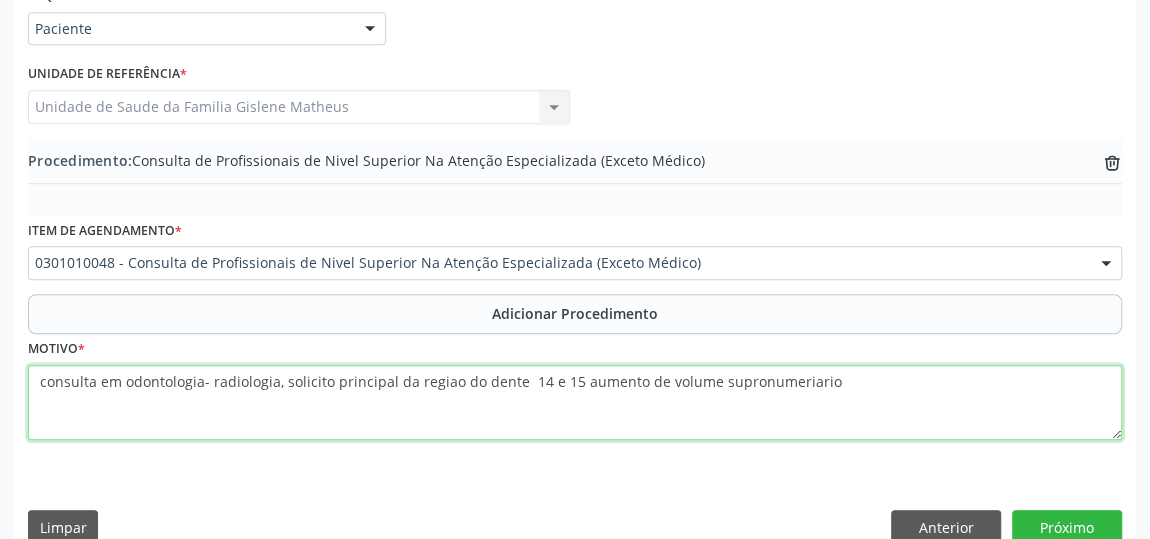 click on "consulta em odontologia- radiologia, solicito principal da regiao do dente  14 e 15 aumento de volume supronumeario" at bounding box center [575, 403] 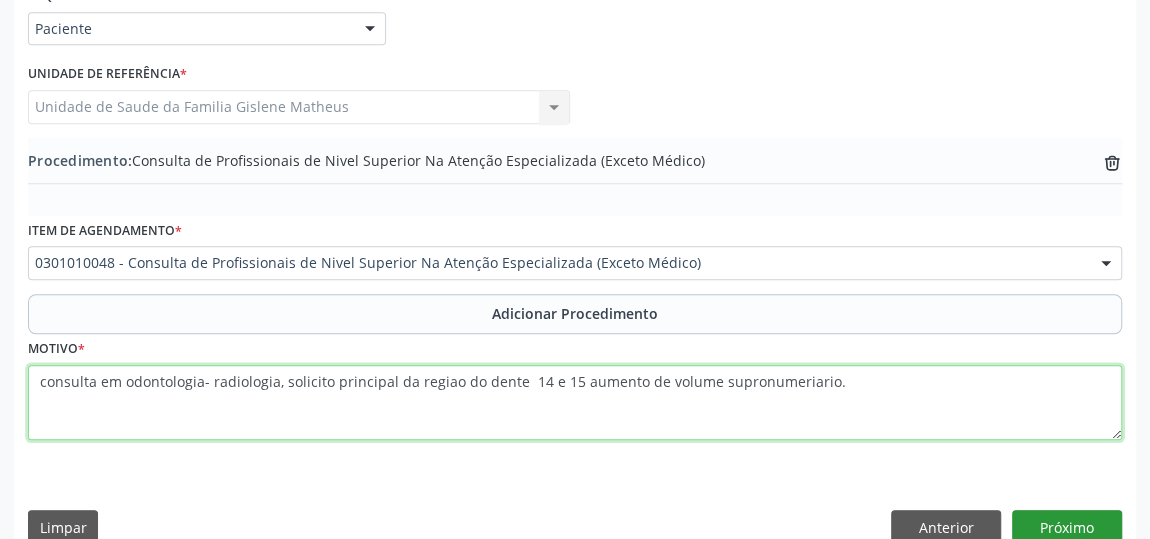 type on "consulta em odontologia- radiologia, solicito principal da regiao do dente  14 e 15 aumento de volume supronumeario." 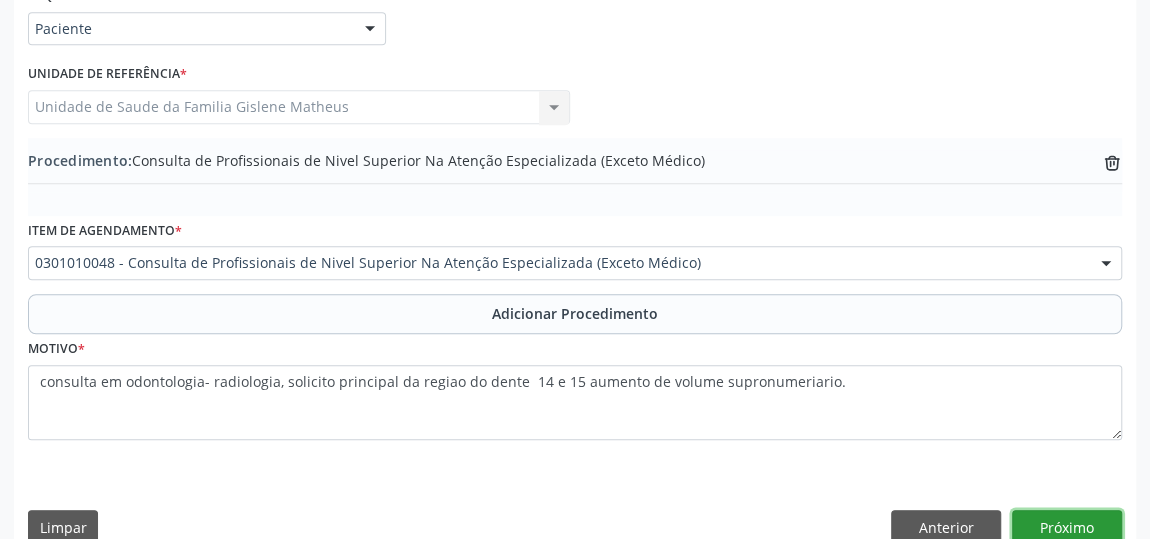click on "Próximo" at bounding box center (1067, 527) 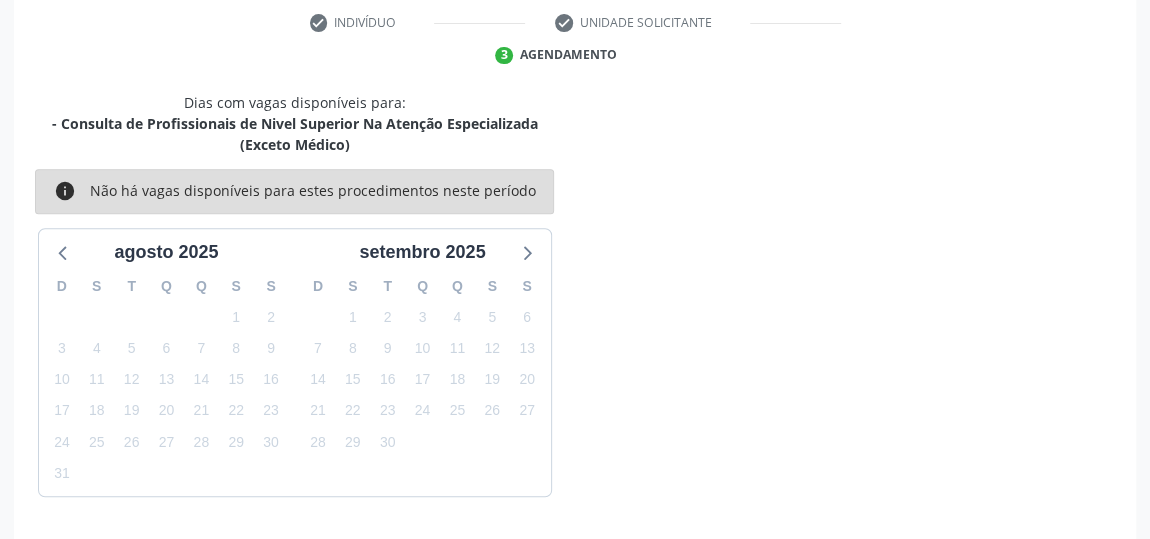 scroll, scrollTop: 467, scrollLeft: 0, axis: vertical 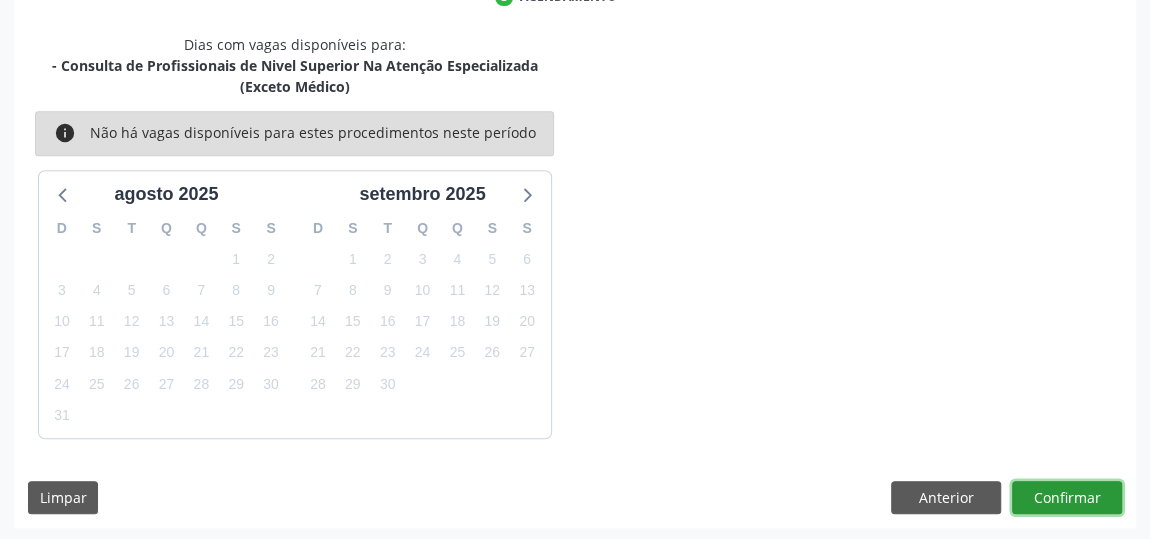 click on "Confirmar" at bounding box center [1067, 498] 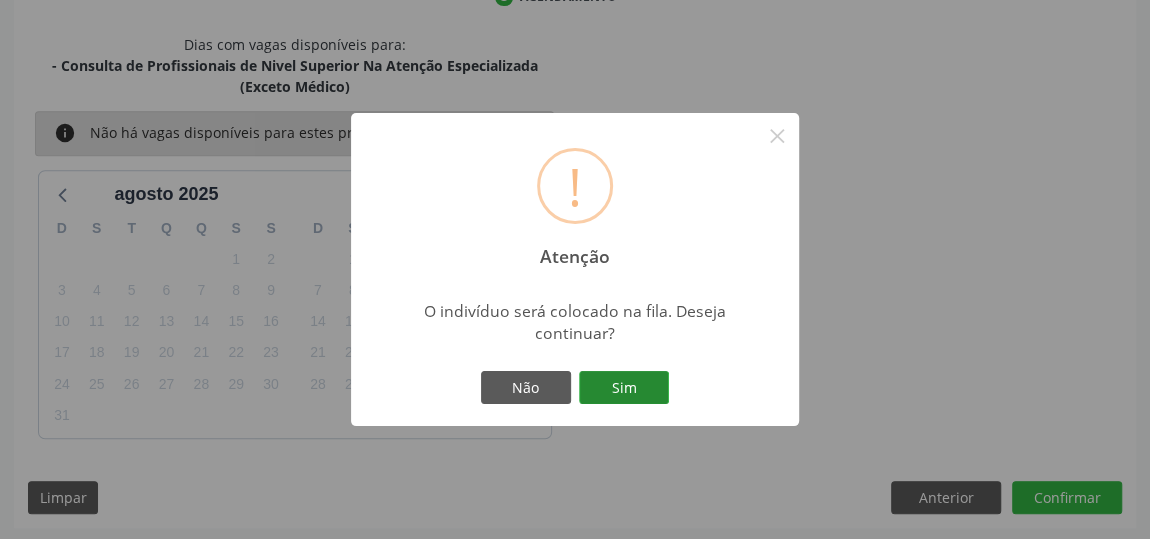 click on "Sim" at bounding box center [624, 388] 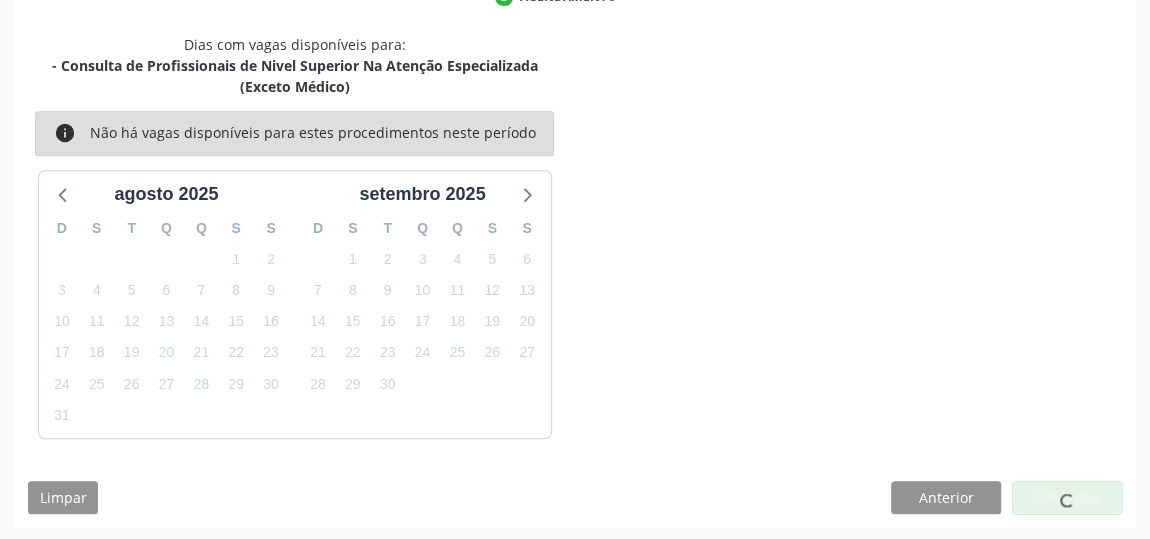 scroll, scrollTop: 153, scrollLeft: 0, axis: vertical 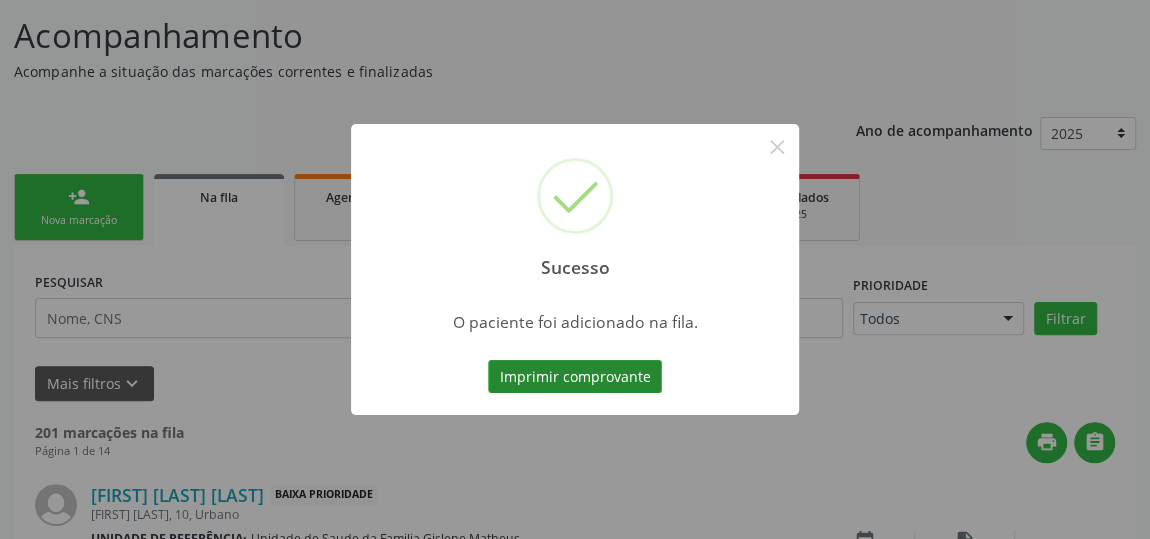 click on "Imprimir comprovante" at bounding box center [575, 377] 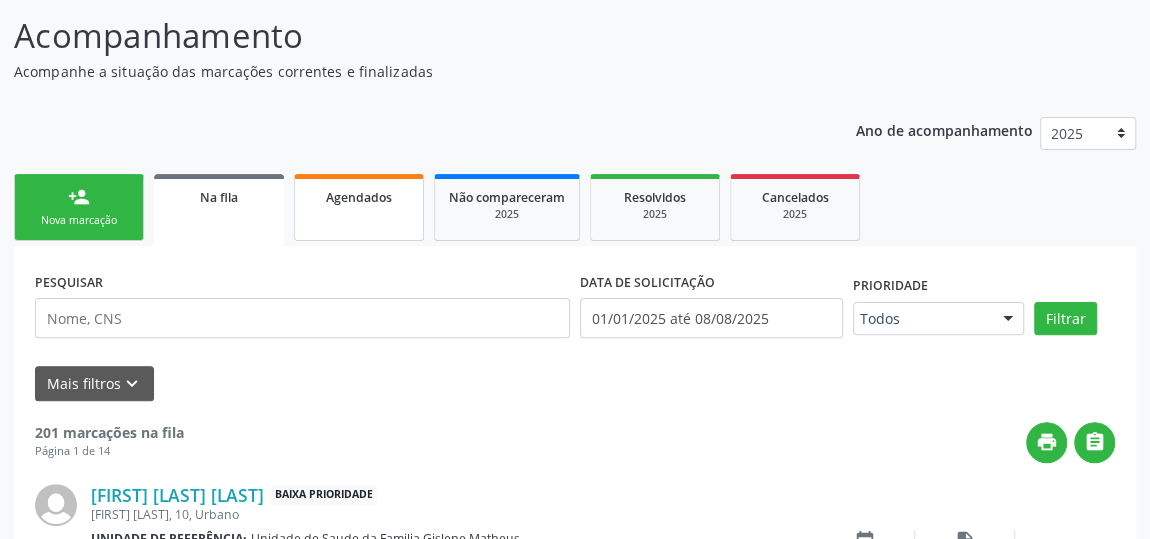 click on "Agendados" at bounding box center [359, 207] 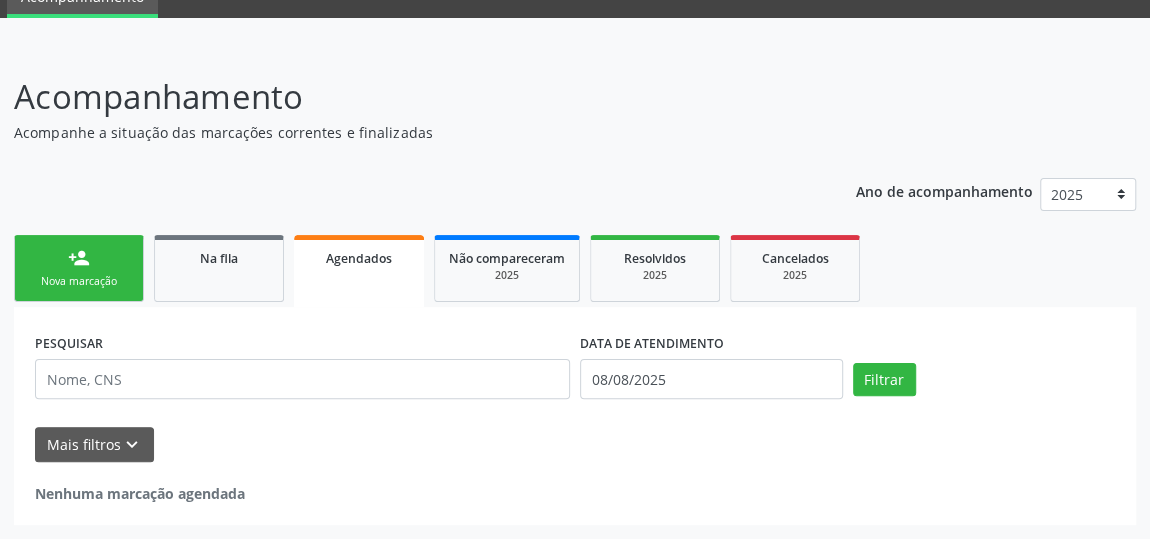 scroll, scrollTop: 89, scrollLeft: 0, axis: vertical 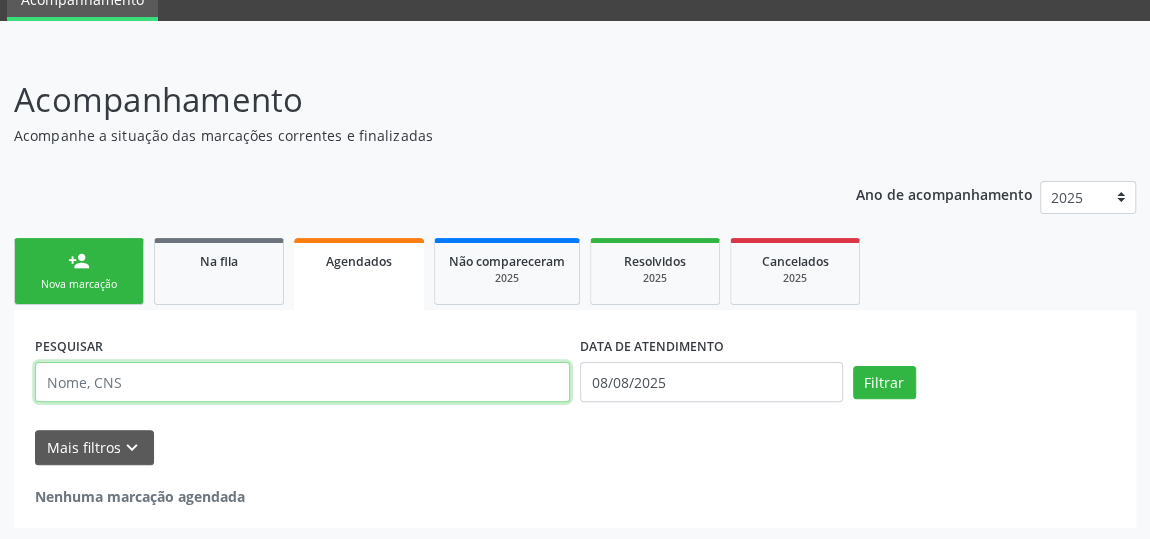 click at bounding box center (302, 382) 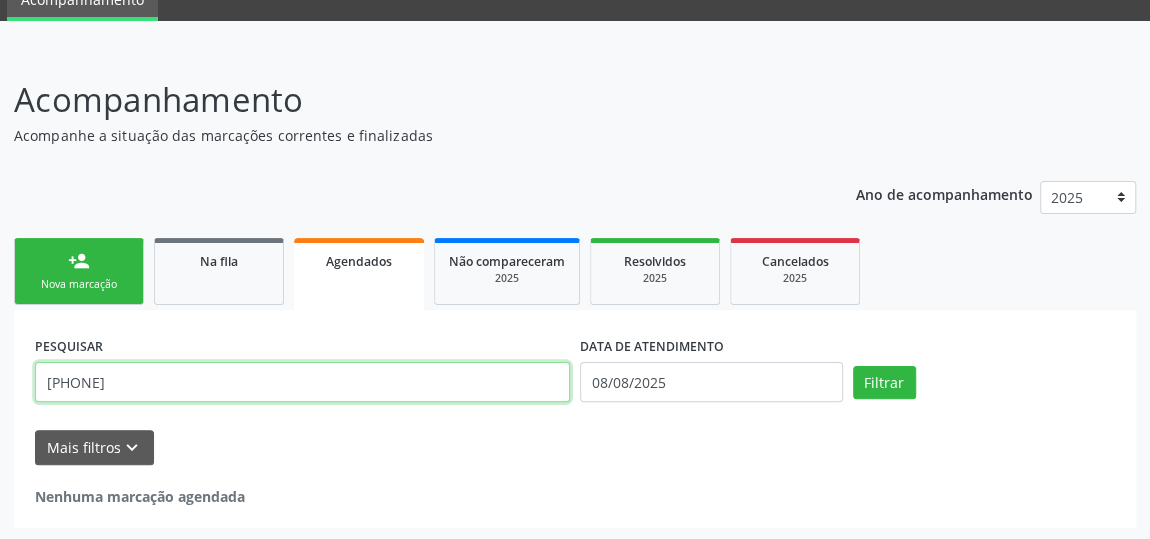 type on "702307138467719" 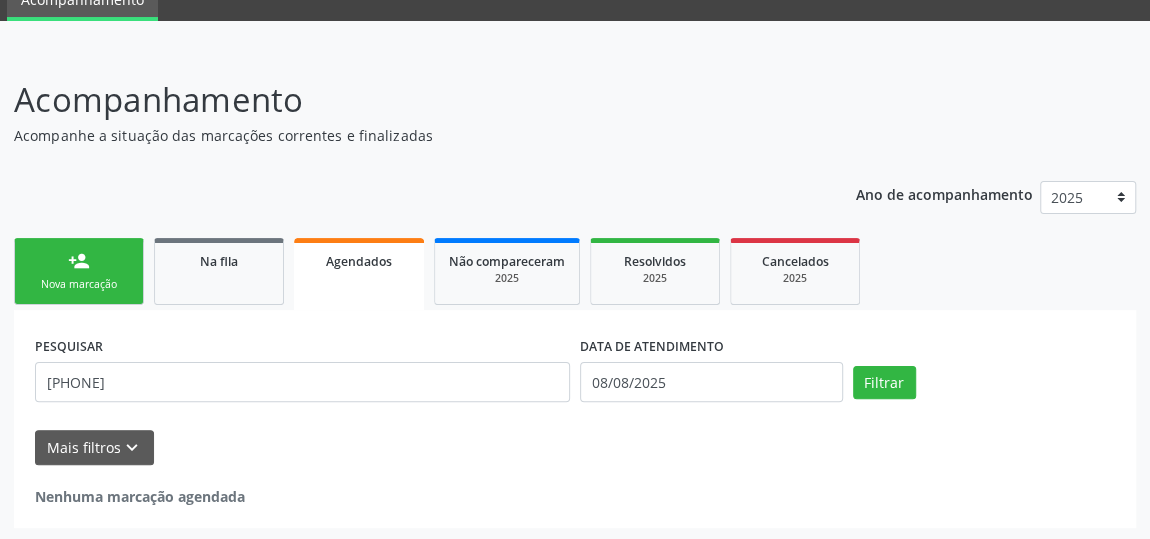 click on "person_add
Nova marcação" at bounding box center (79, 271) 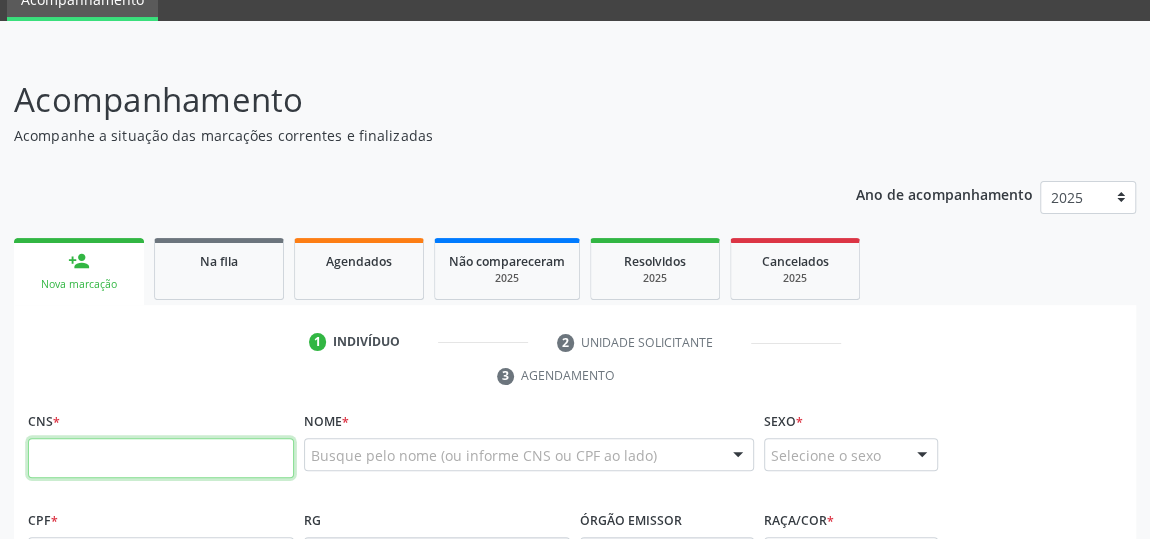 click at bounding box center (161, 458) 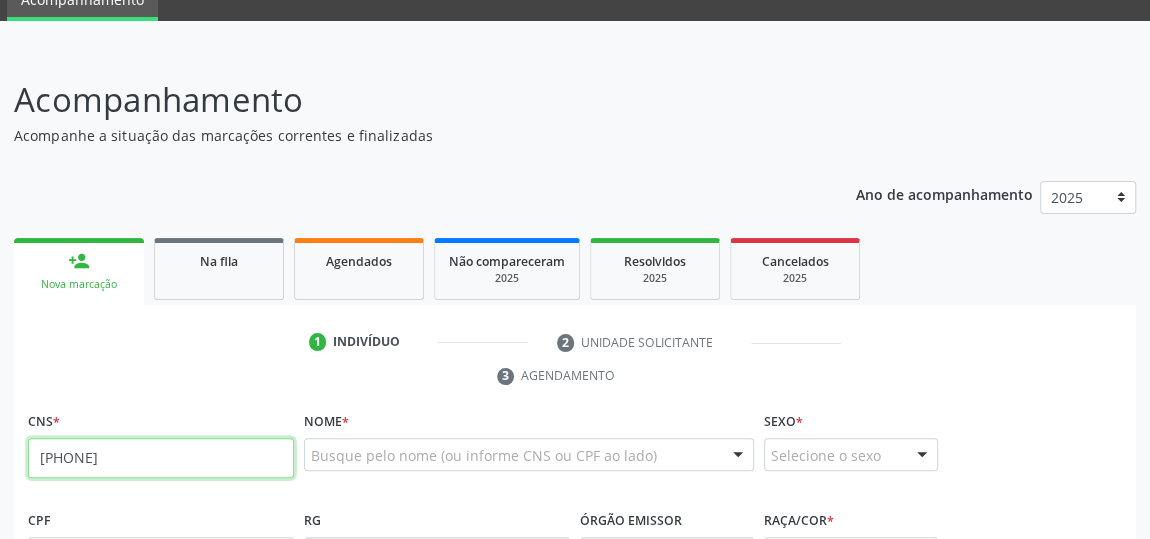 type on "702 3071 3846 7719" 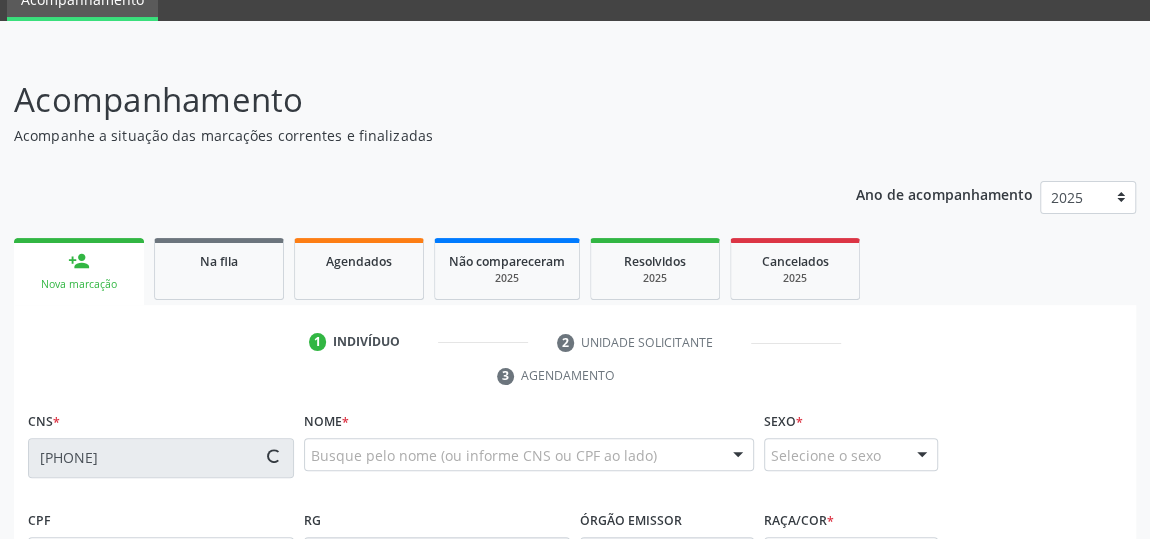 type on "112.457.254-67" 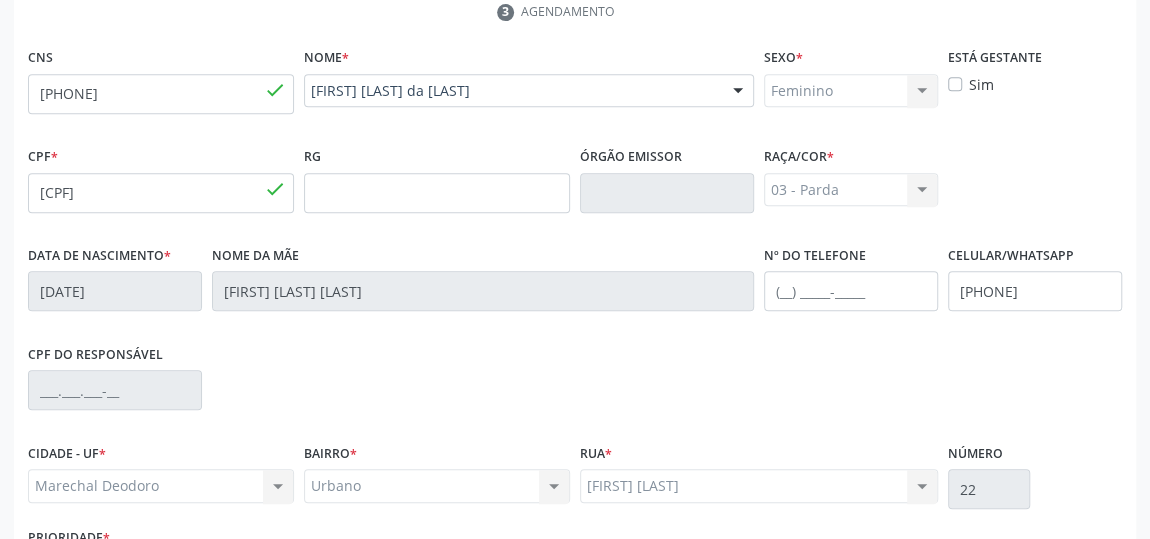 scroll, scrollTop: 604, scrollLeft: 0, axis: vertical 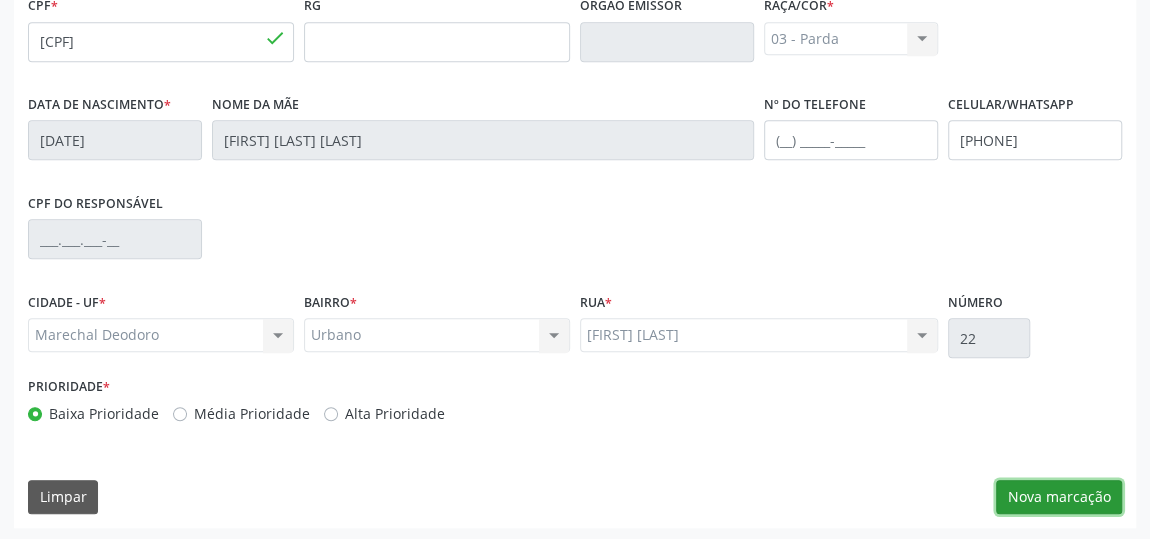 click on "Nova marcação" at bounding box center (1059, 497) 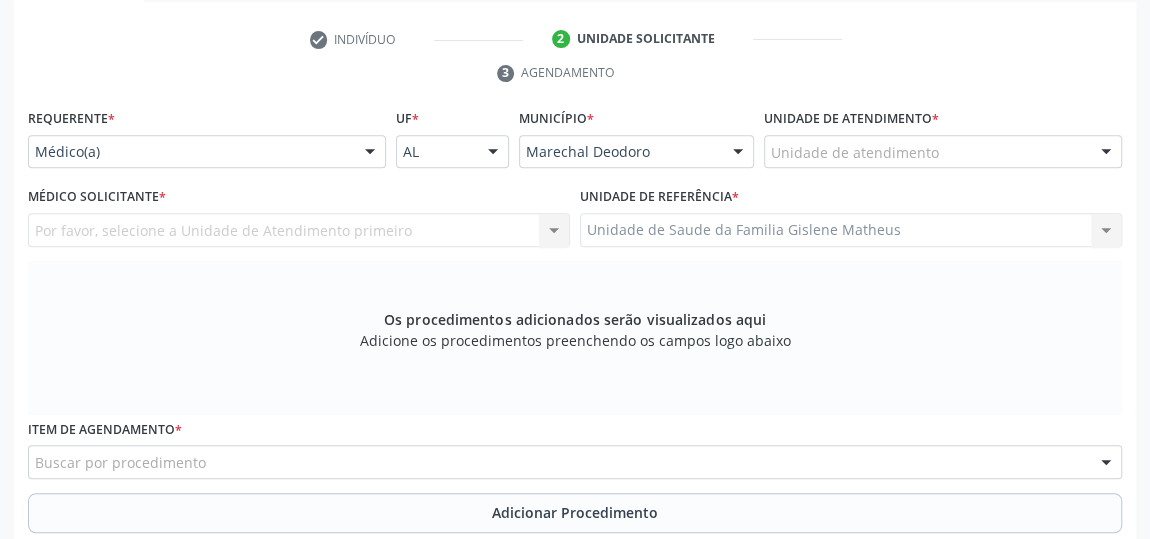 scroll, scrollTop: 149, scrollLeft: 0, axis: vertical 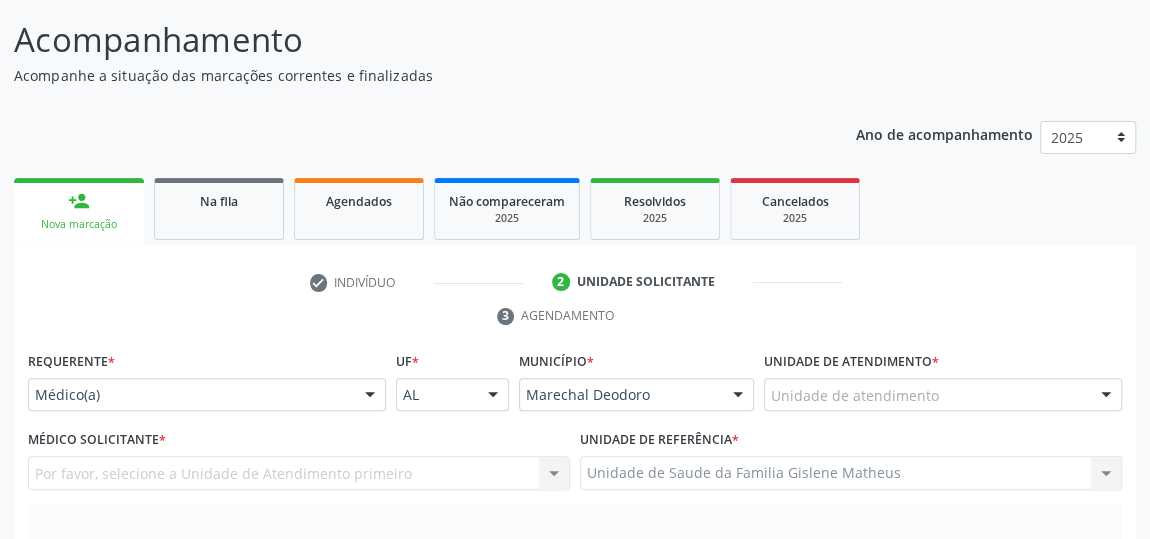 click on "Unidade de atendimento" at bounding box center (943, 395) 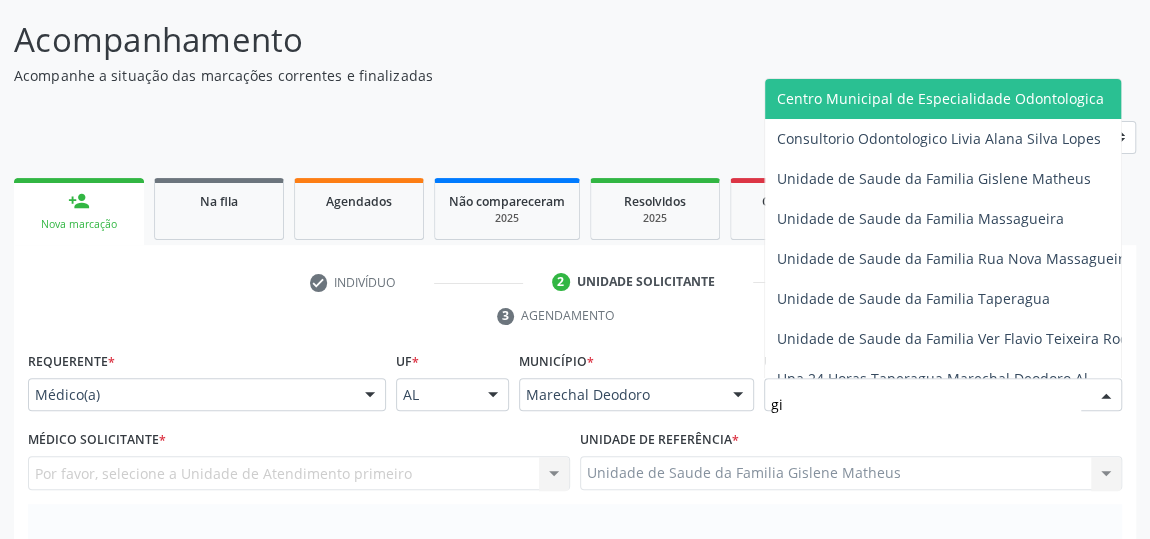 type on "gis" 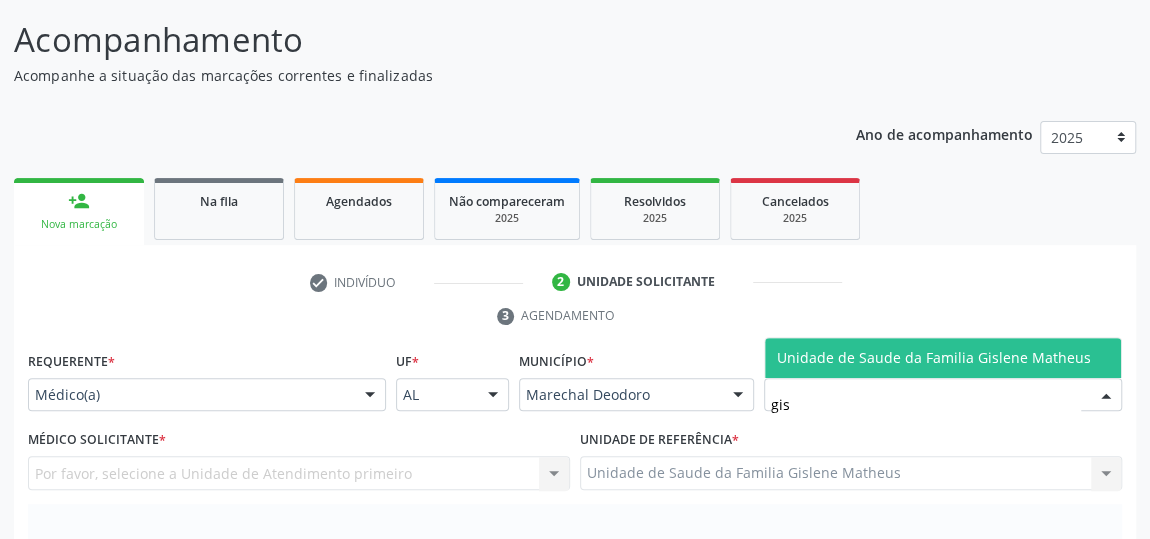 click on "Unidade de Saude da Familia Gislene Matheus" at bounding box center (943, 358) 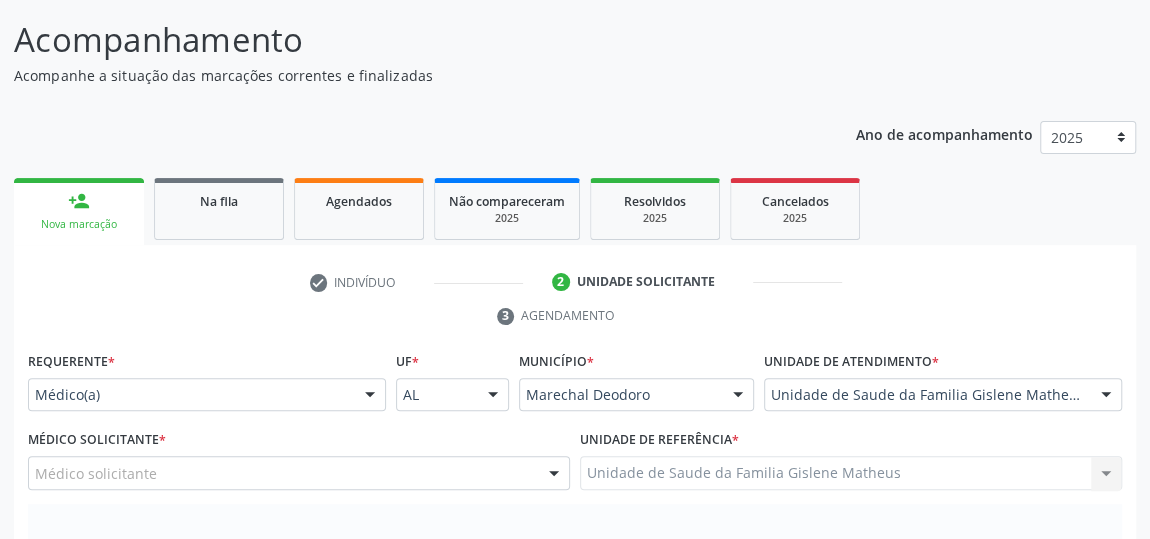 click on "Médico solicitante" at bounding box center (299, 473) 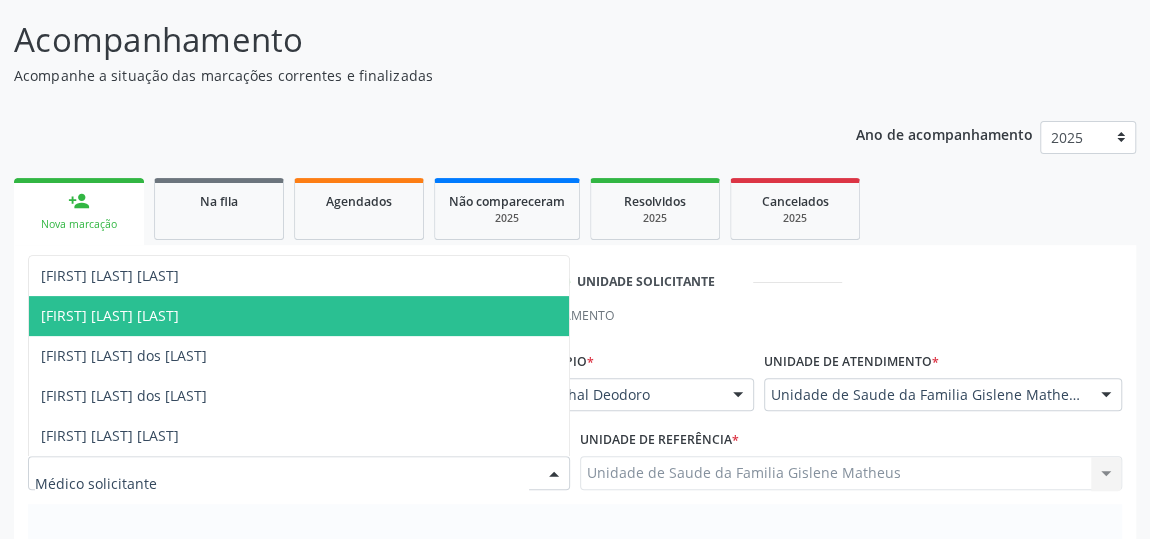 click on "[FIRST] Leite Alves Gomes" at bounding box center (299, 316) 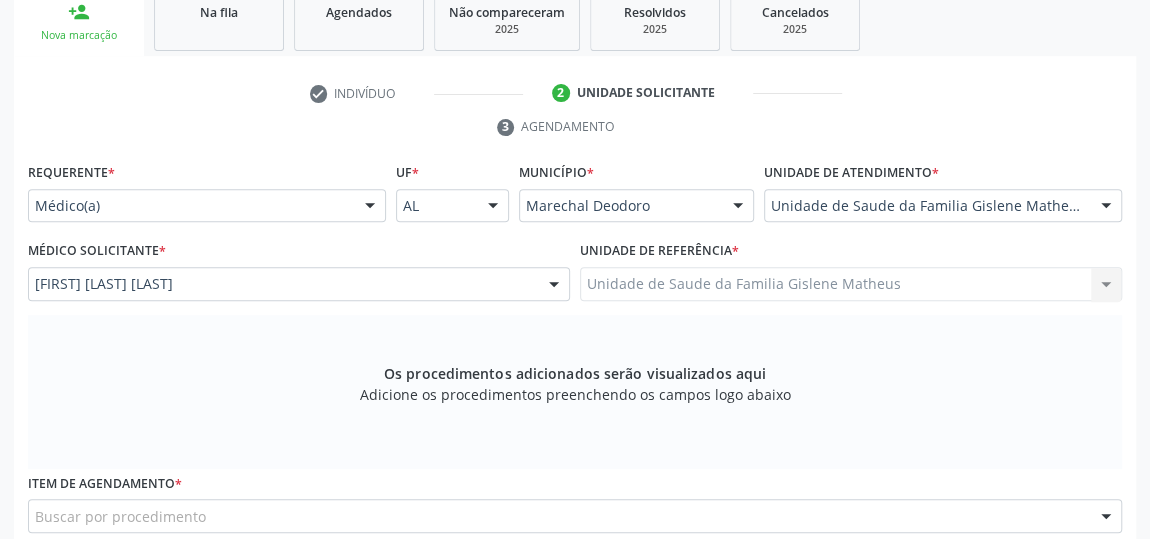 scroll, scrollTop: 513, scrollLeft: 0, axis: vertical 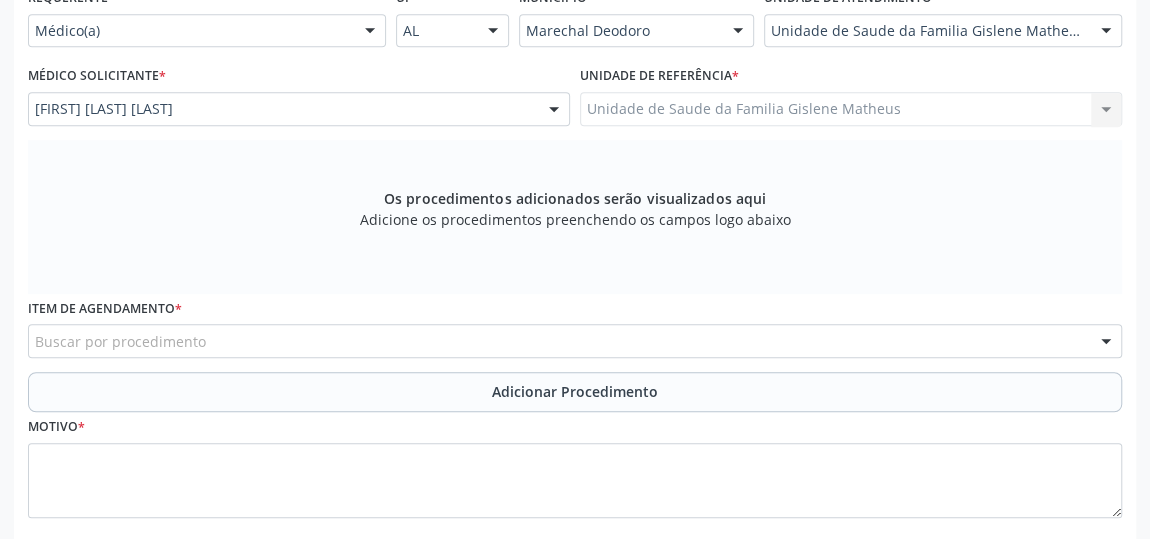 click on "Buscar por procedimento" at bounding box center [575, 341] 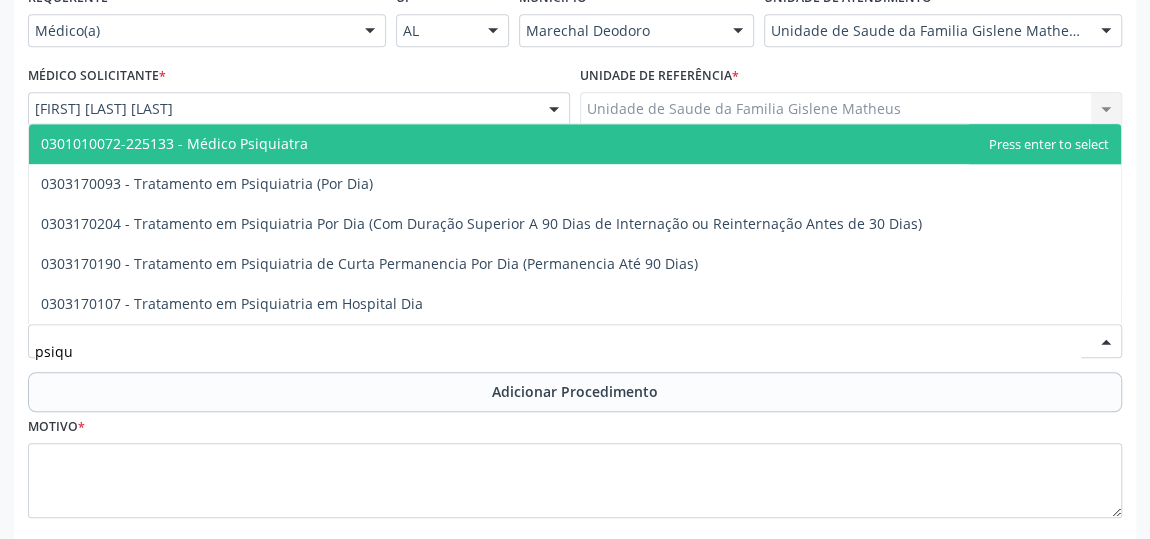 type on "psiqui" 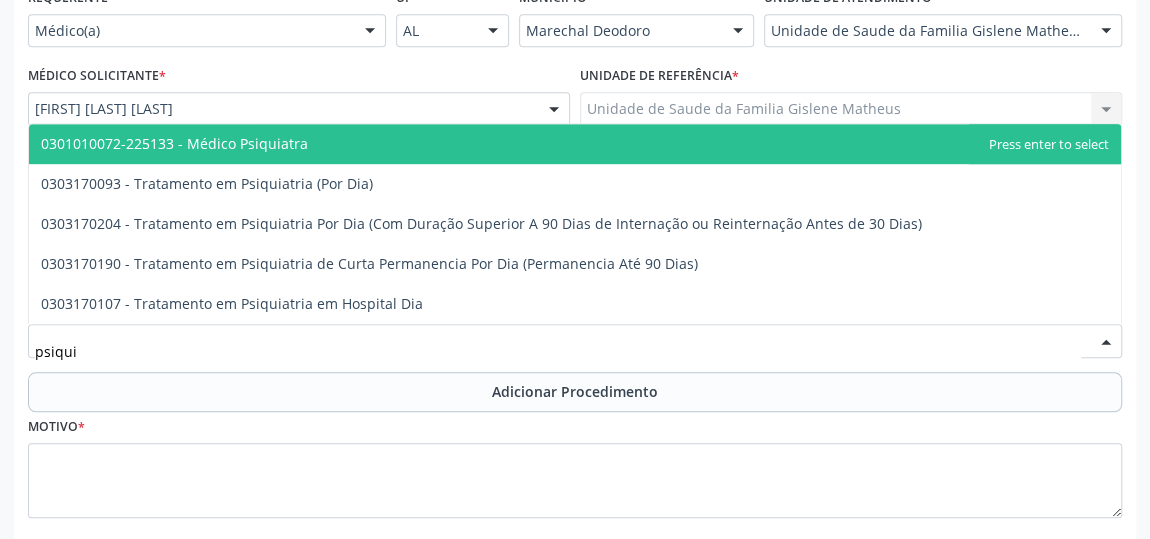 click on "0301010072-225133 - Médico Psiquiatra" at bounding box center [174, 143] 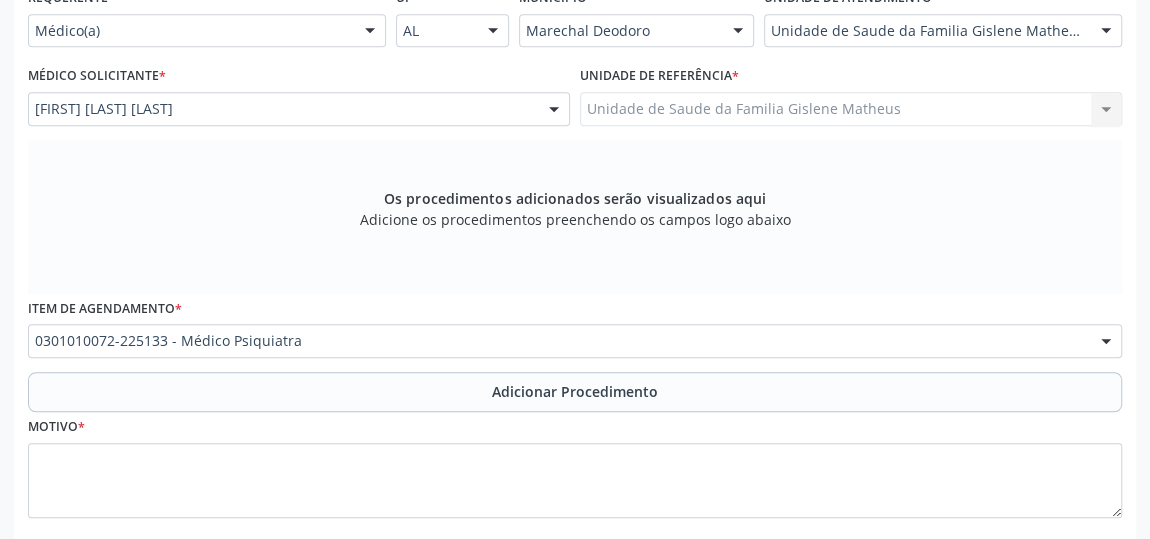scroll, scrollTop: 604, scrollLeft: 0, axis: vertical 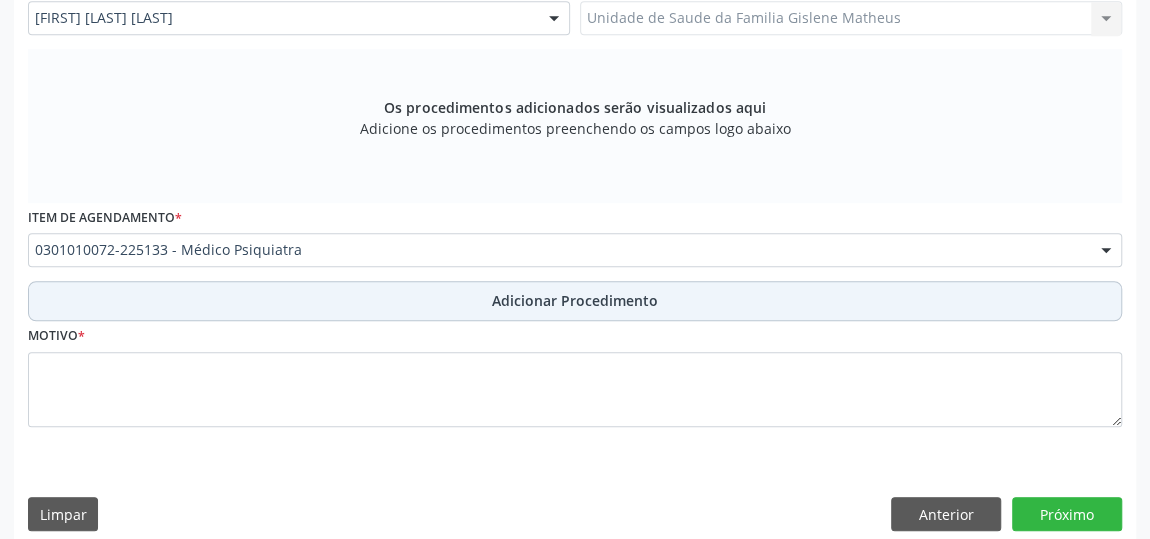 click on "Adicionar Procedimento" at bounding box center [575, 300] 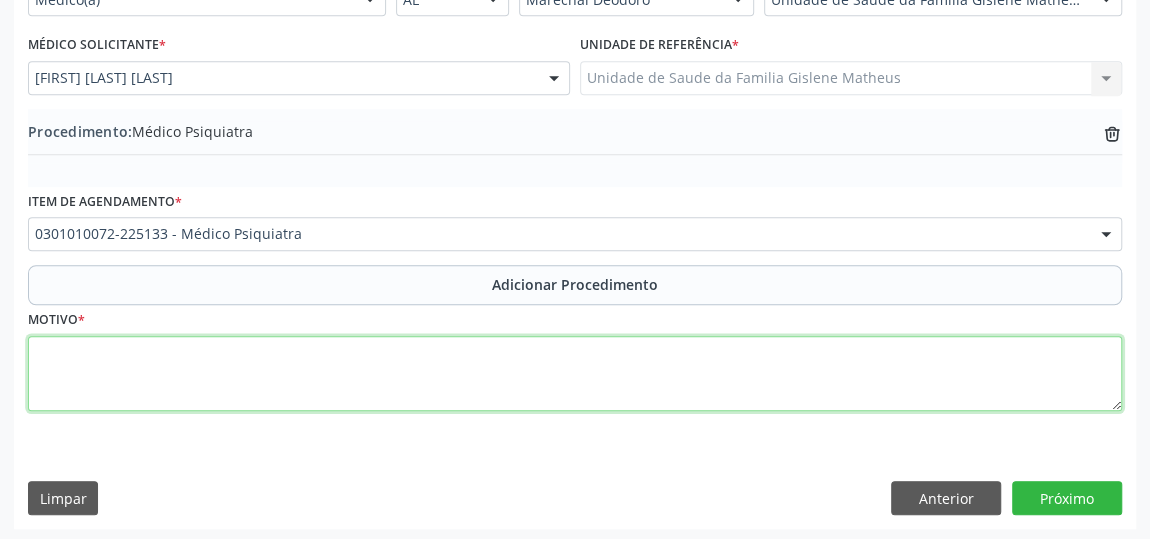 click at bounding box center [575, 374] 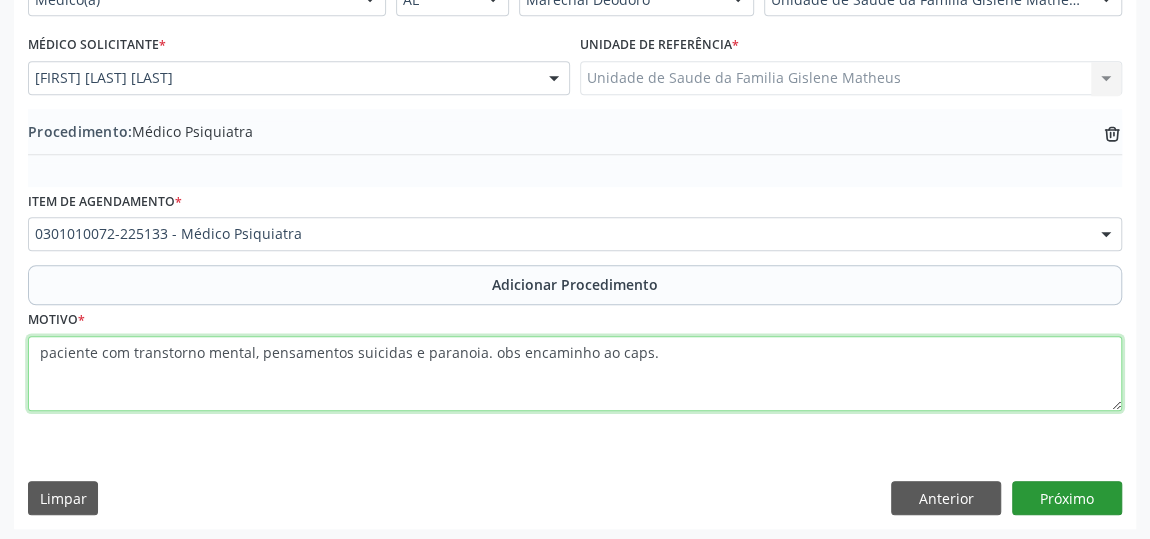 type on "paciente com transtorno mental, pensamentos suicidas e paranoia. obs encaminho ao caps." 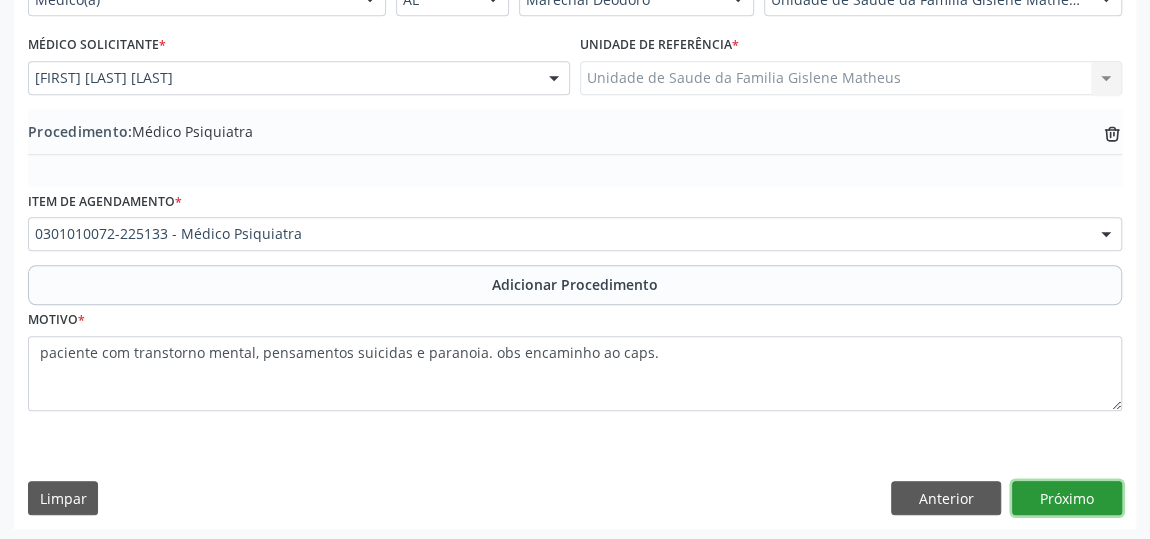 click on "Próximo" at bounding box center [1067, 498] 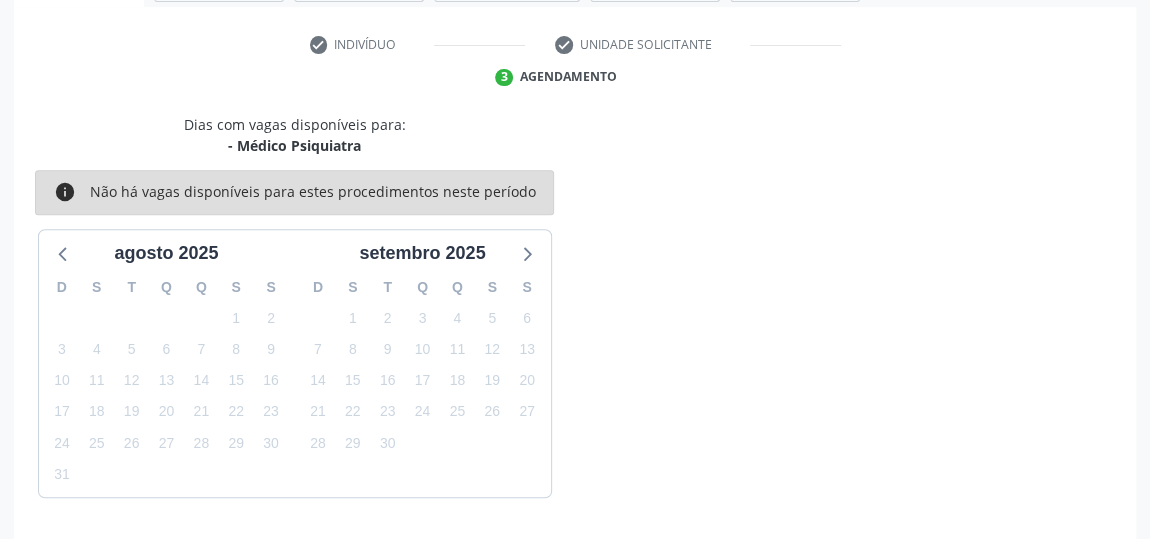 scroll, scrollTop: 446, scrollLeft: 0, axis: vertical 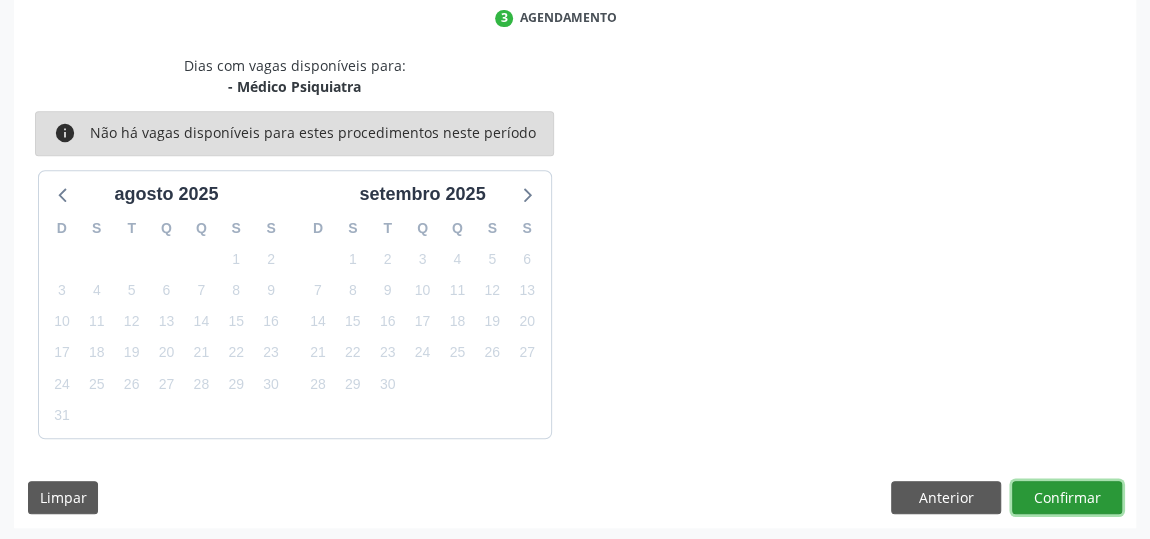 click on "Confirmar" at bounding box center [1067, 498] 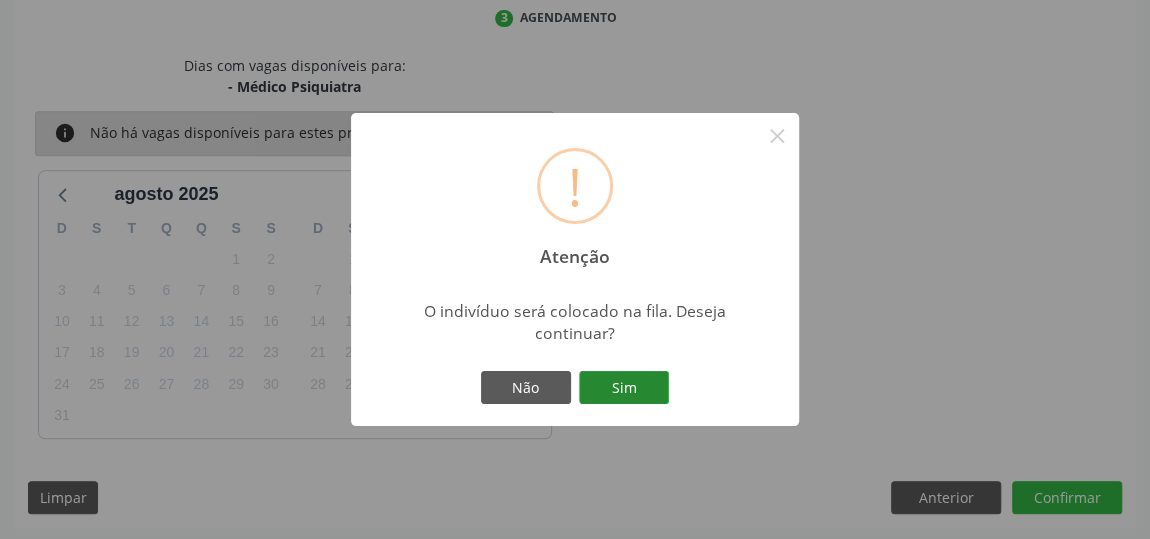 click on "Sim" at bounding box center (624, 388) 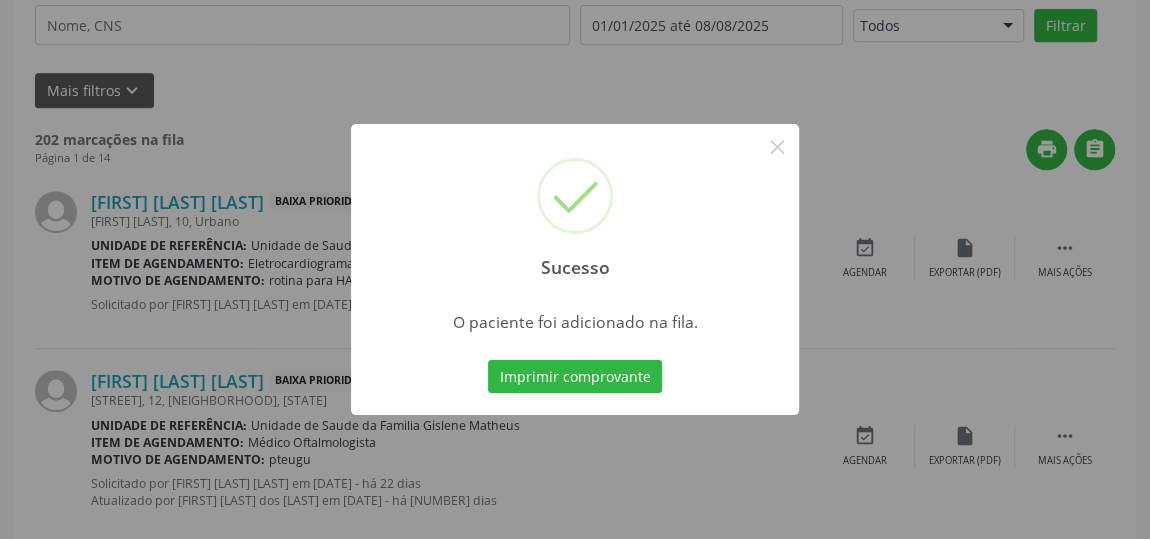 scroll, scrollTop: 153, scrollLeft: 0, axis: vertical 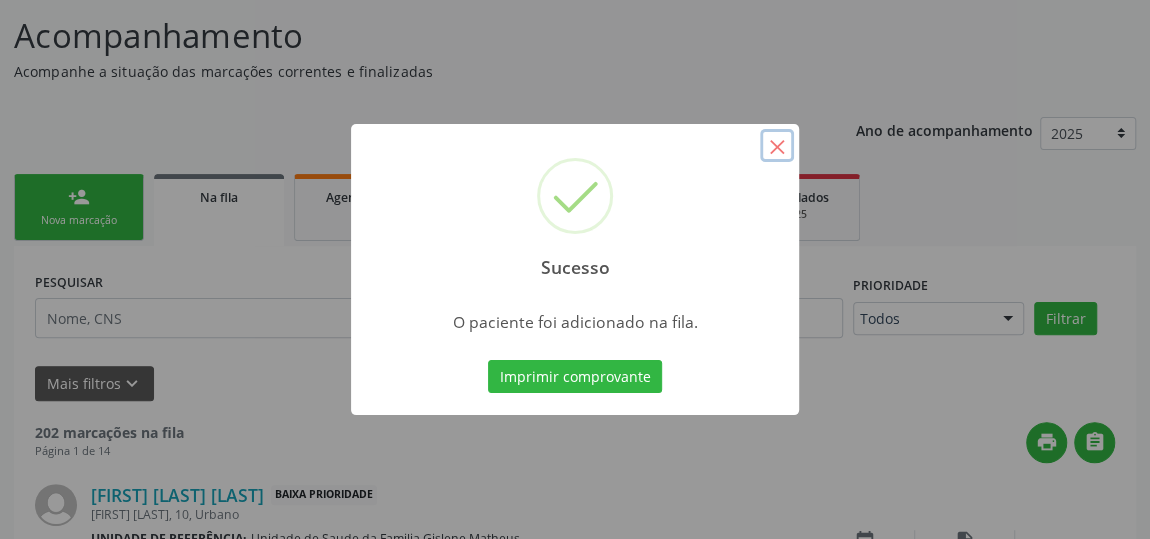 click on "×" at bounding box center (777, 146) 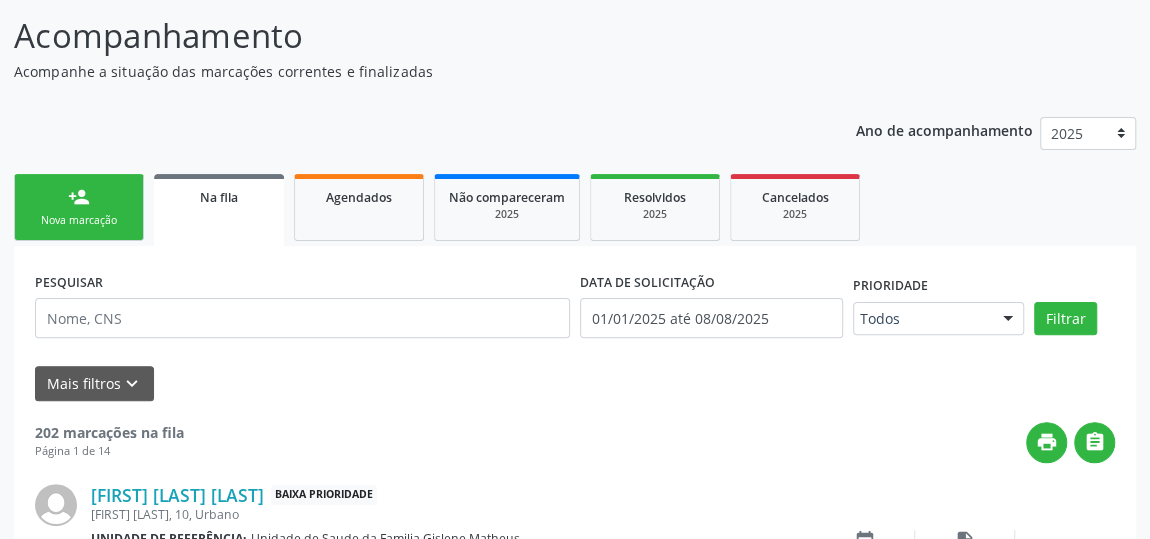 click on "Nova marcação" at bounding box center [79, 220] 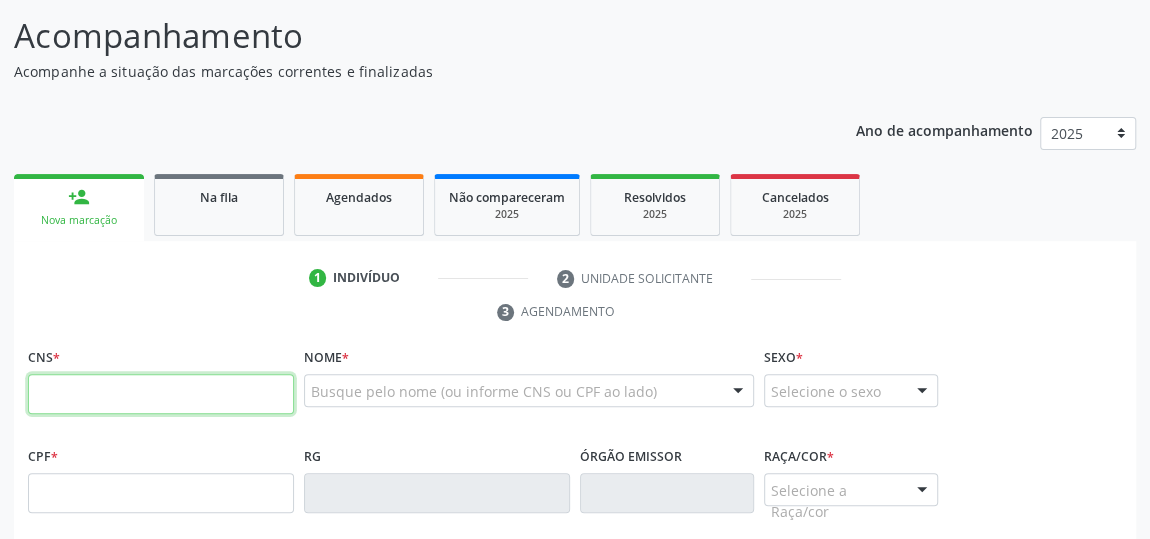 drag, startPoint x: 183, startPoint y: 399, endPoint x: 189, endPoint y: 377, distance: 22.803509 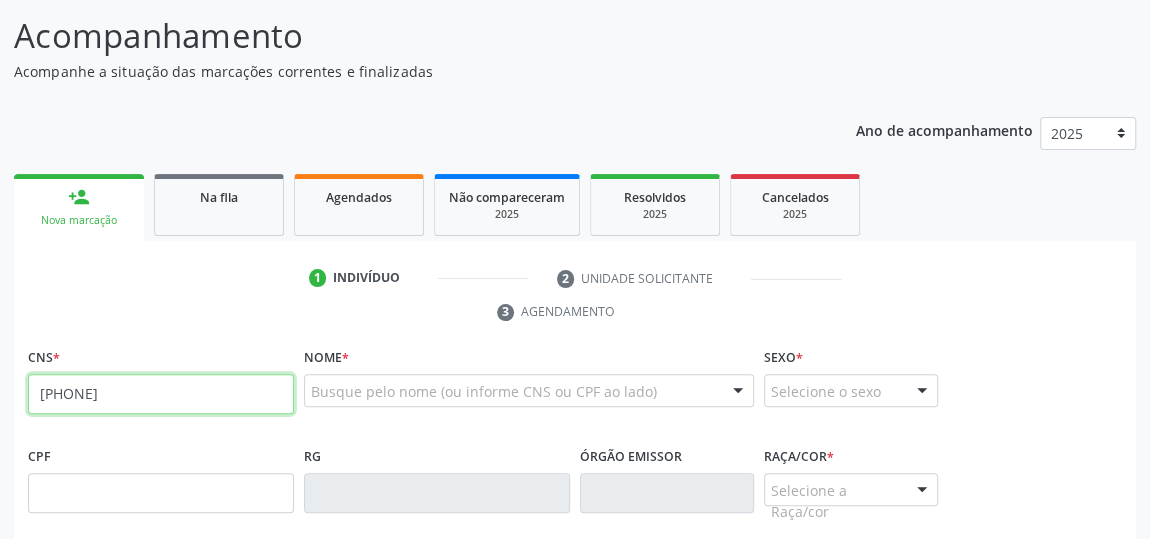 type on "702 4090 3658 1327" 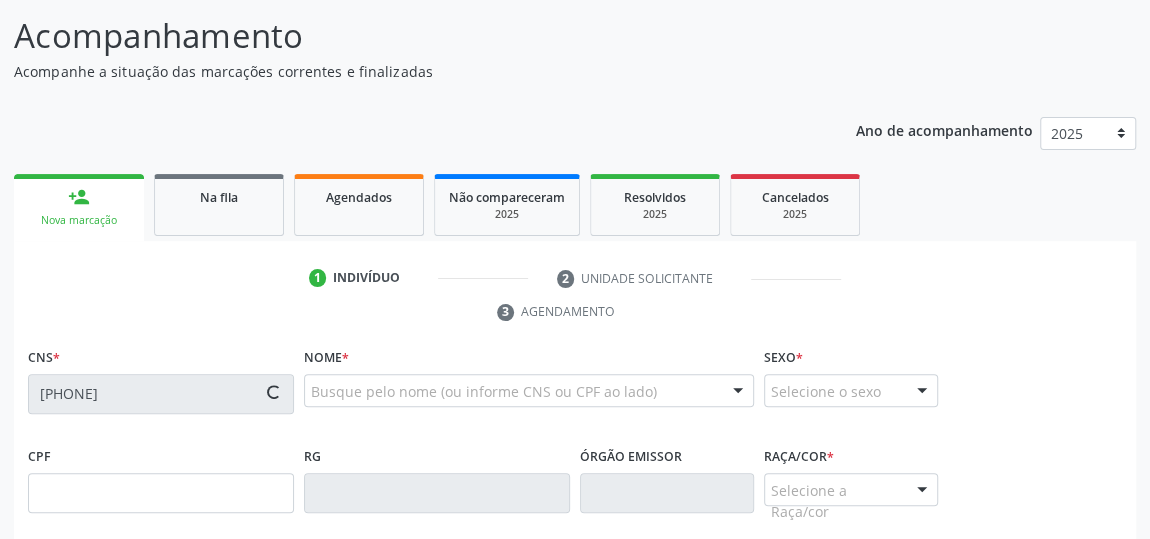 type on "014.414.494-85" 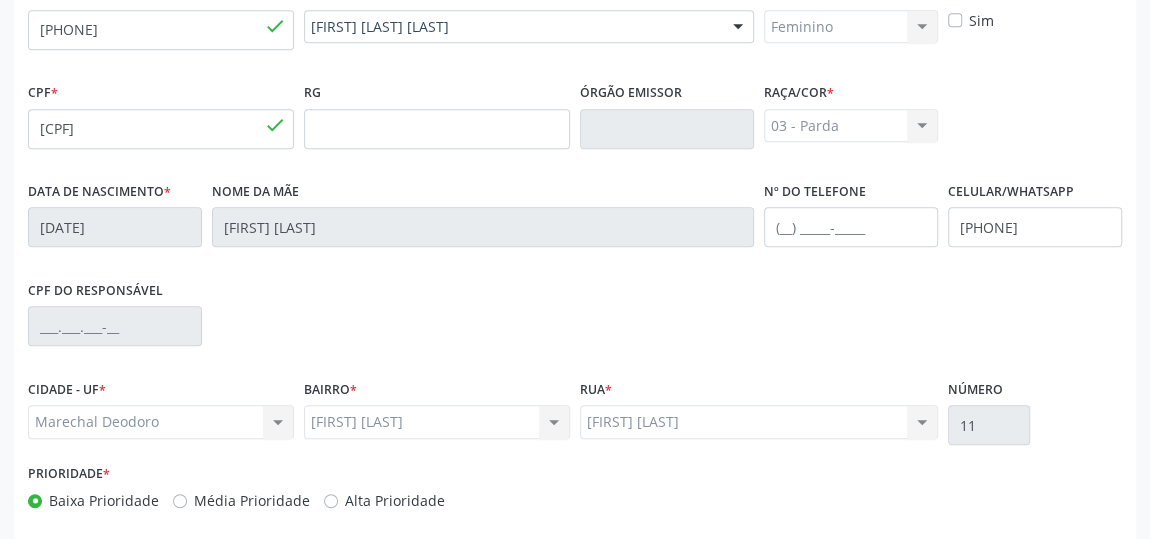 scroll, scrollTop: 604, scrollLeft: 0, axis: vertical 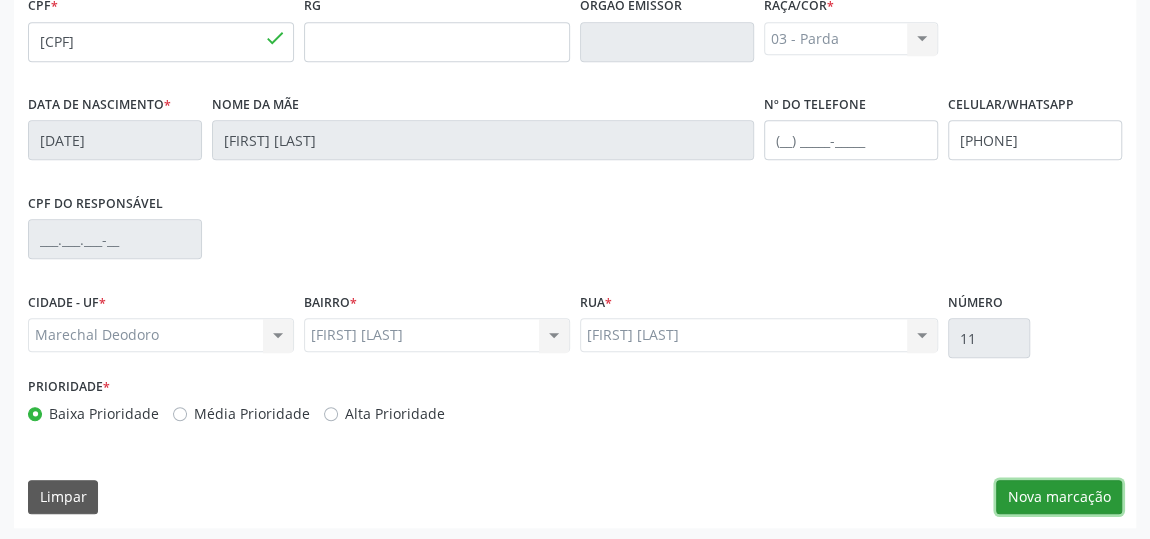 click on "Nova marcação" at bounding box center (1059, 497) 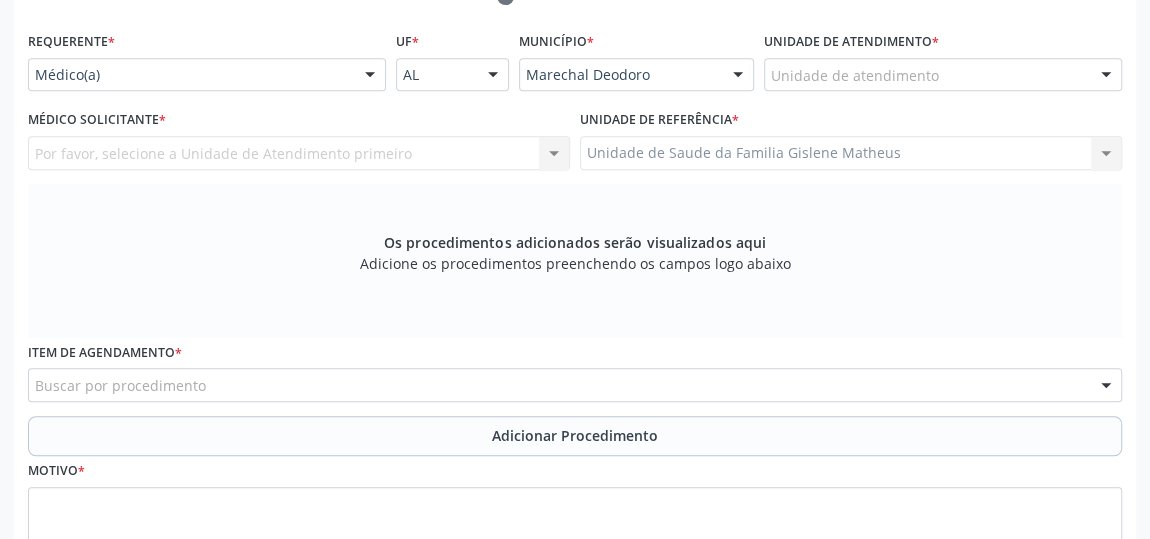 scroll, scrollTop: 240, scrollLeft: 0, axis: vertical 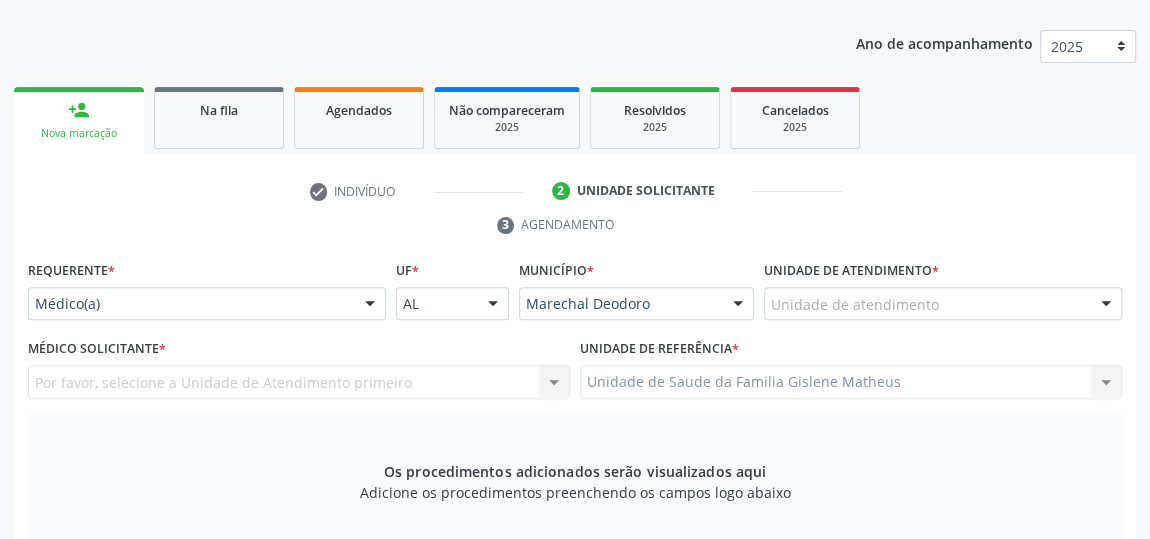 click on "Unidade de atendimento" at bounding box center (943, 304) 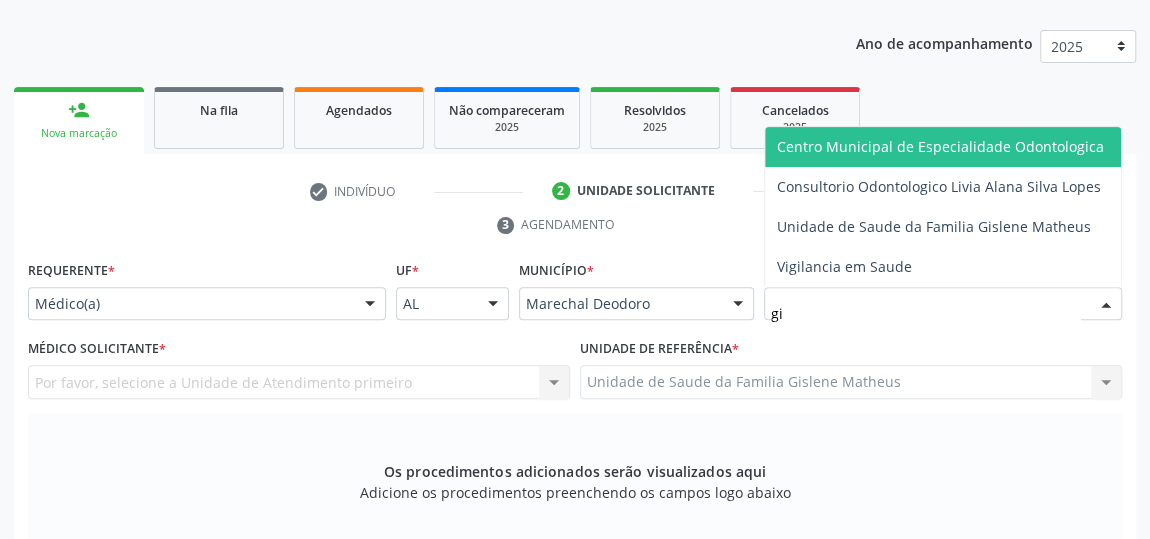 type on "gis" 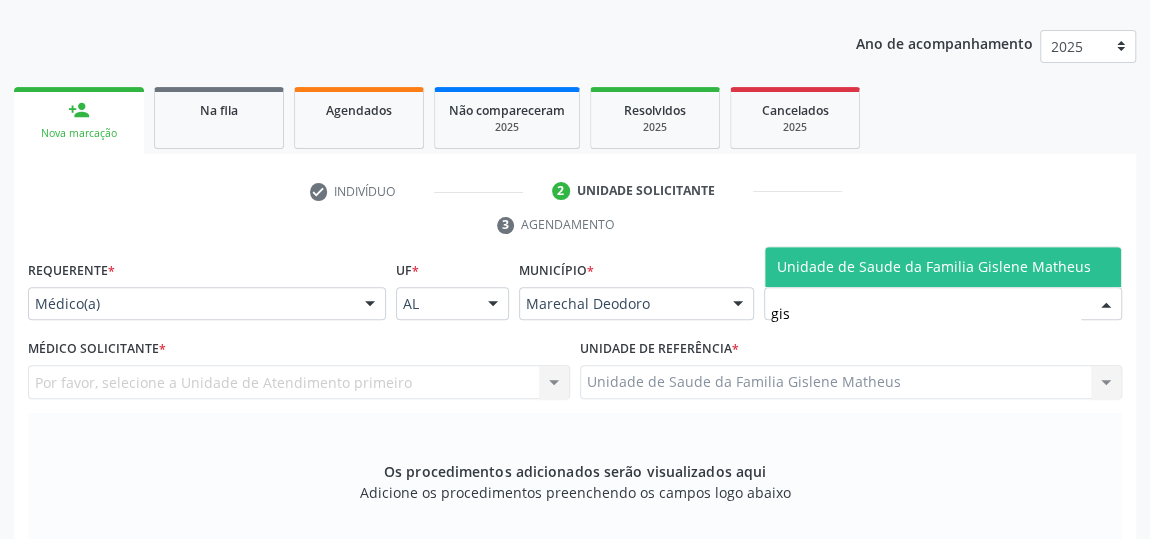 click on "Unidade de Saude da Familia Gislene Matheus" at bounding box center (934, 266) 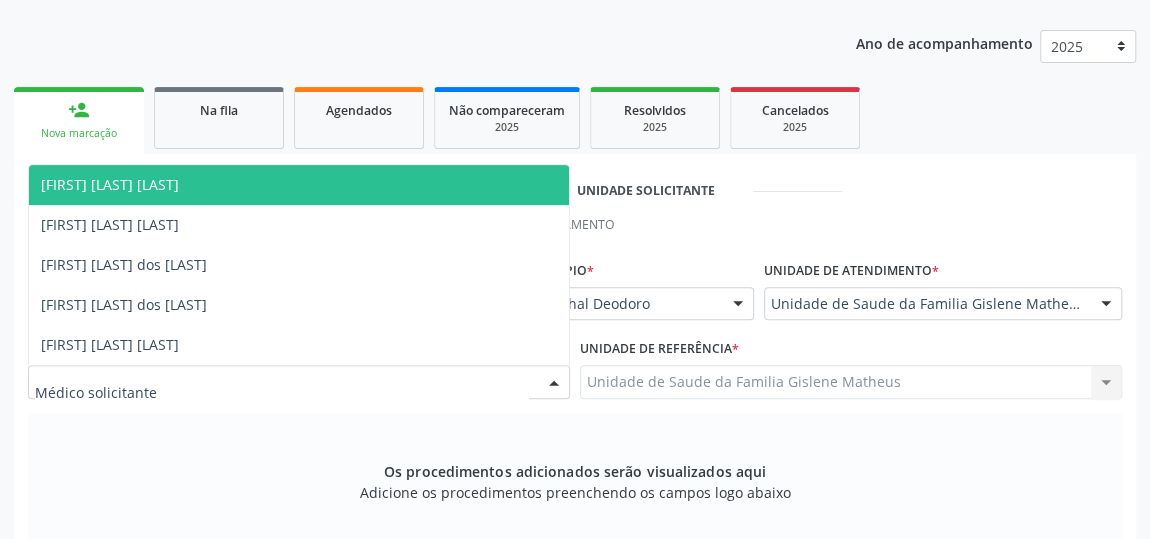 click at bounding box center [554, 383] 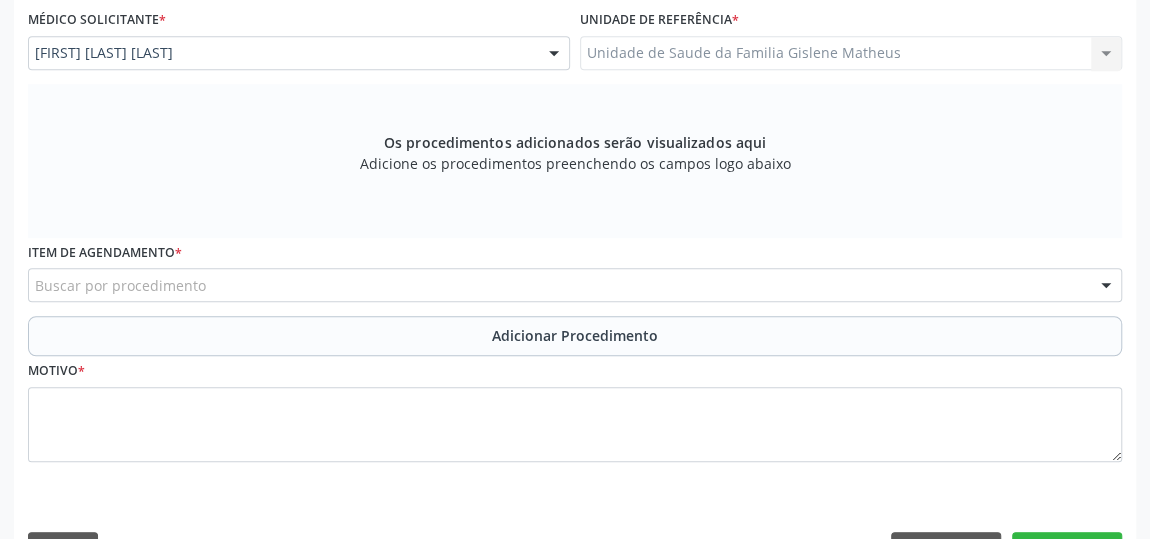 scroll, scrollTop: 604, scrollLeft: 0, axis: vertical 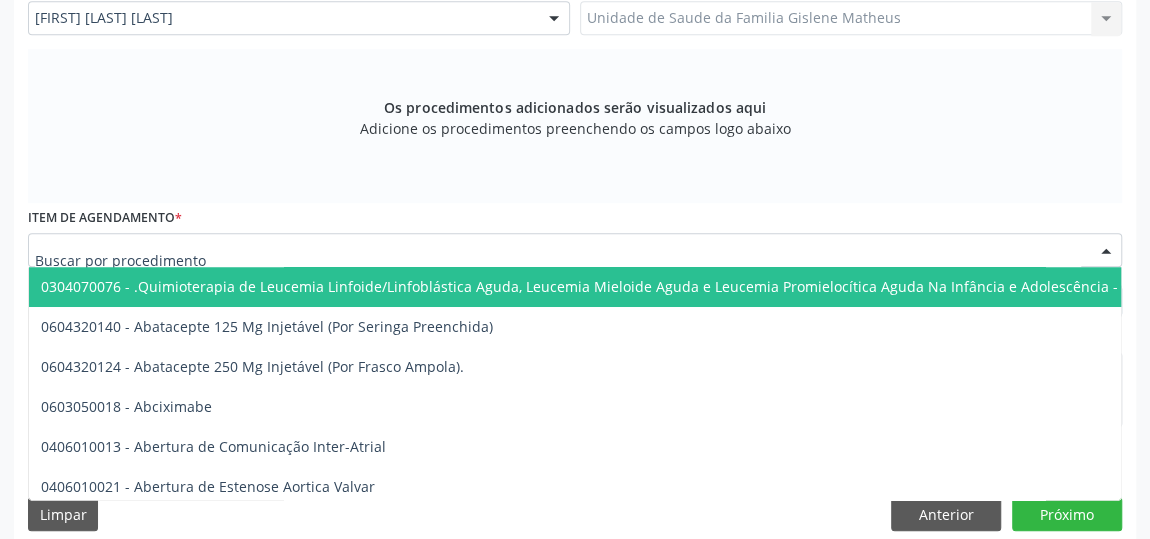 click at bounding box center [575, 250] 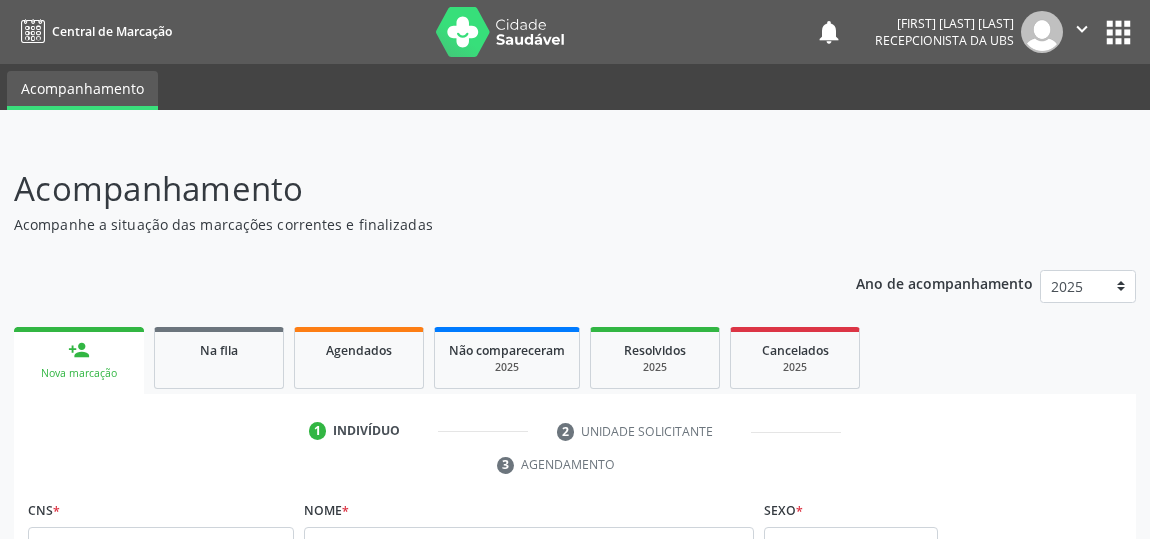 scroll, scrollTop: 274, scrollLeft: 0, axis: vertical 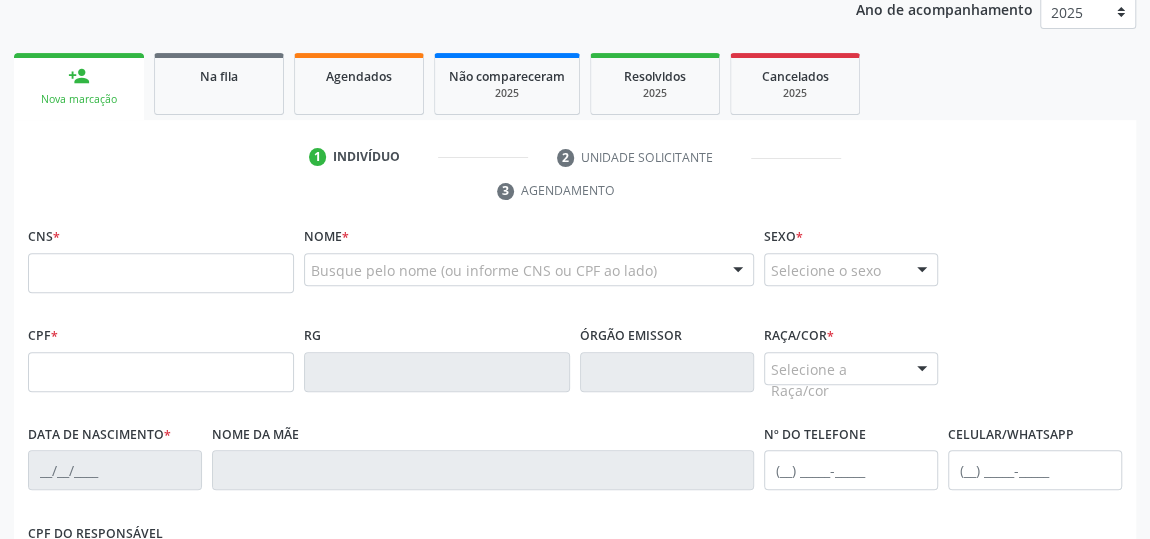 click on "1
Indivíduo
2
Unidade solicitante
3
Agendamento" at bounding box center (575, 174) 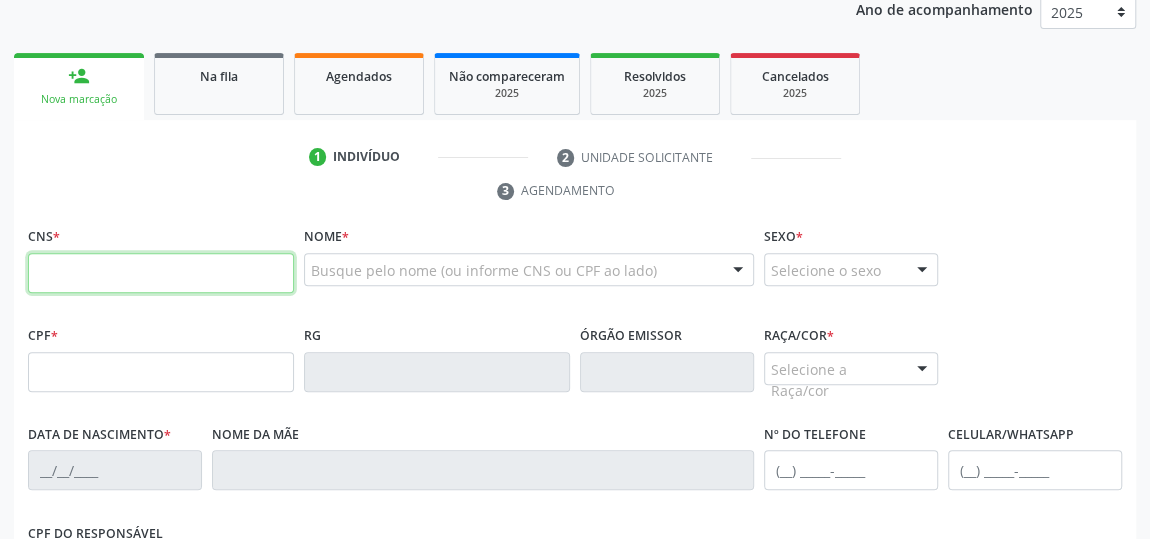 click at bounding box center [161, 273] 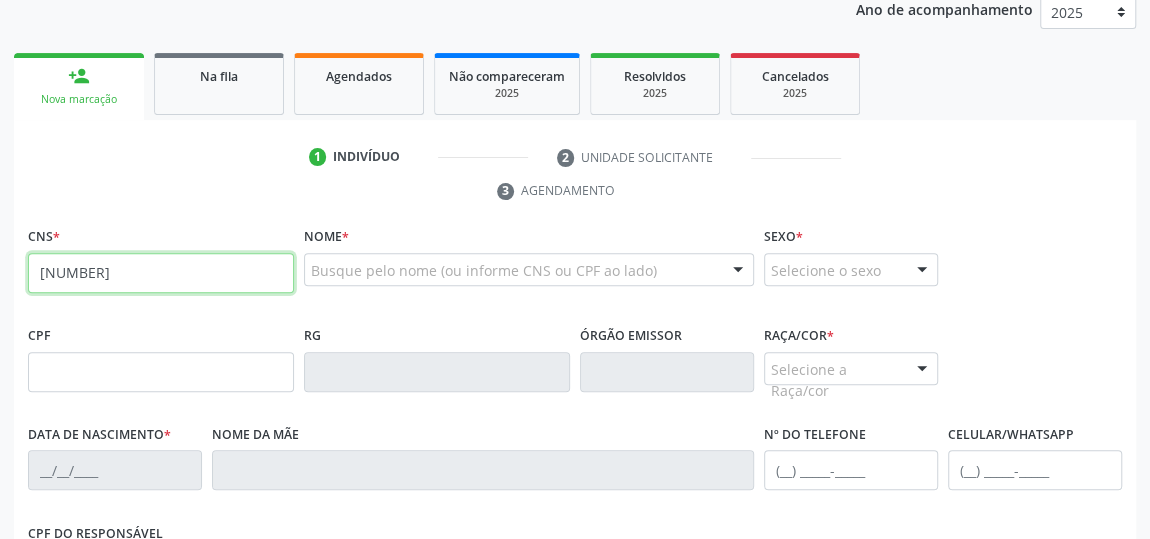 click on "702 5834 7348 134" at bounding box center (161, 273) 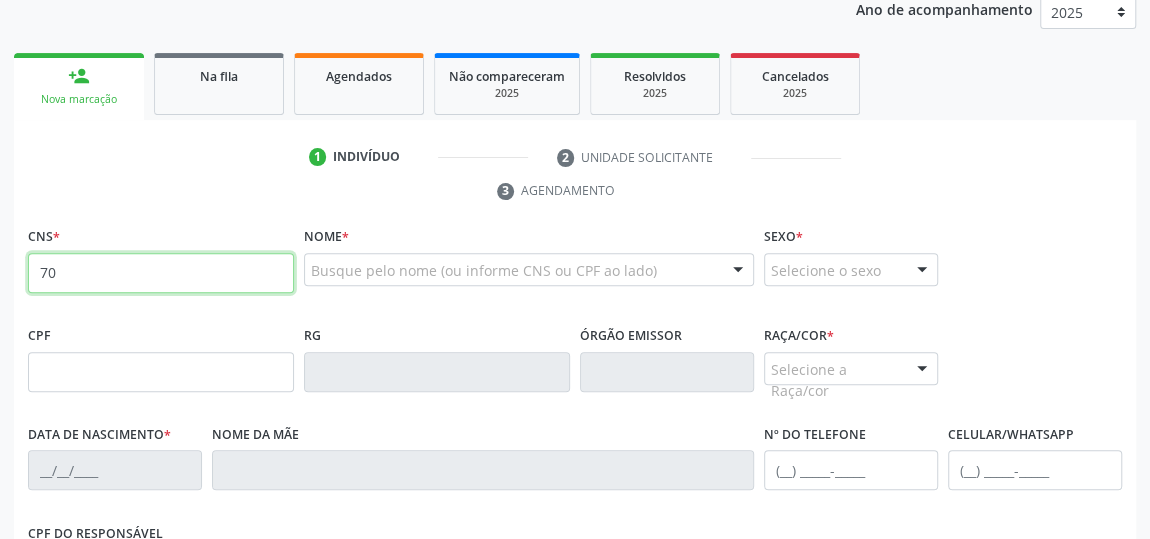 type on "7" 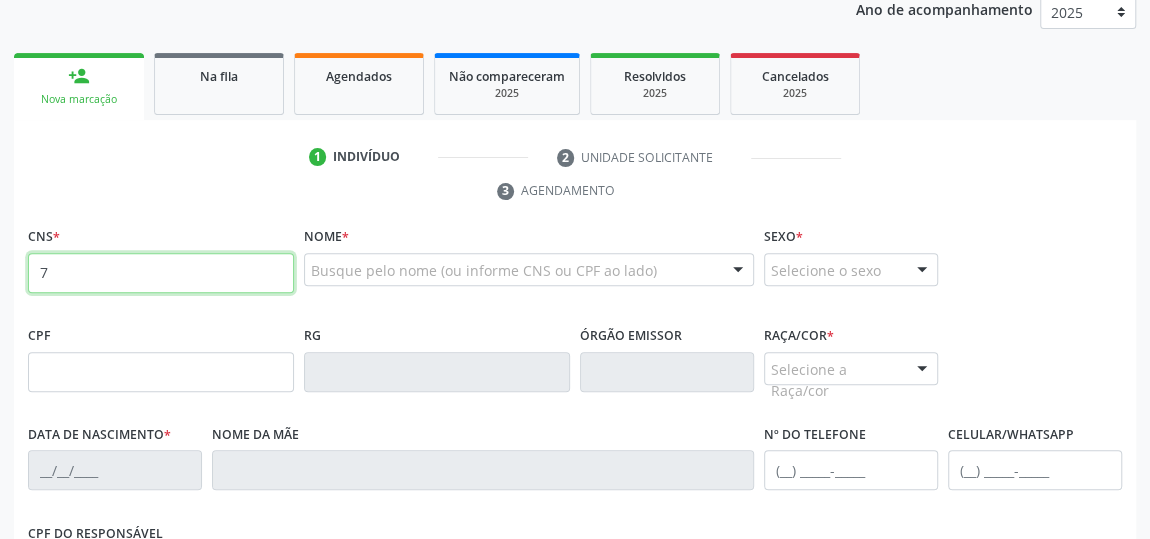 type 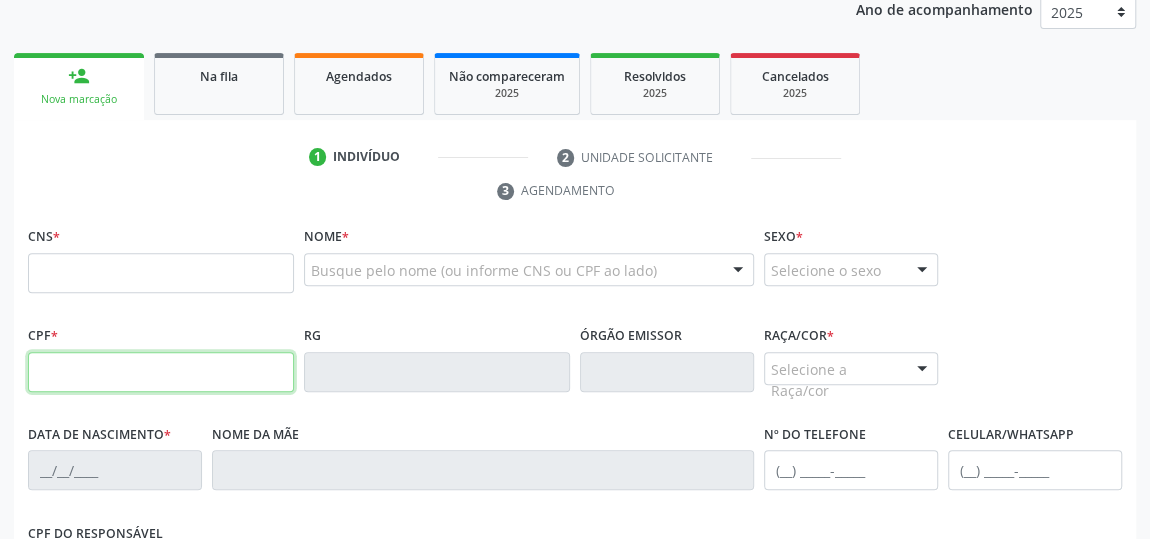 click at bounding box center (161, 372) 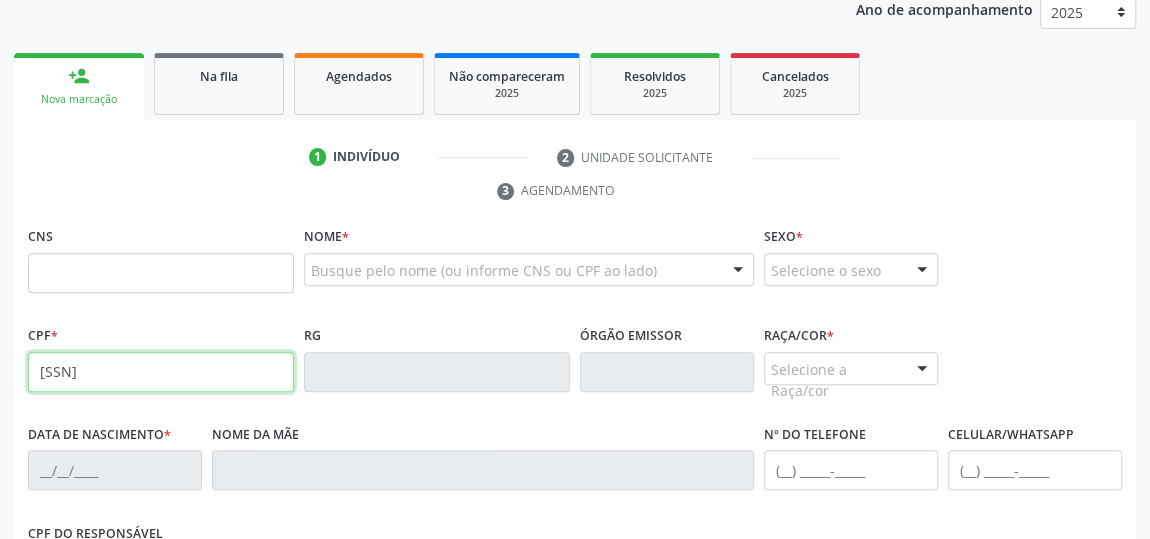 type on "151.651.424-69" 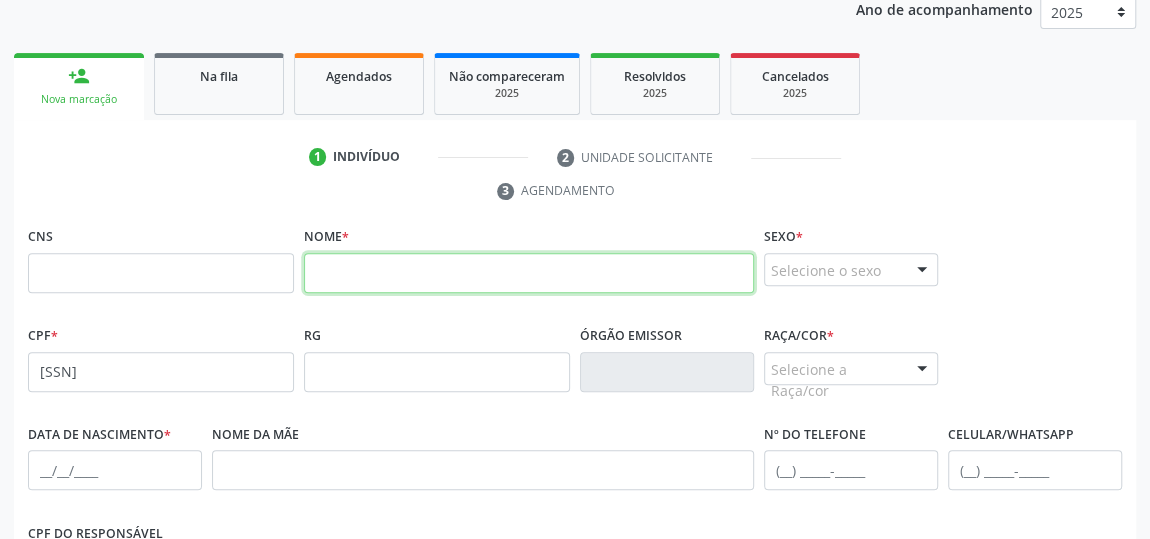 click at bounding box center (529, 273) 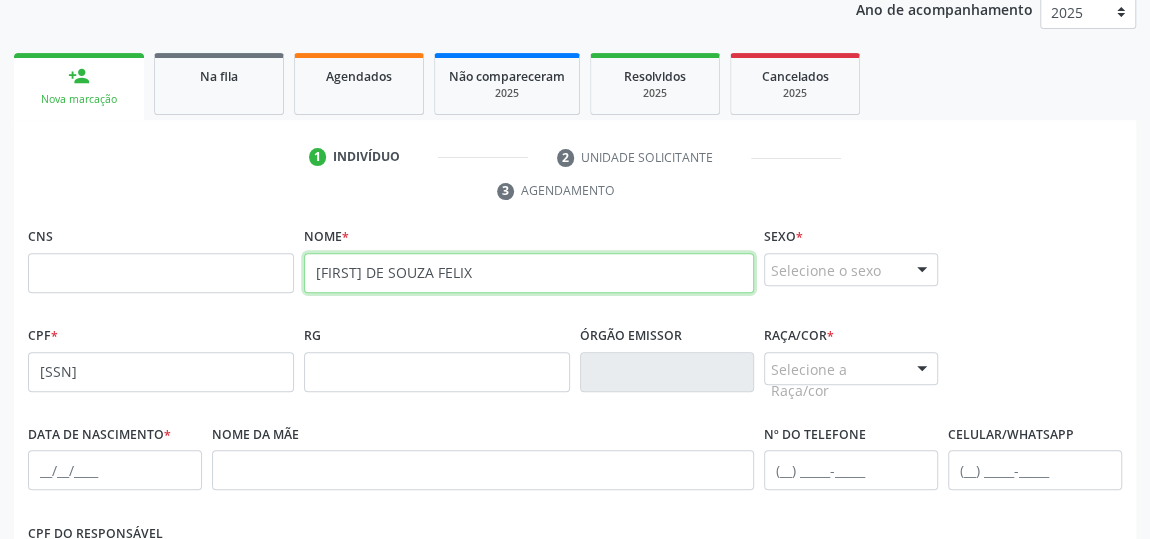 type on "GESSIANE DE SOUZA FELIX" 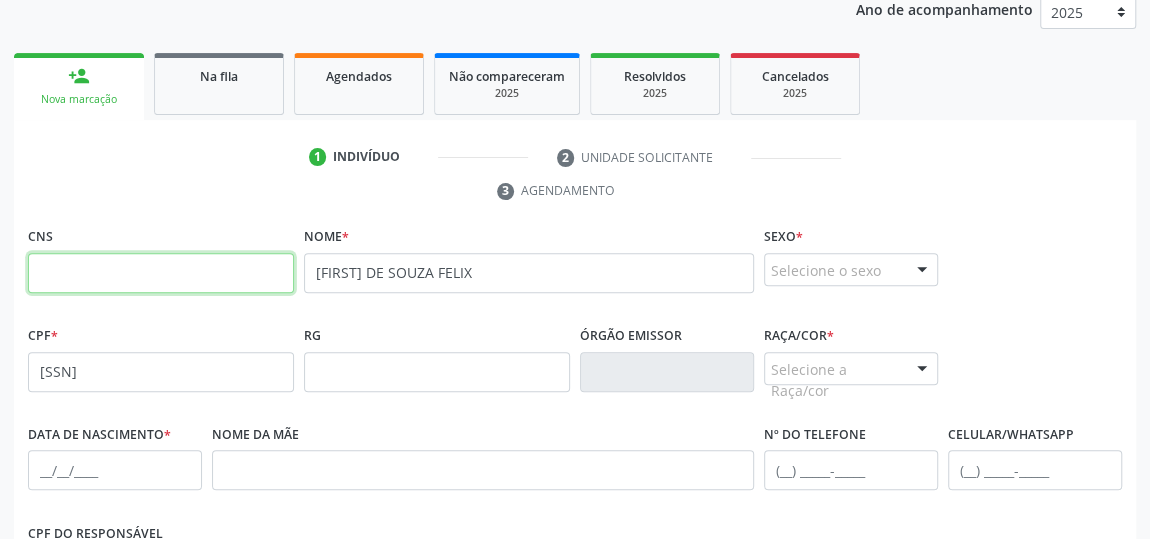 click at bounding box center (161, 273) 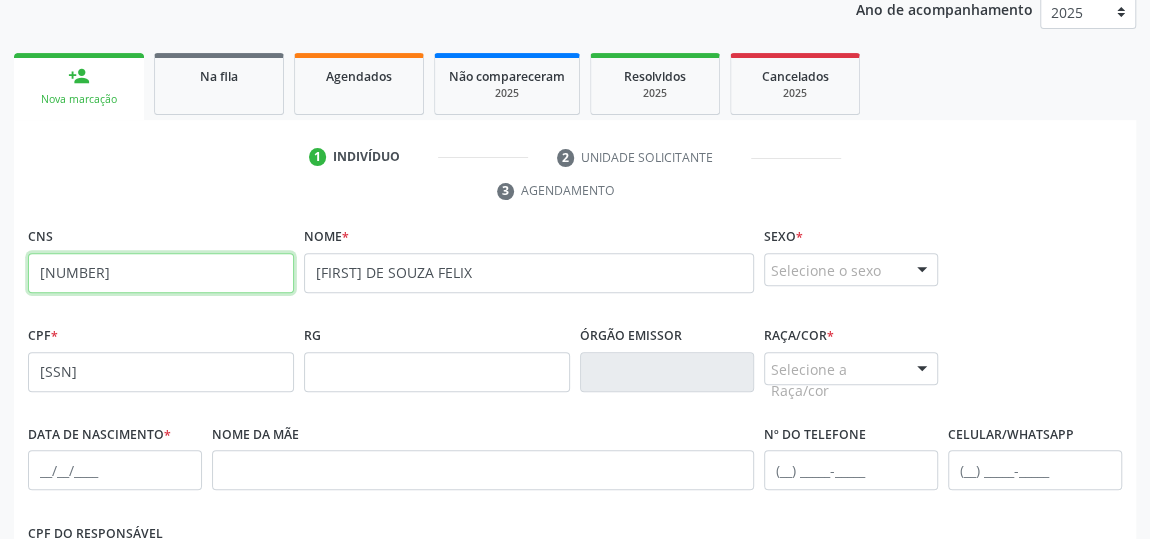 type on "702 5083 4734 8134" 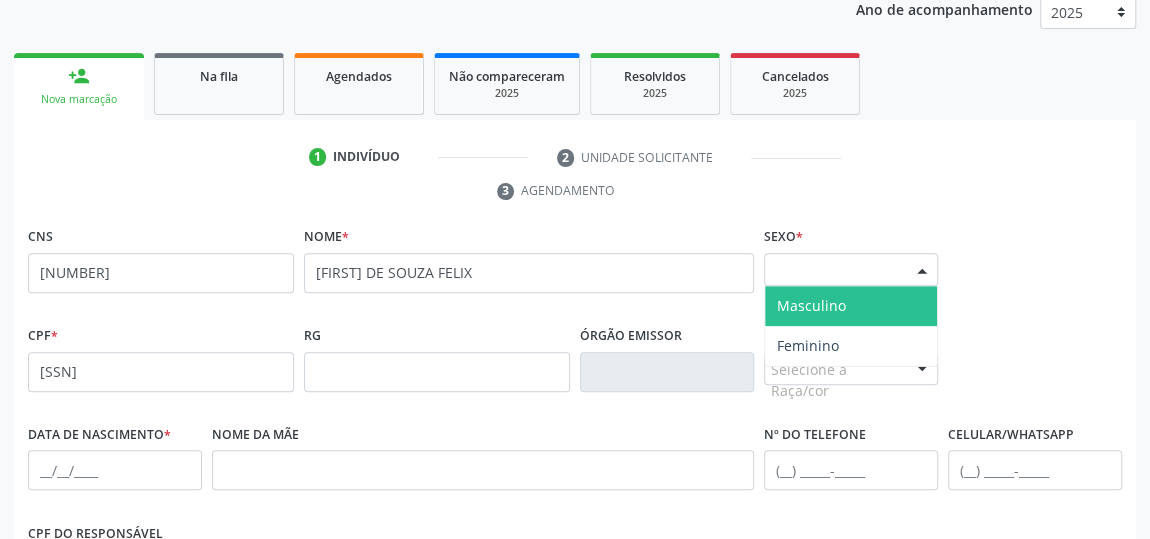 click at bounding box center [922, 271] 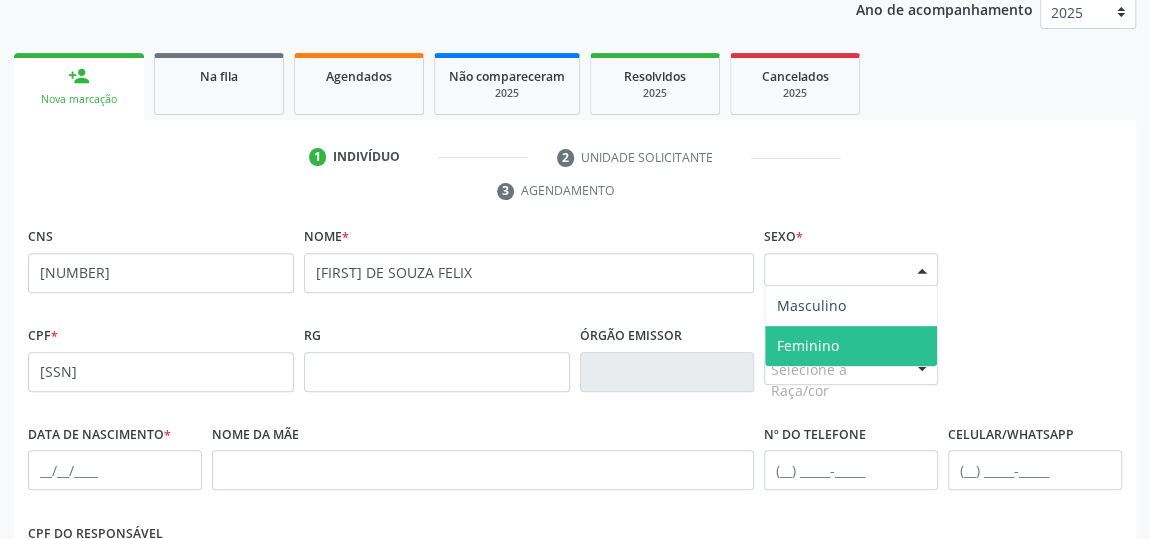 click on "Feminino" at bounding box center [851, 346] 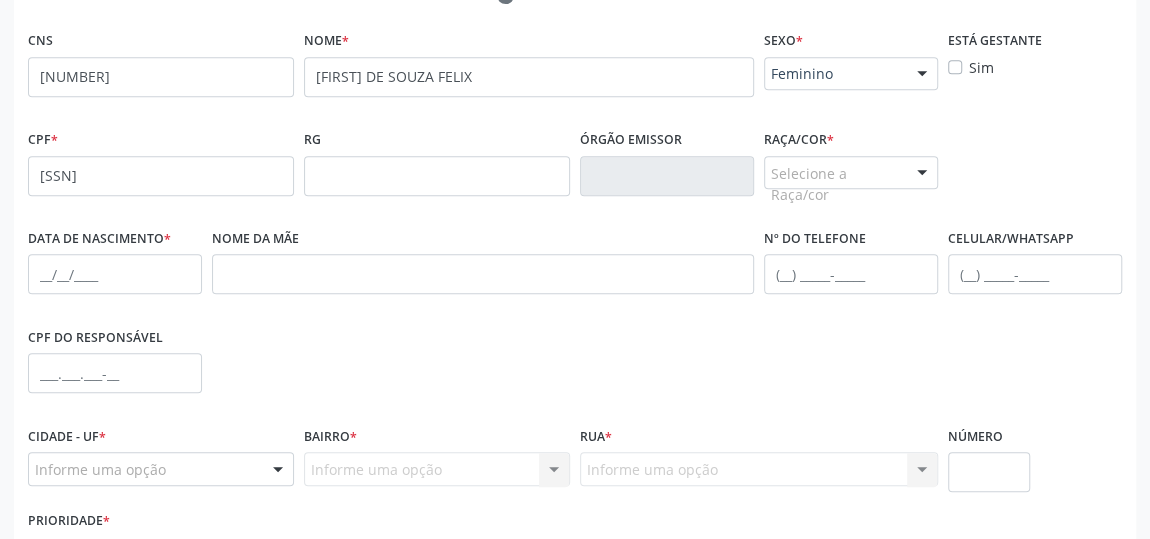 scroll, scrollTop: 365, scrollLeft: 0, axis: vertical 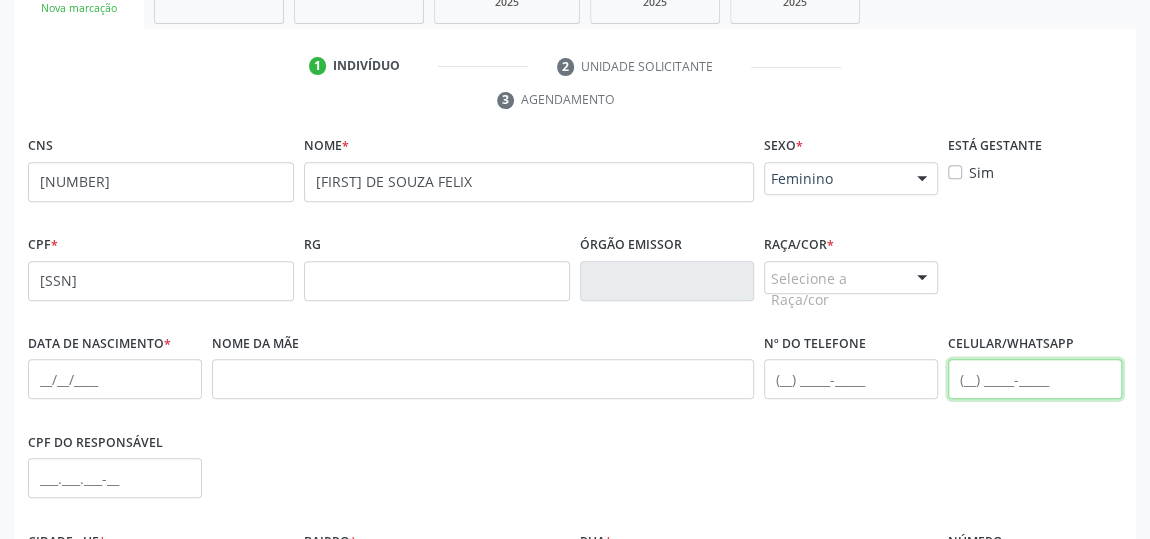 click at bounding box center (1035, 379) 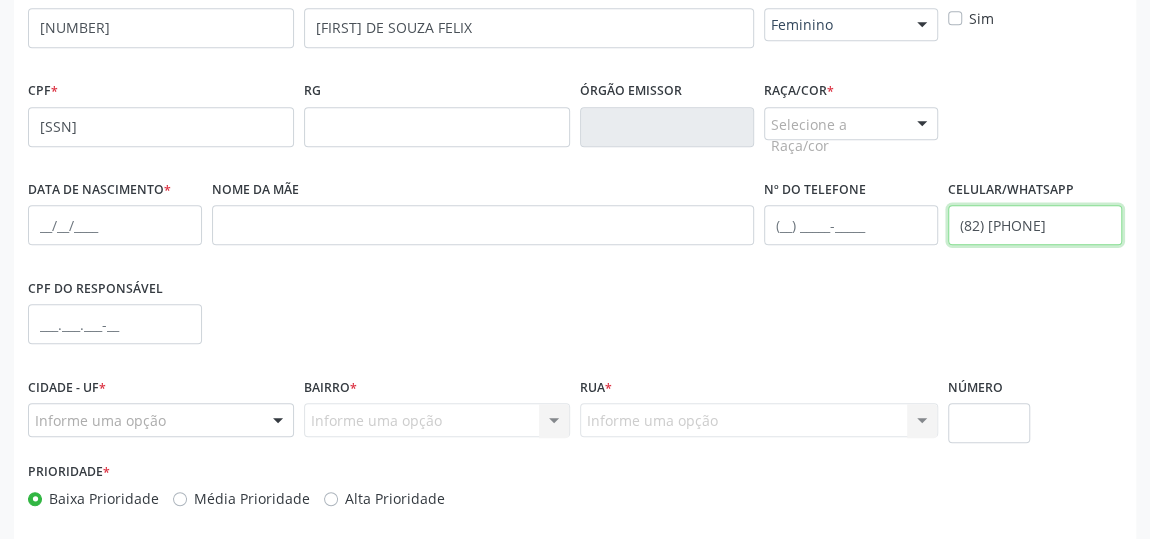 scroll, scrollTop: 604, scrollLeft: 0, axis: vertical 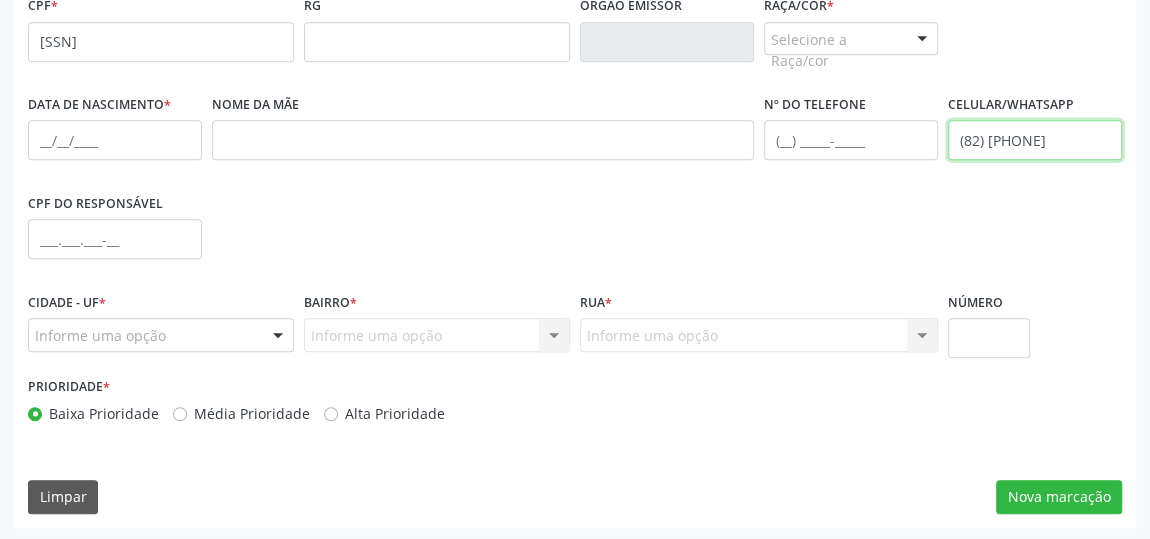 type on "(82) 99126-2245" 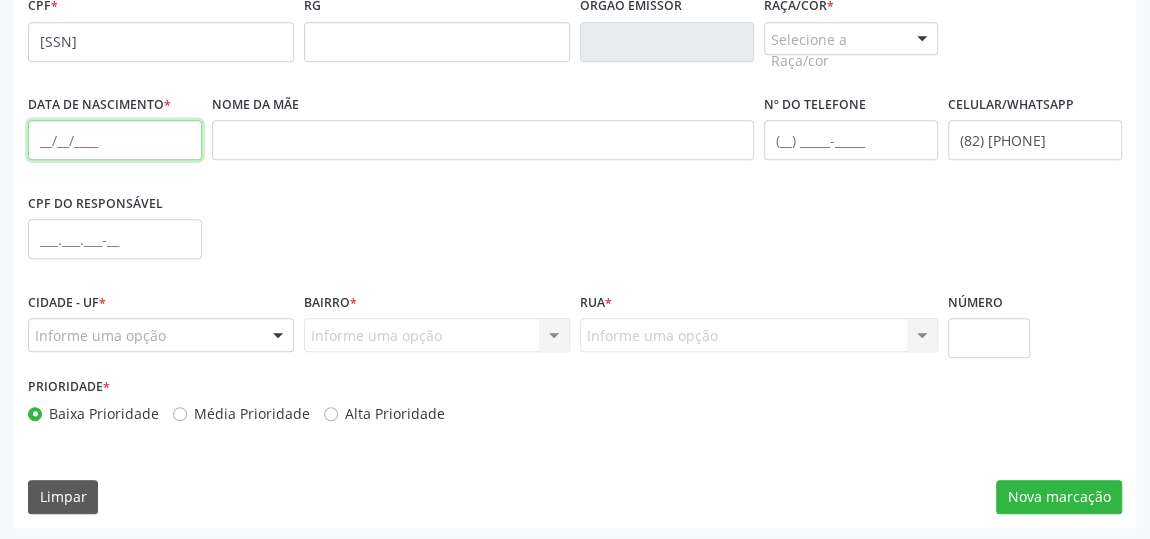 click at bounding box center (115, 140) 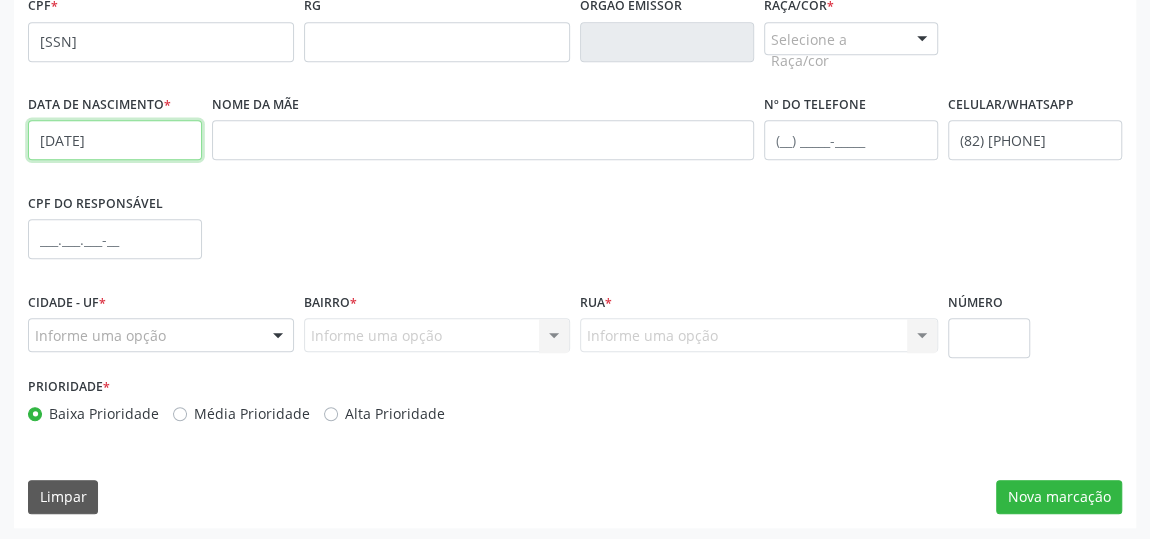 type on "01/12/2008" 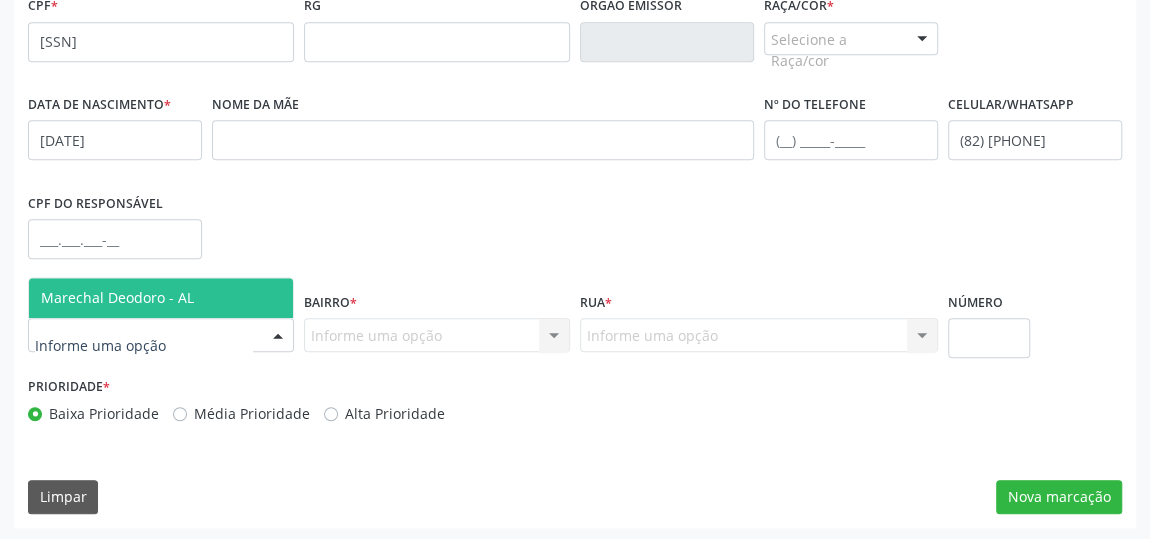 click at bounding box center (278, 336) 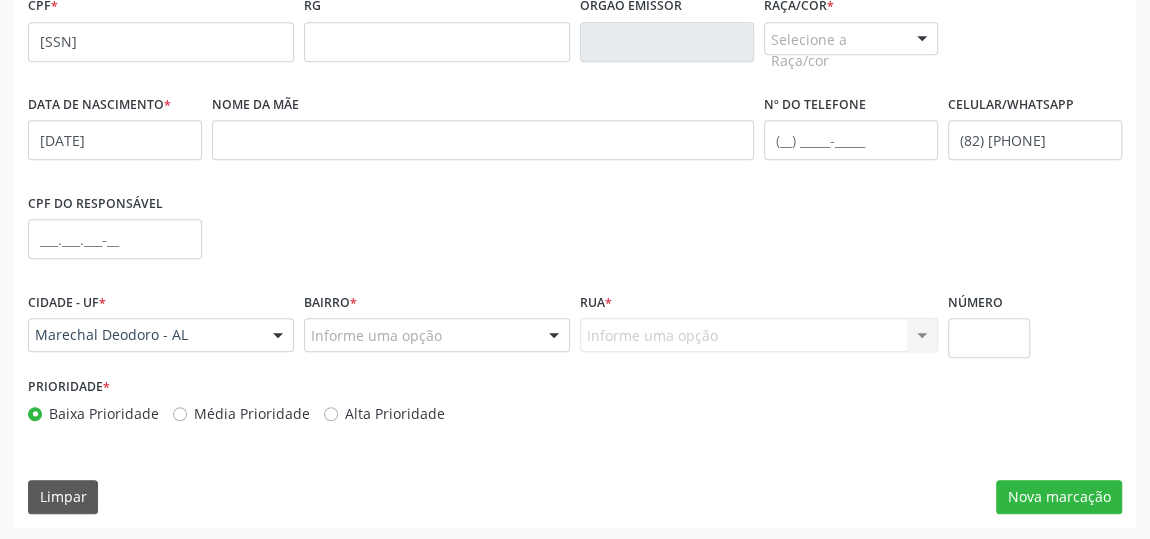 click at bounding box center (554, 336) 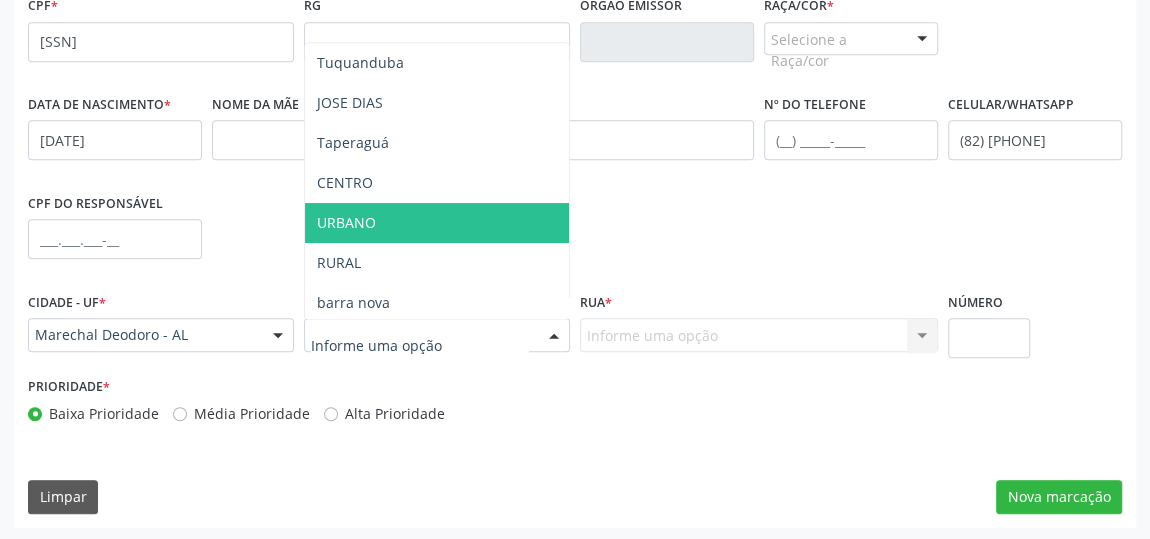 click on "URBANO" at bounding box center (346, 222) 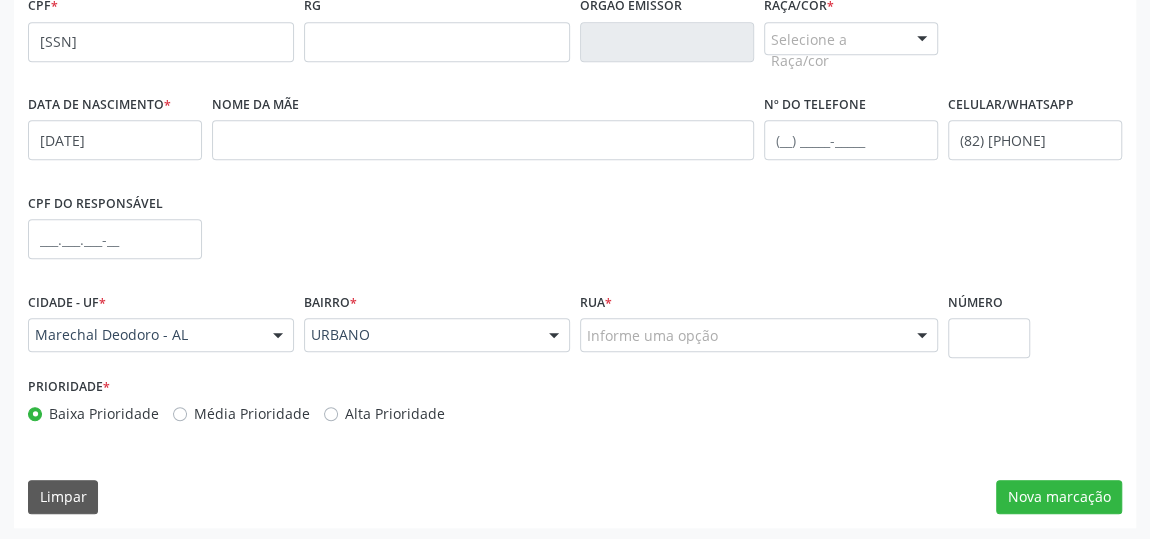 click at bounding box center [922, 336] 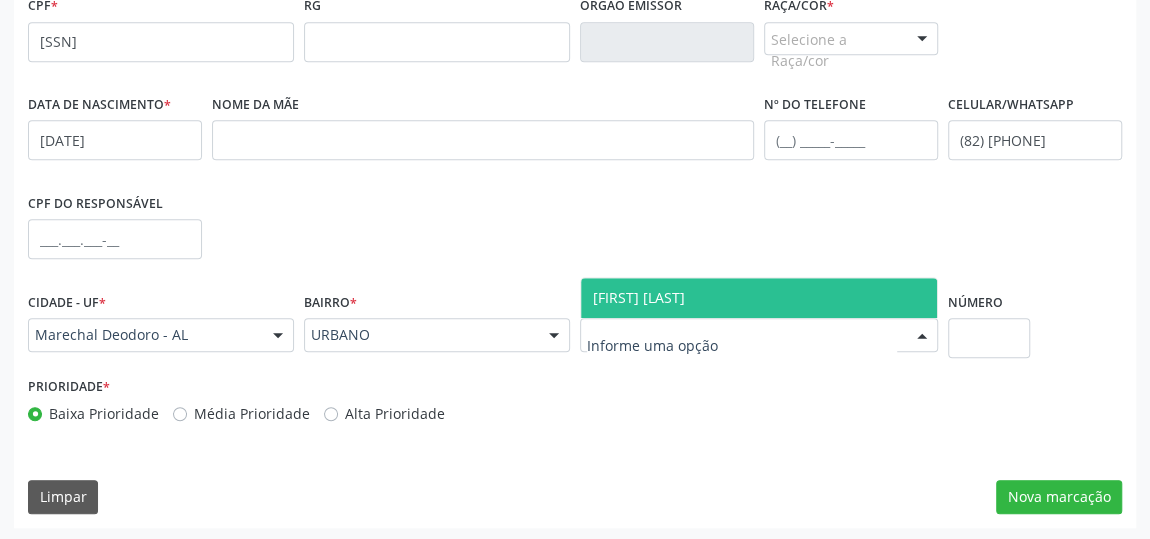 drag, startPoint x: 835, startPoint y: 305, endPoint x: 854, endPoint y: 301, distance: 19.416489 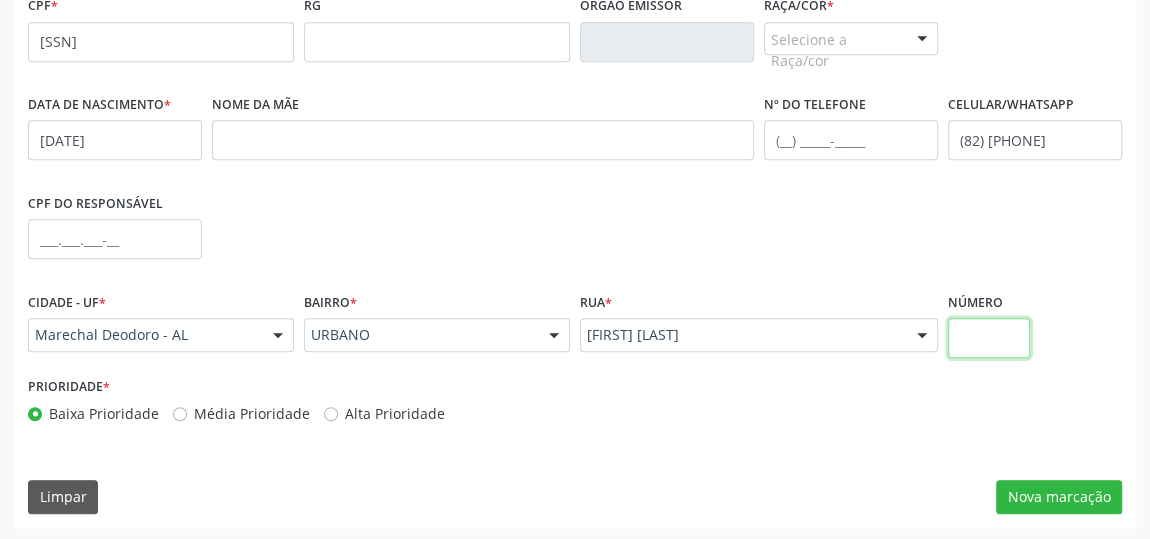 click at bounding box center (989, 338) 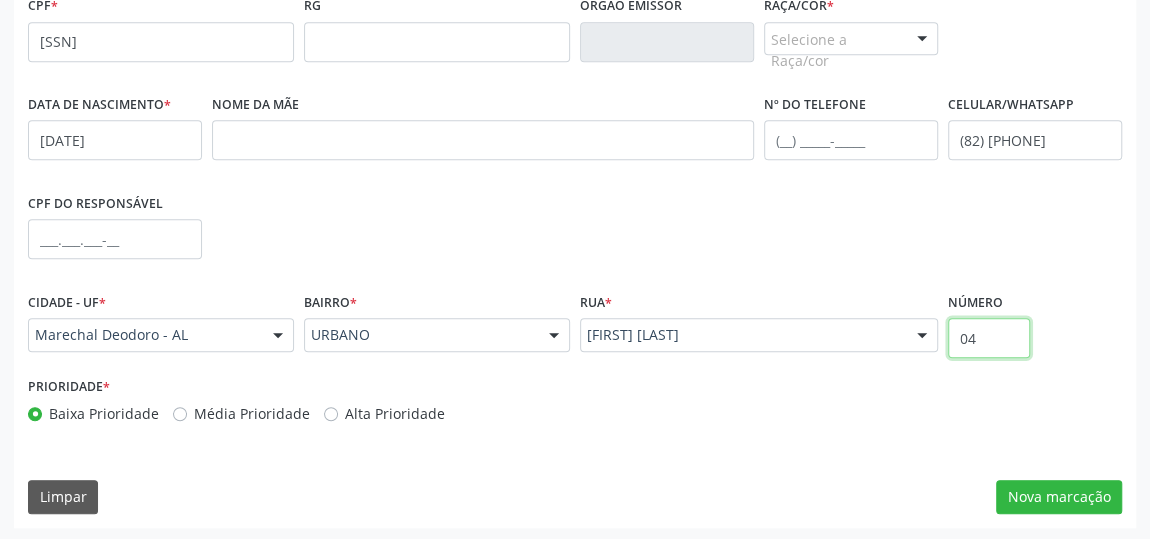 type on "0" 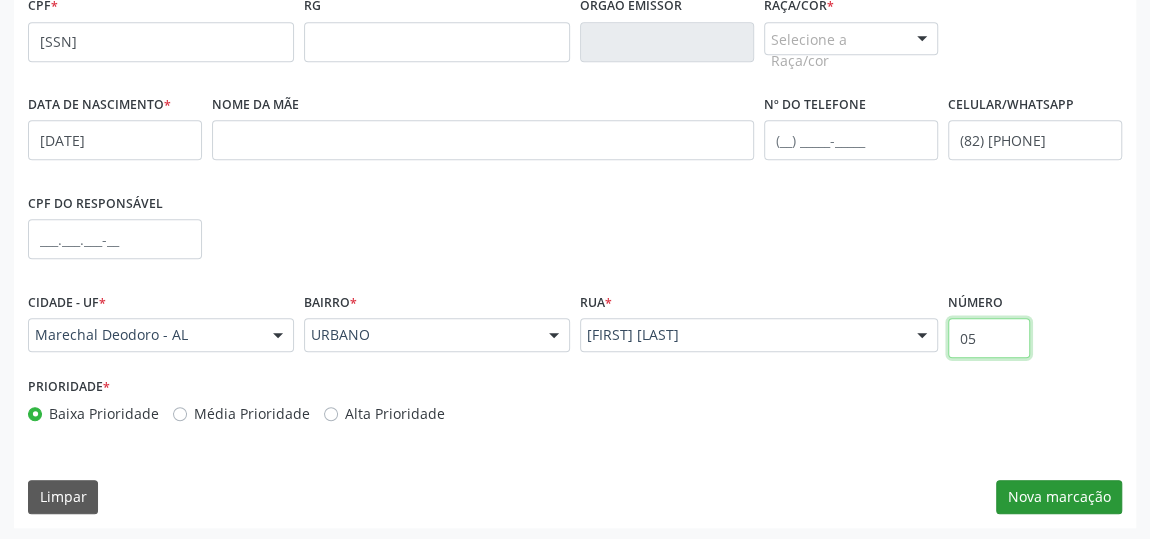 type on "05" 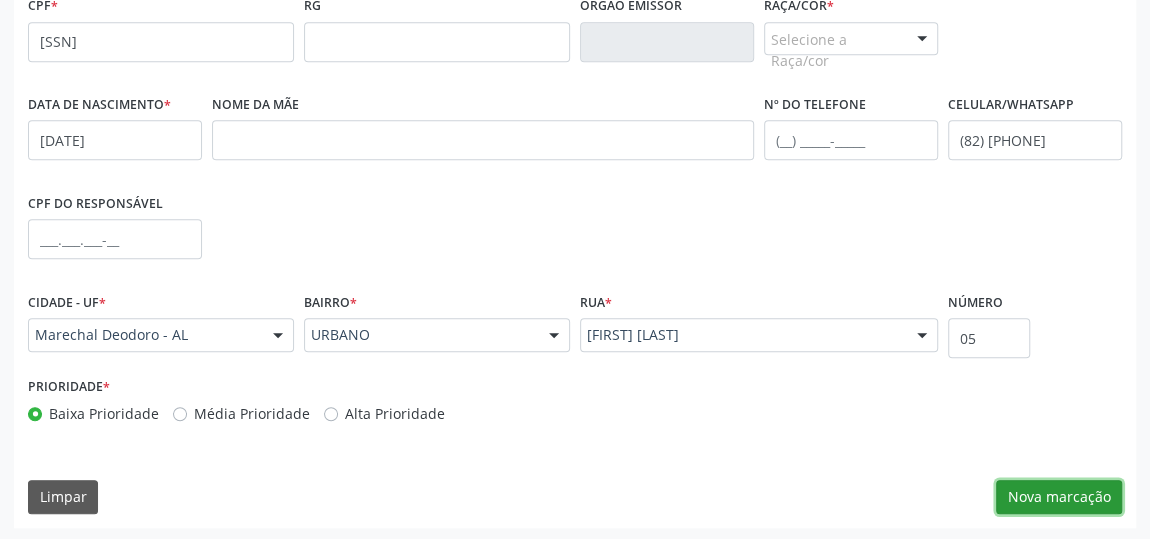 click on "Nova marcação" at bounding box center [1059, 497] 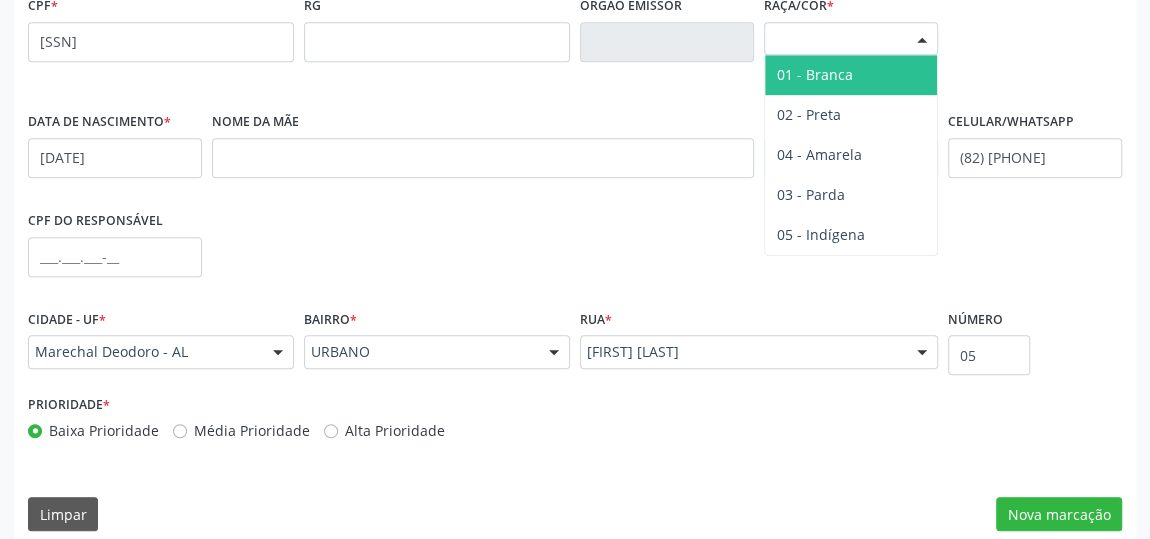 click at bounding box center (922, 40) 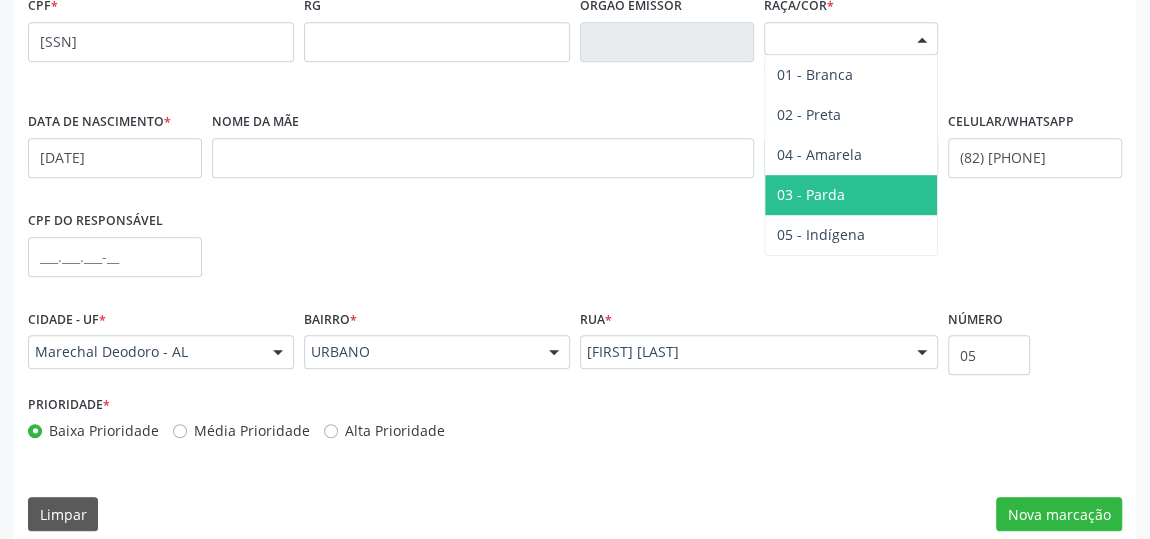 click on "03 - Parda" at bounding box center [851, 195] 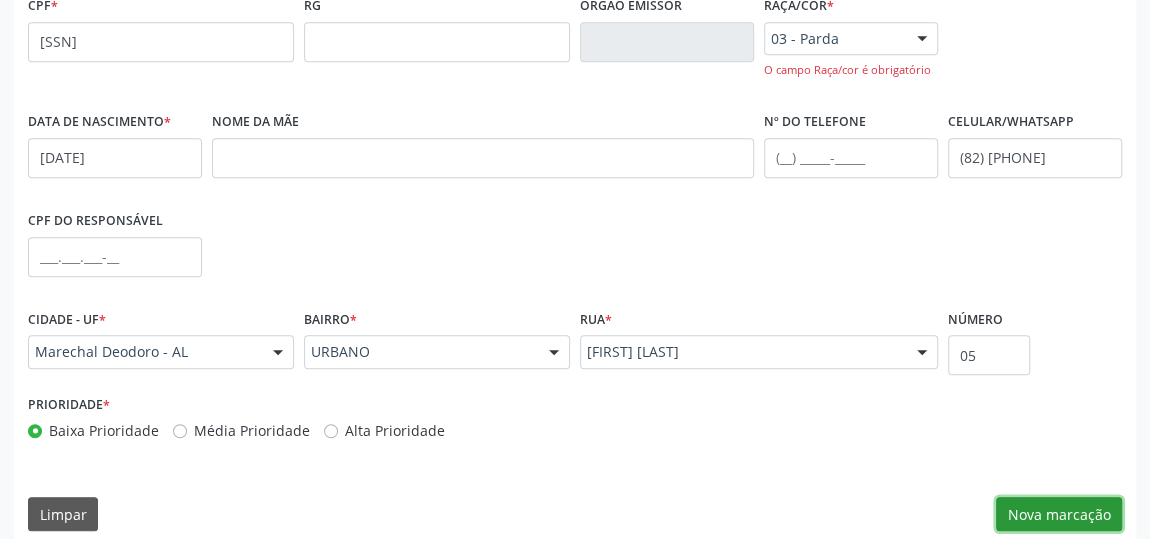 click on "Nova marcação" at bounding box center (1059, 514) 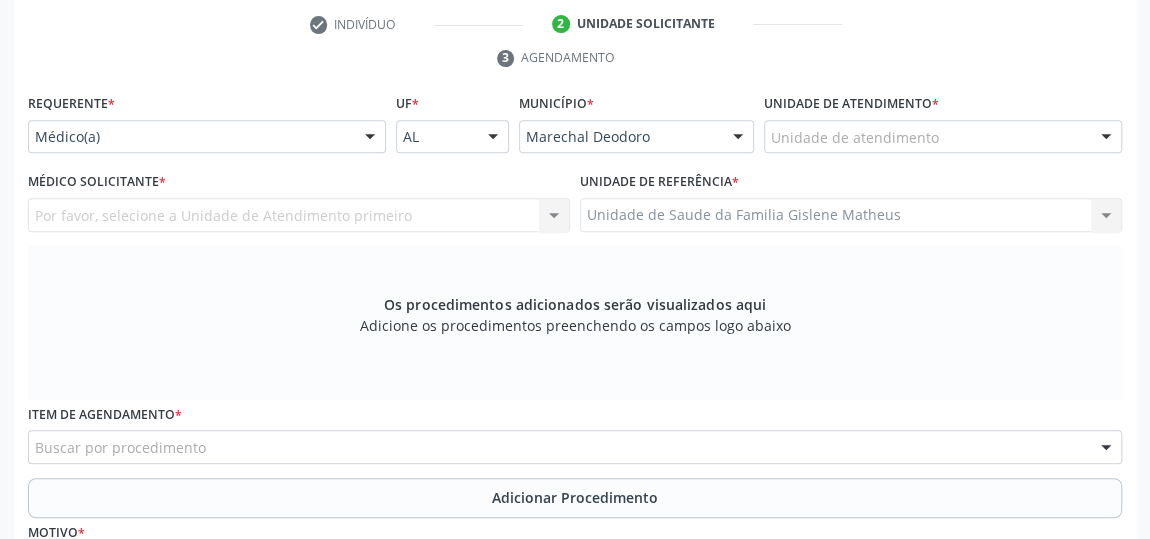 scroll, scrollTop: 331, scrollLeft: 0, axis: vertical 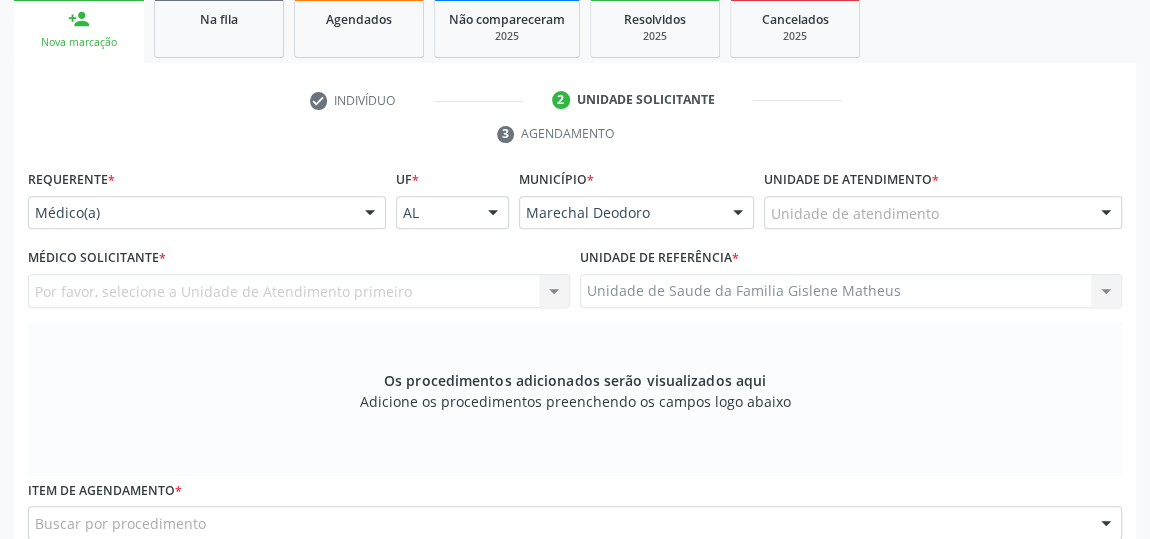 click on "Unidade de atendimento" at bounding box center [943, 213] 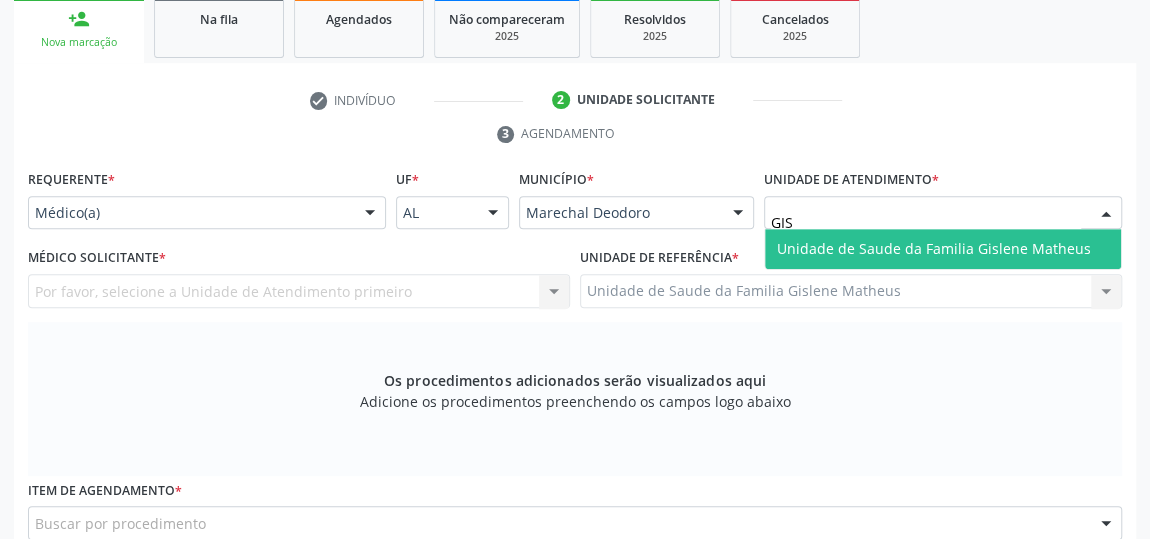 click on "Unidade de Saude da Familia Gislene Matheus" at bounding box center [943, 249] 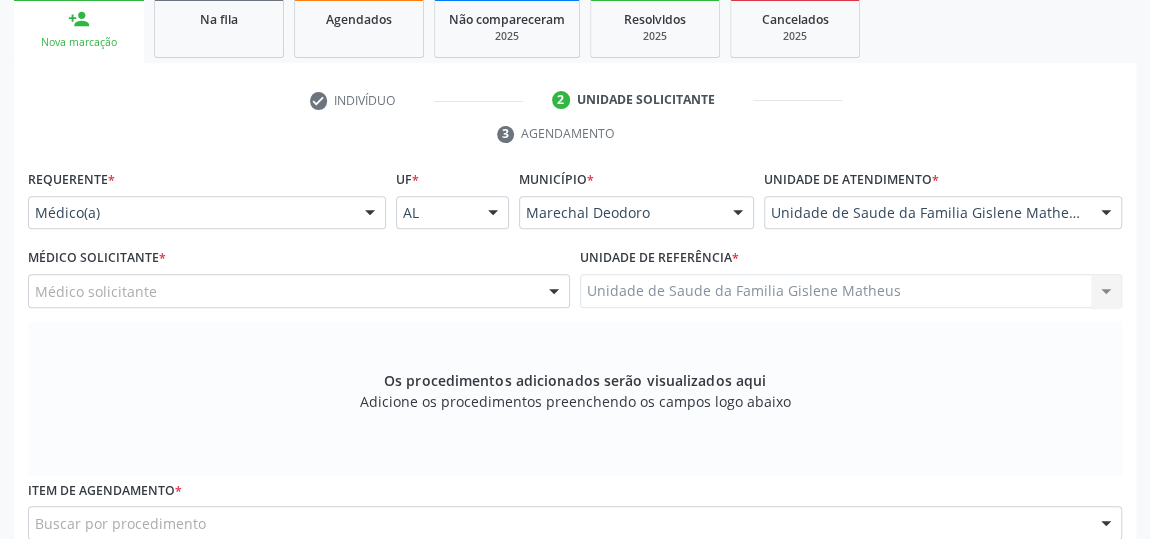click at bounding box center [1106, 214] 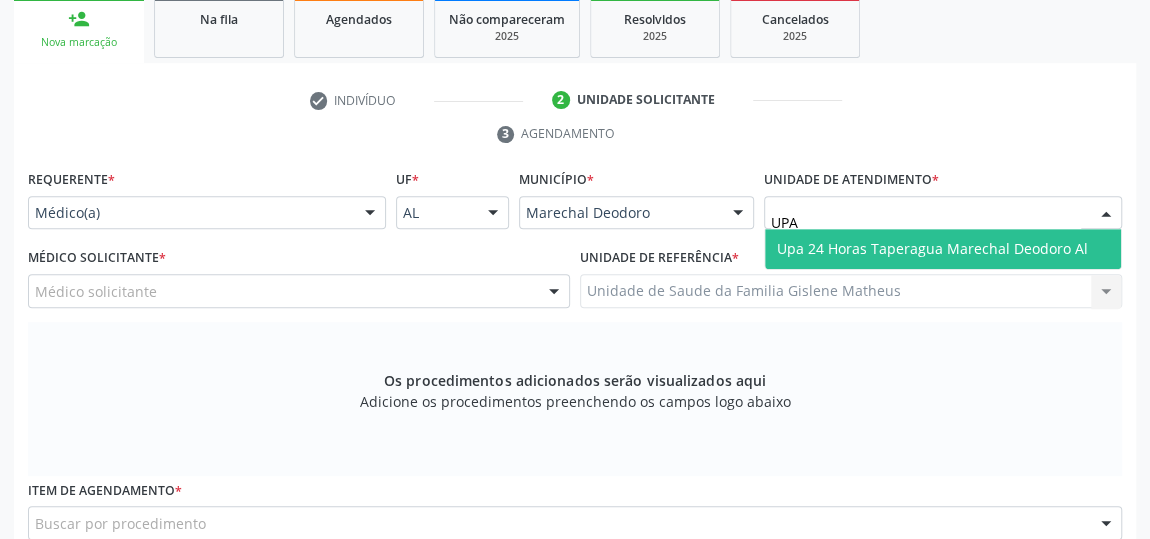 click on "Upa 24 Horas Taperagua Marechal Deodoro Al" at bounding box center [932, 248] 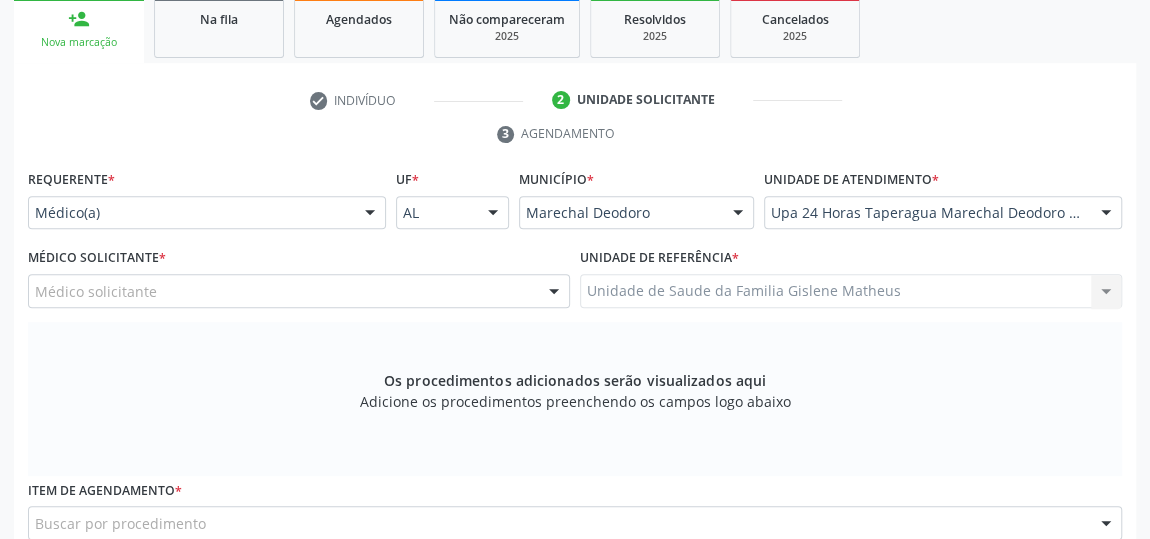 click at bounding box center (554, 292) 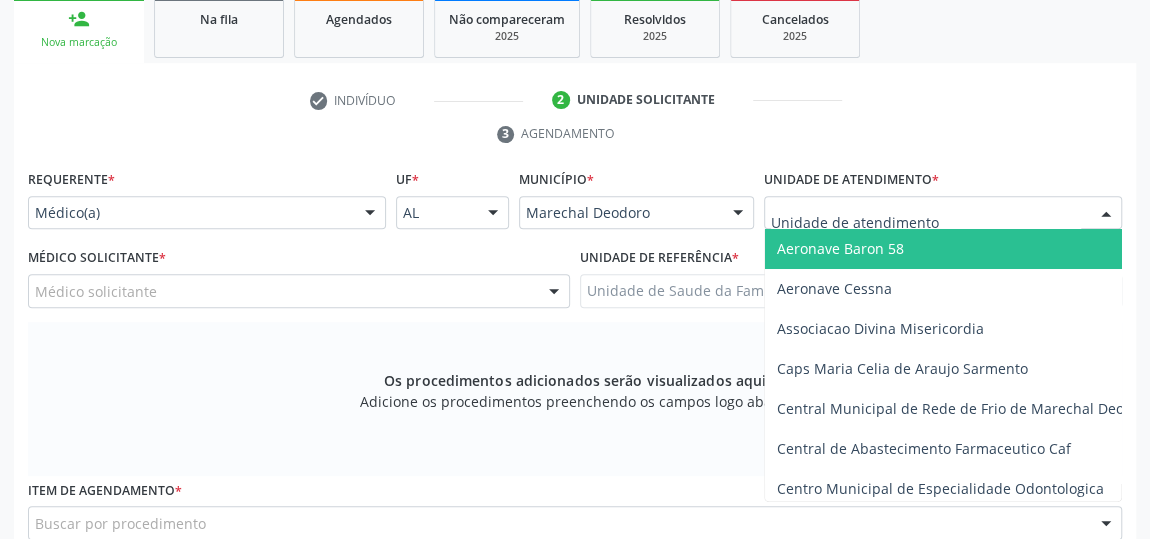 click at bounding box center [1106, 214] 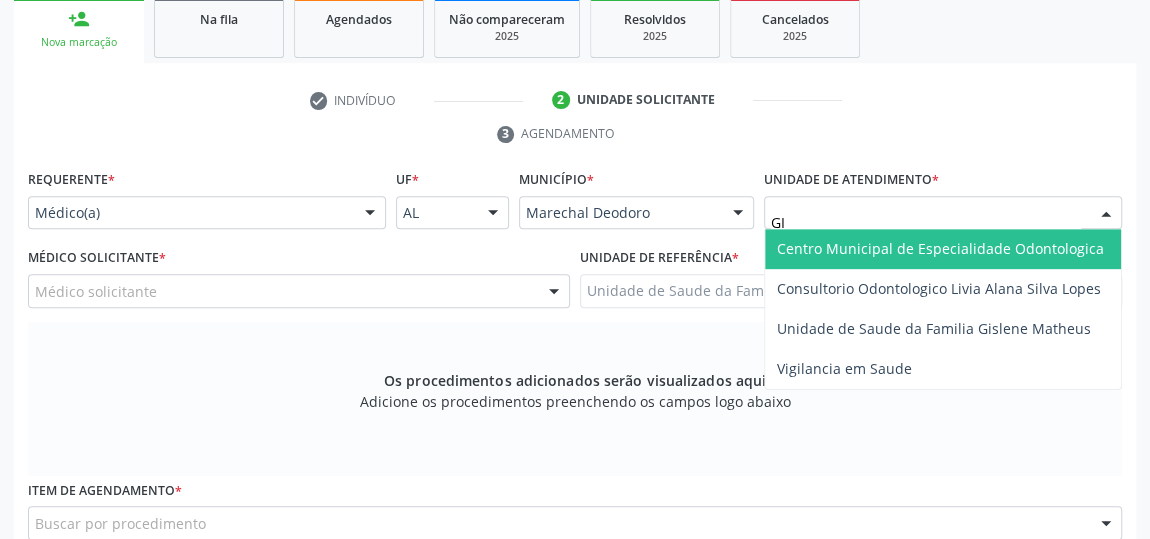 type on "GIS" 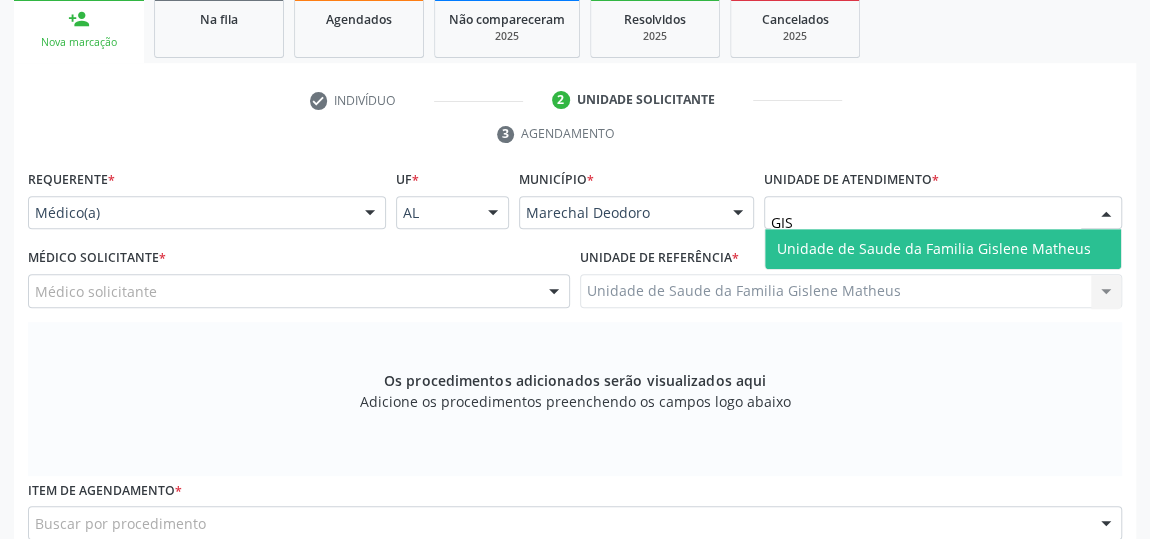click on "Unidade de Saude da Familia Gislene Matheus" at bounding box center (934, 248) 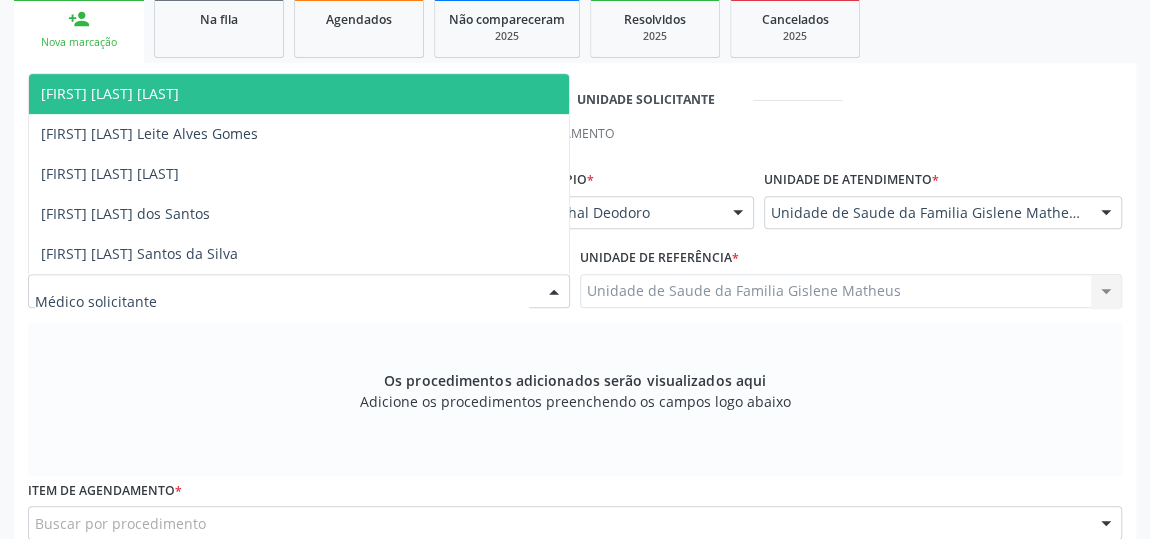 click at bounding box center [554, 292] 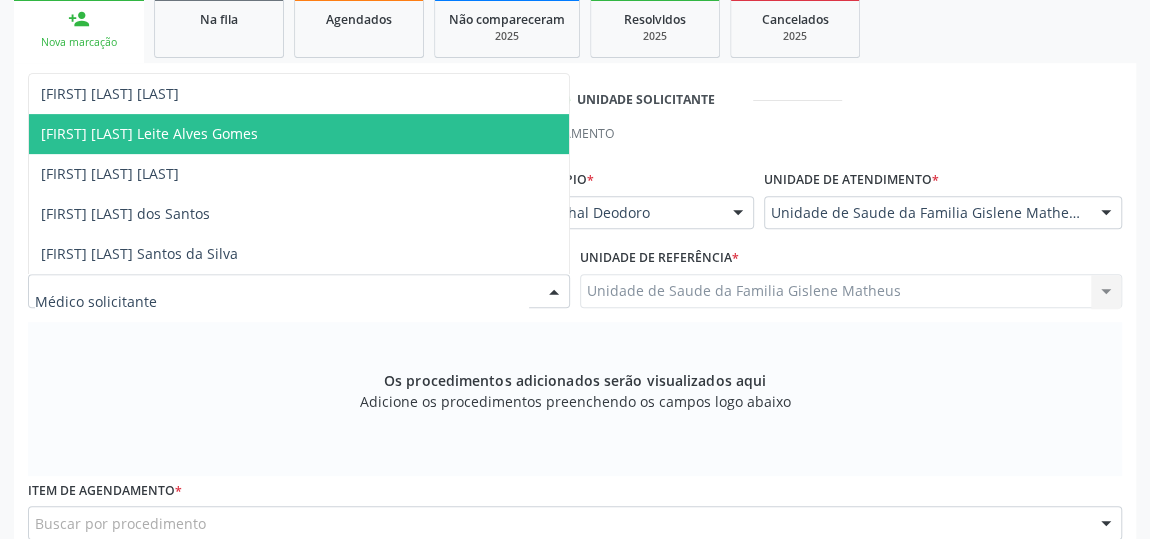click on "[FIRST] Leite Alves Gomes" at bounding box center (149, 133) 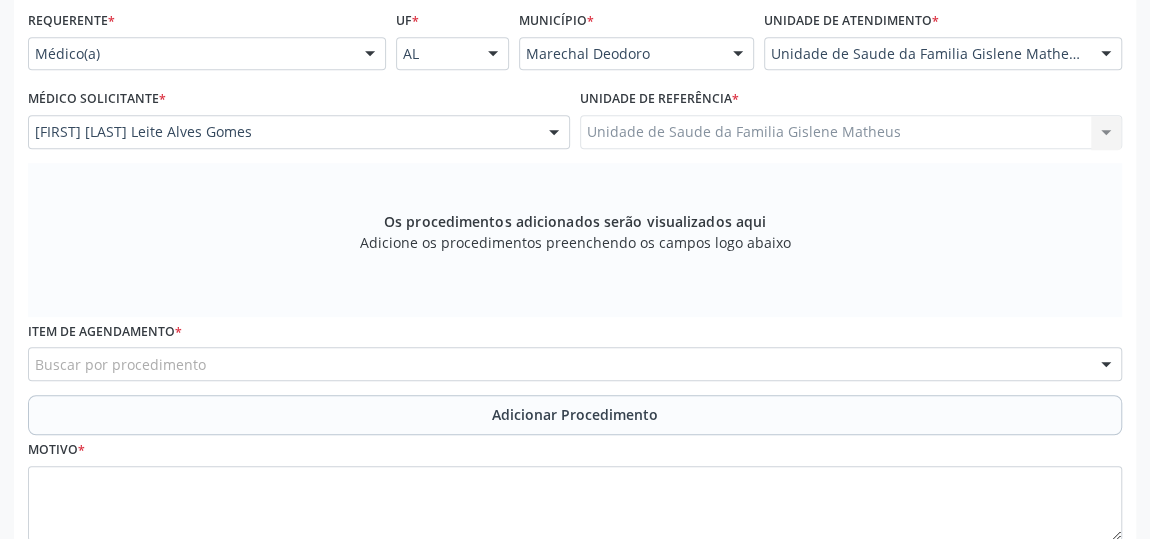 scroll, scrollTop: 604, scrollLeft: 0, axis: vertical 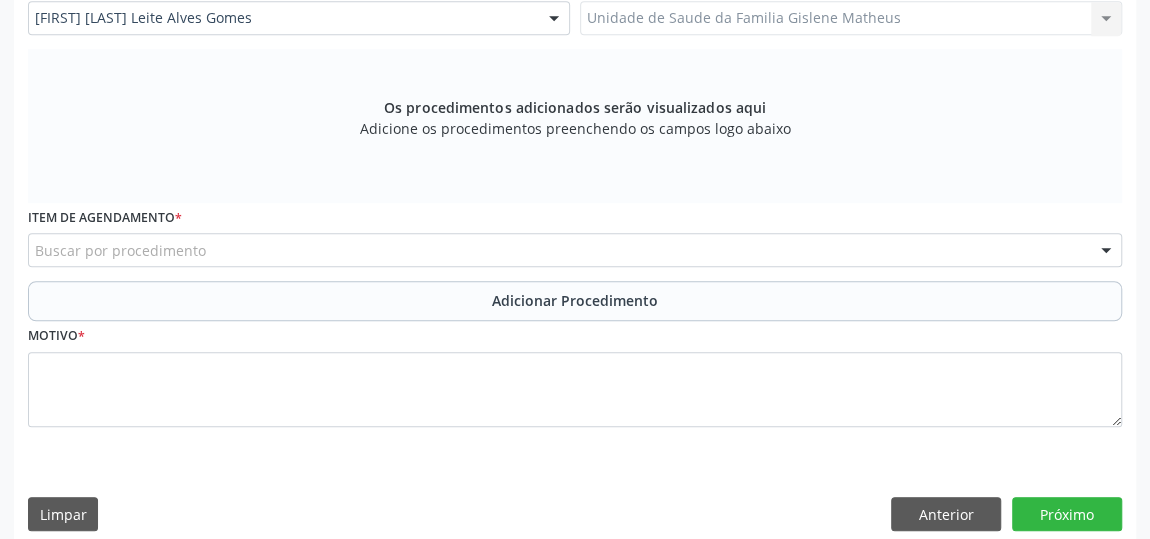 click on "Buscar por procedimento" at bounding box center [575, 250] 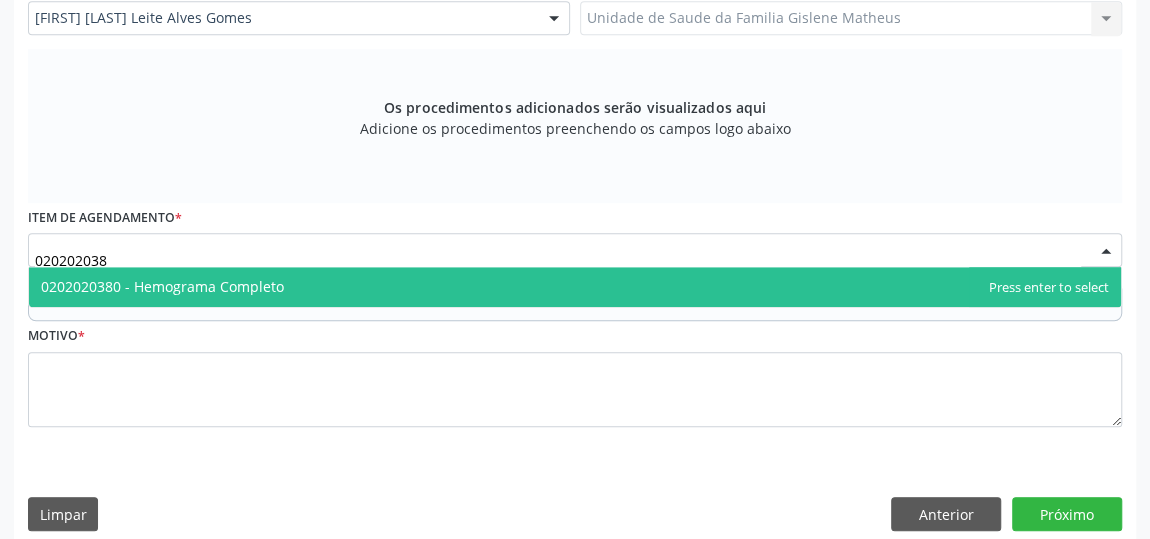 type on "0202020380" 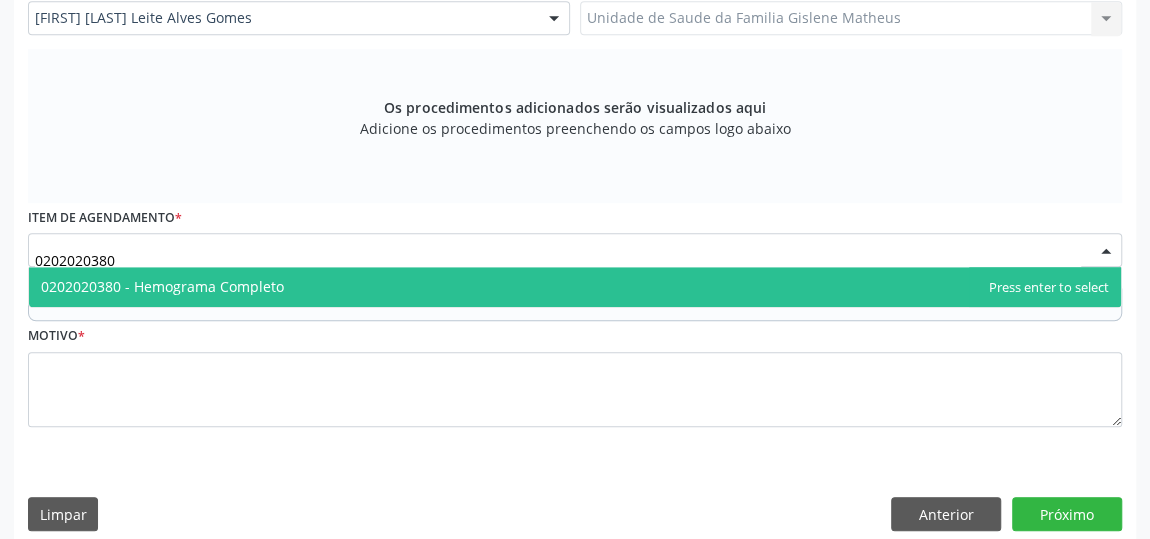 click on "0202020380 - Hemograma Completo" at bounding box center [162, 286] 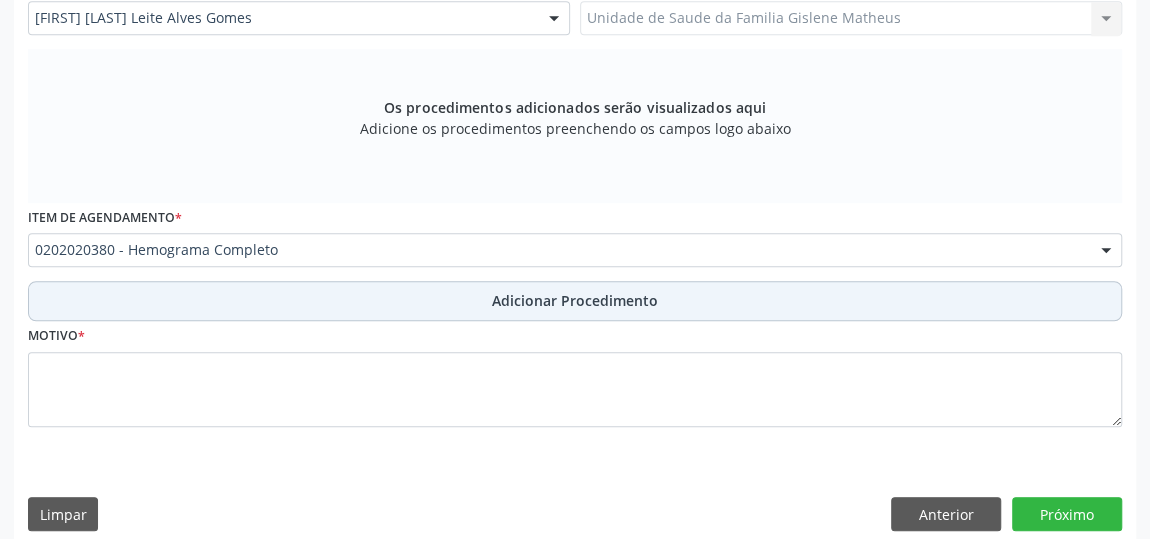 click on "Adicionar Procedimento" at bounding box center (575, 300) 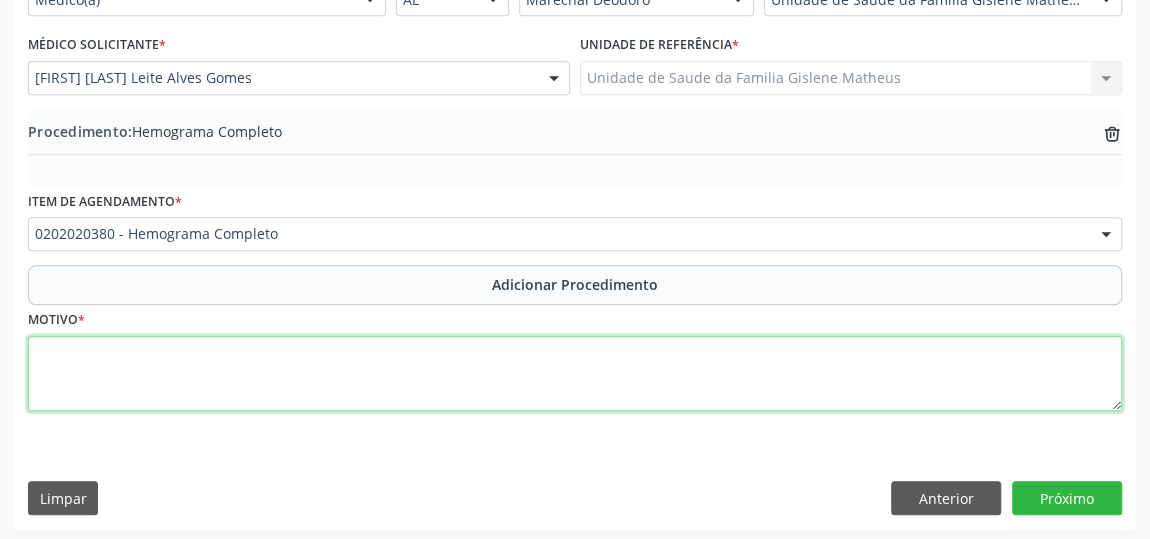click at bounding box center [575, 374] 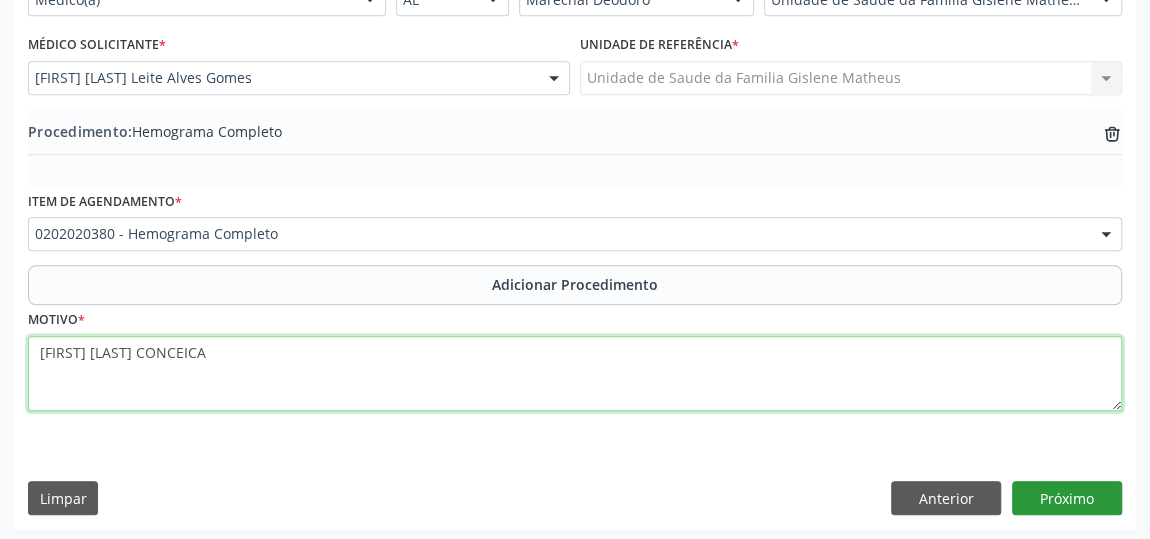 type on "DIA DE FEBRE, MIALGIA DOR DE CABECA, EXANTEMA." 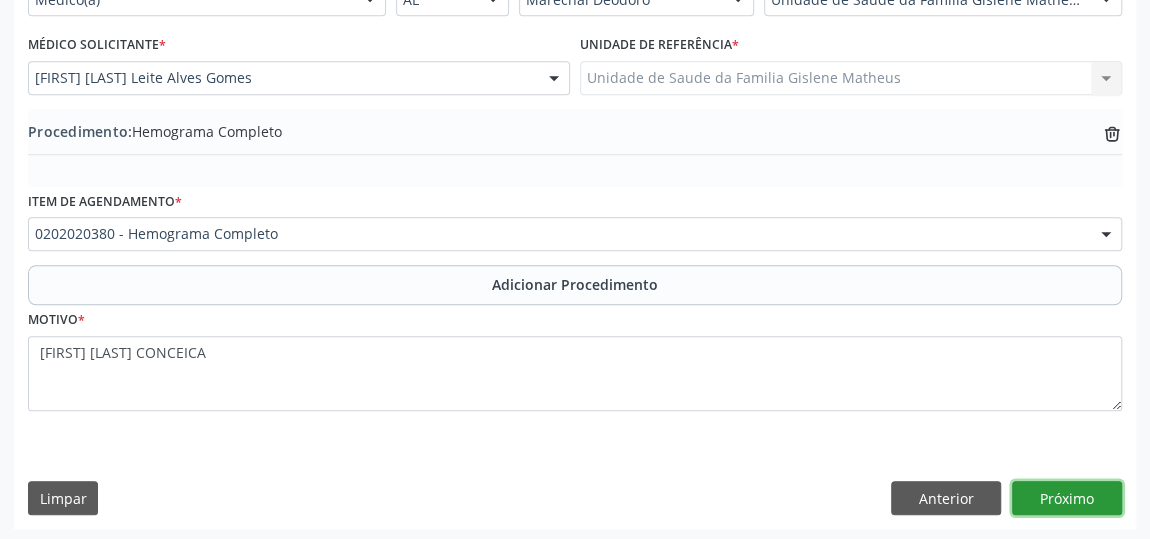click on "Próximo" at bounding box center (1067, 498) 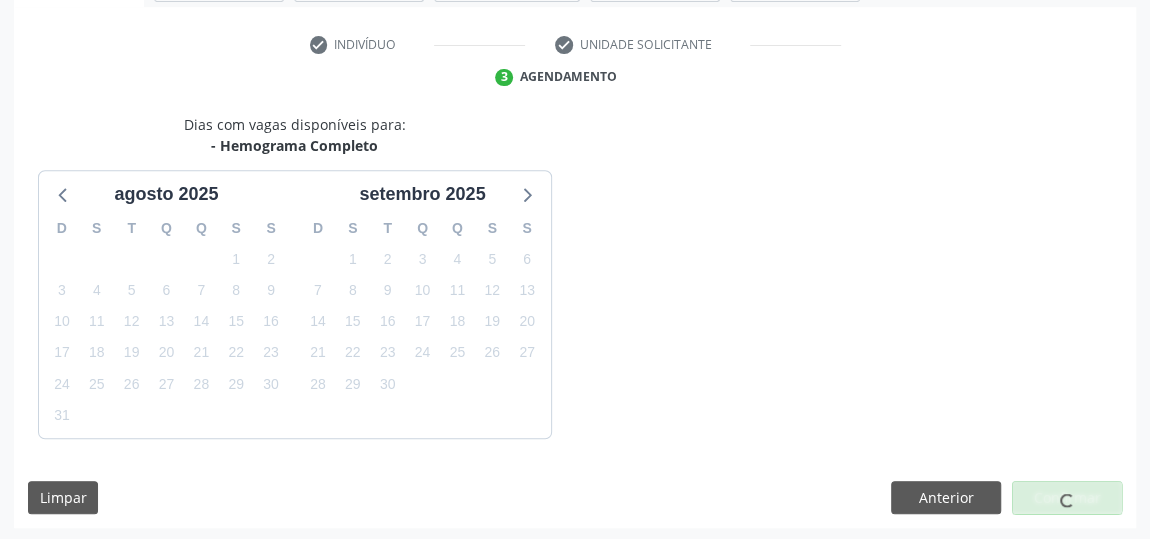 scroll, scrollTop: 446, scrollLeft: 0, axis: vertical 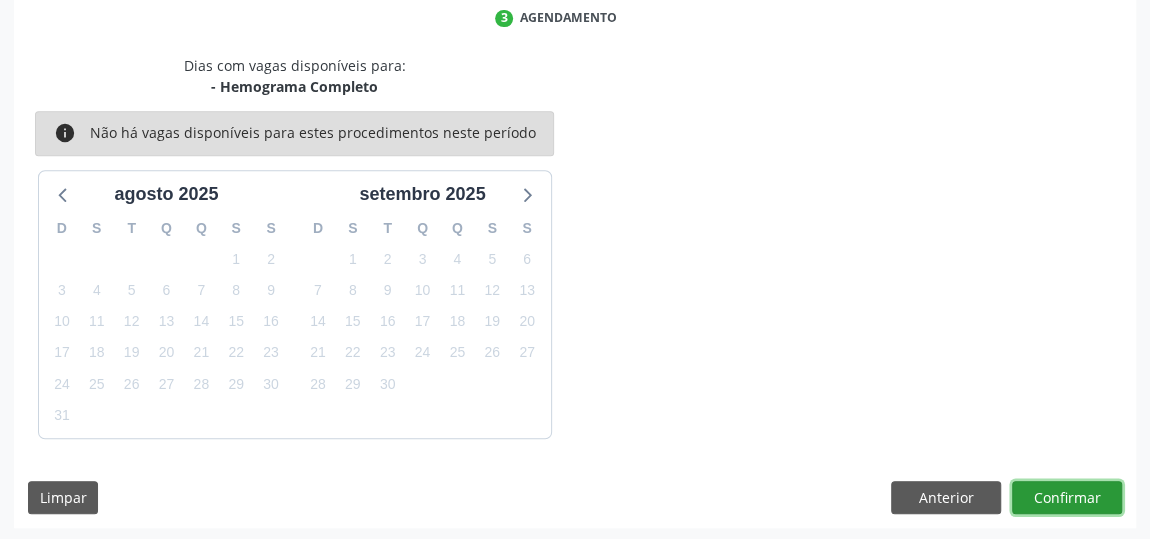 click on "Confirmar" at bounding box center (1067, 498) 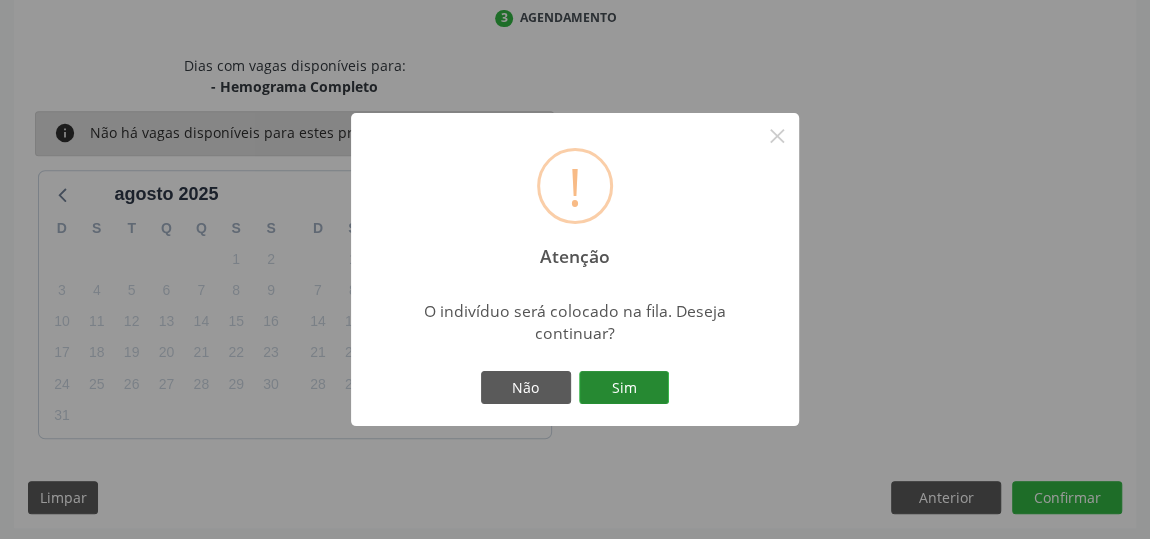 click on "Sim" at bounding box center [624, 388] 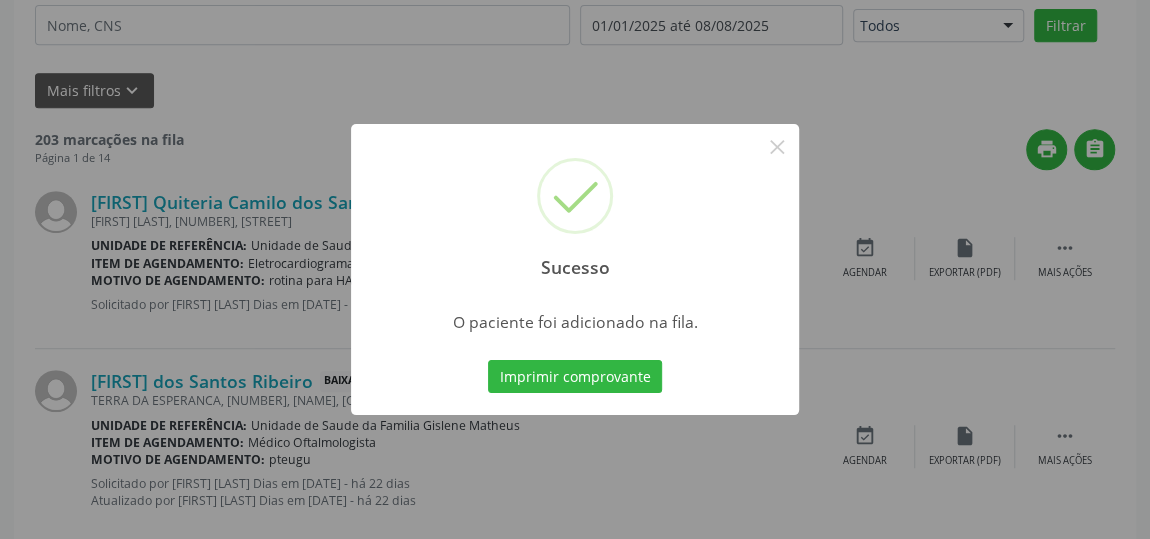 scroll, scrollTop: 153, scrollLeft: 0, axis: vertical 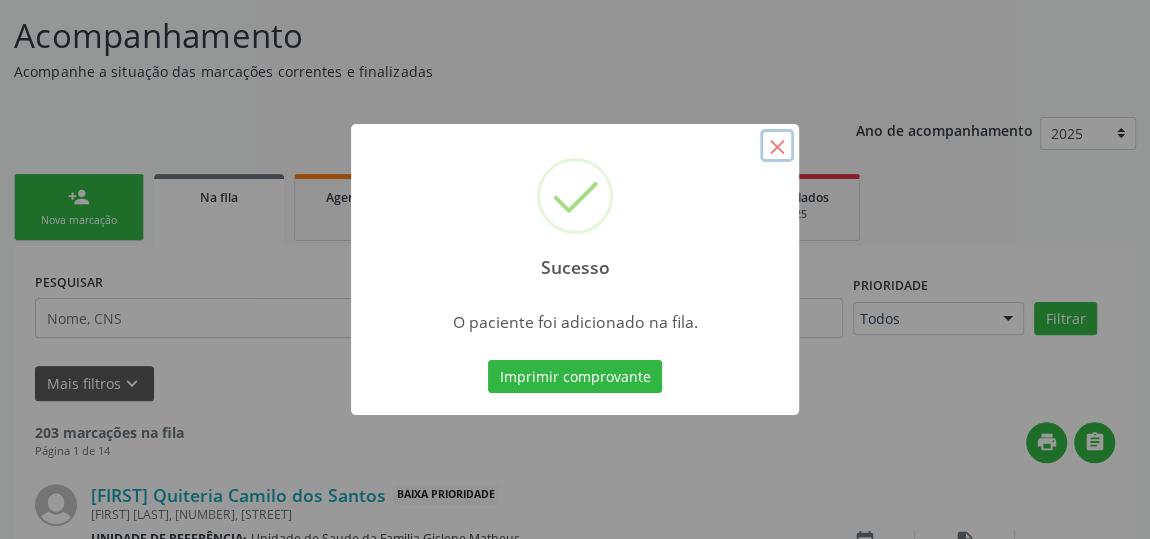 click on "×" at bounding box center [777, 146] 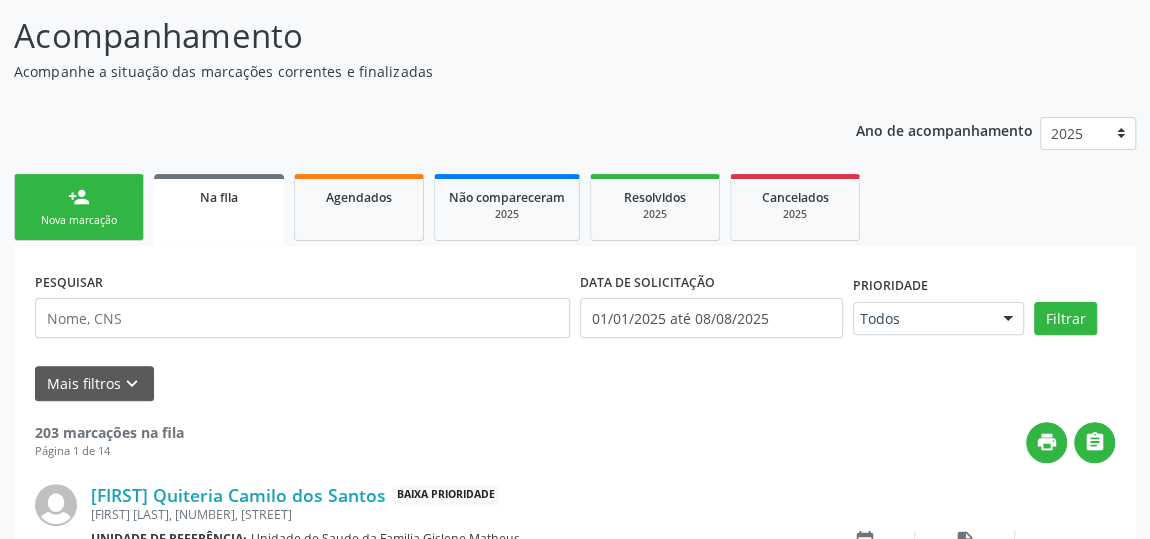 click on "person_add
Nova marcação" at bounding box center [79, 207] 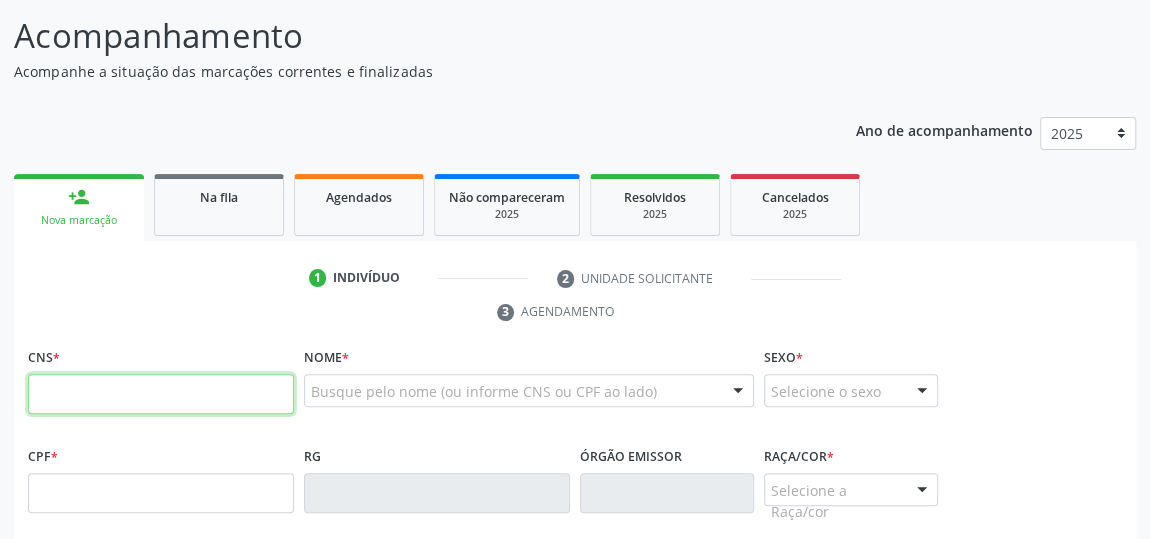 click at bounding box center (161, 394) 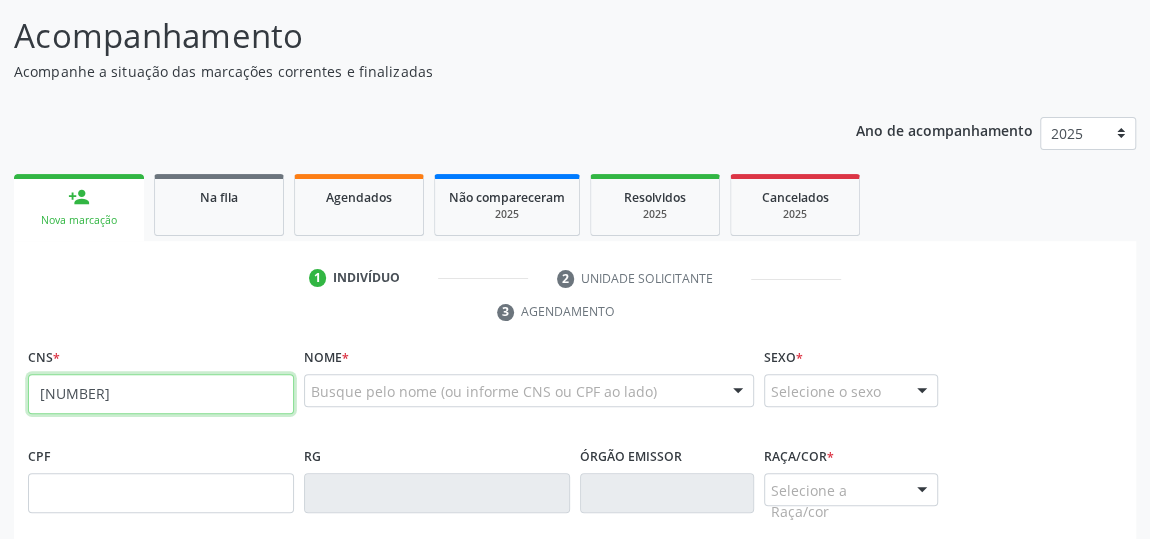 type on "708 2016 7540 8945" 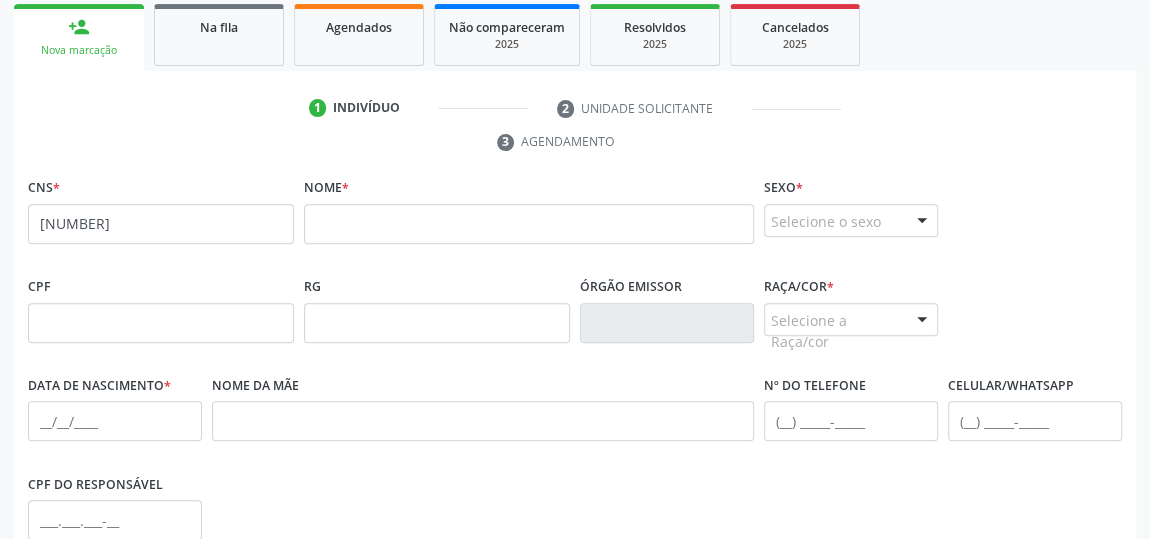scroll, scrollTop: 335, scrollLeft: 0, axis: vertical 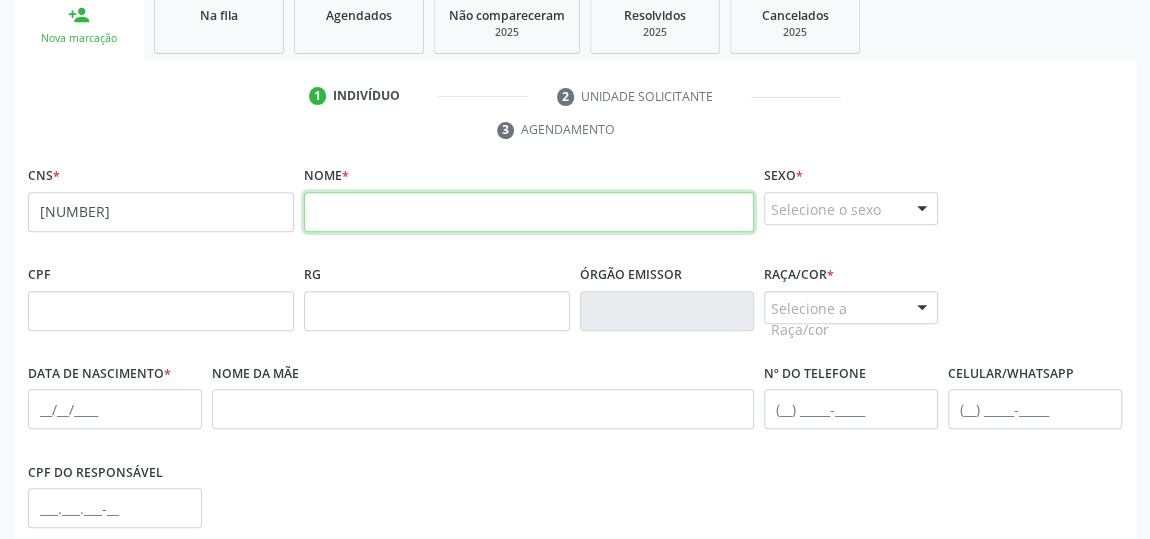 click at bounding box center [529, 212] 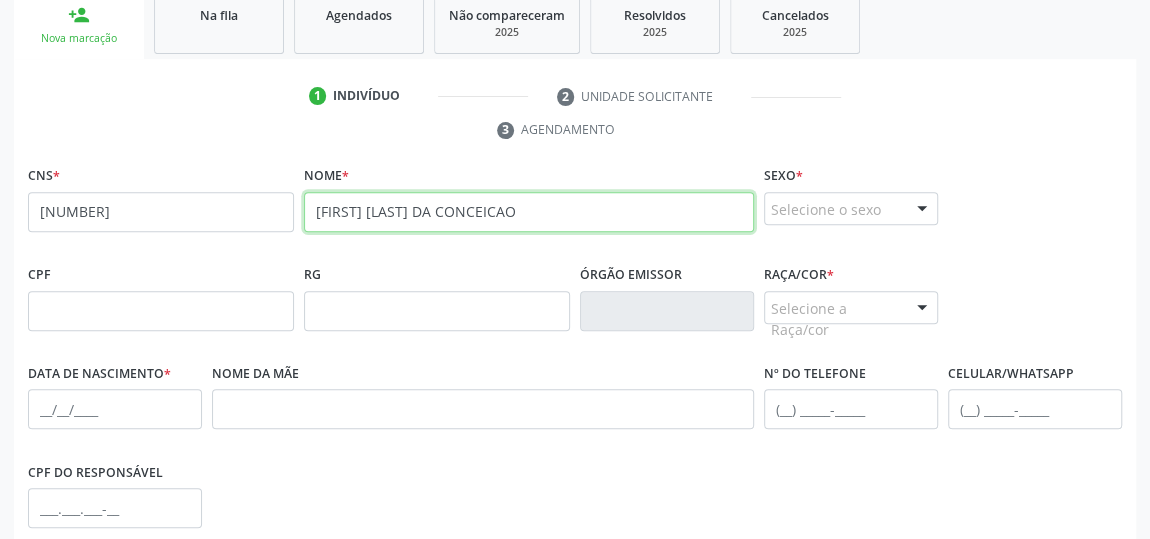 type on "MANOEL NICOLAU DA CONCEICAO" 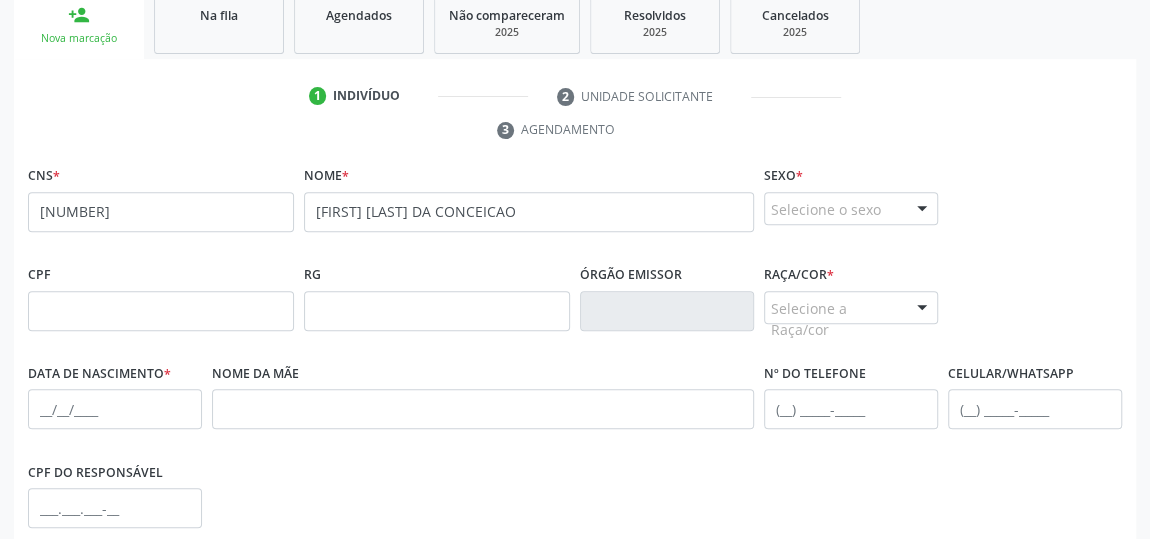click at bounding box center [922, 210] 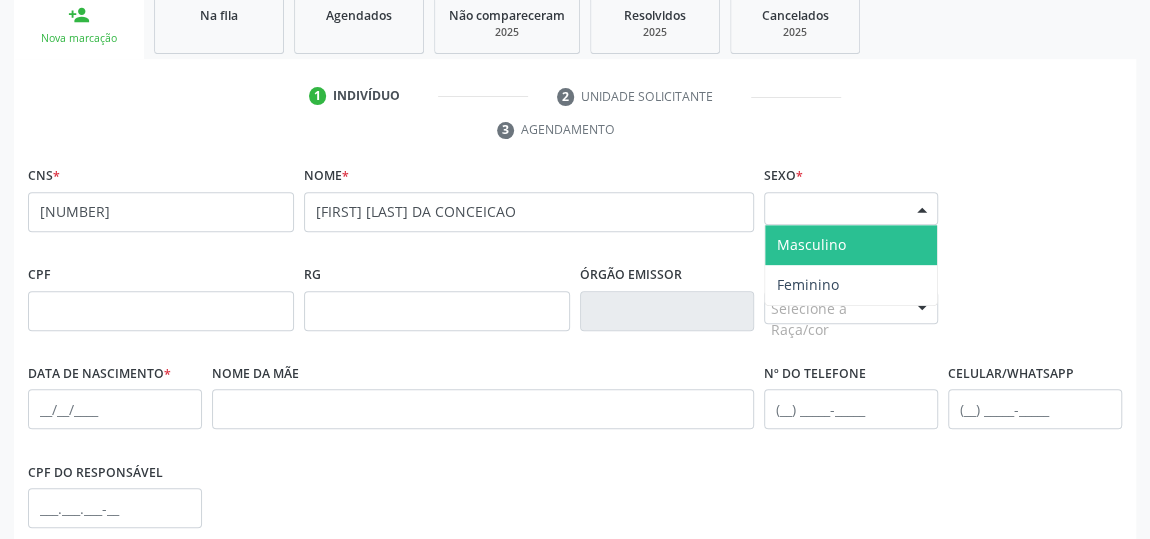 click on "Masculino" at bounding box center (811, 244) 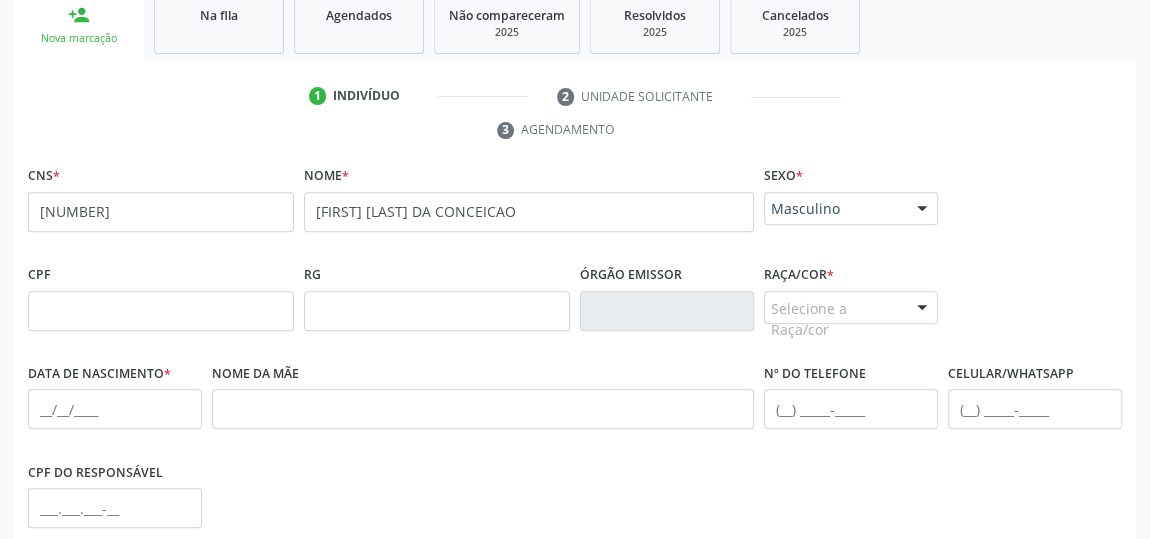 click at bounding box center (922, 309) 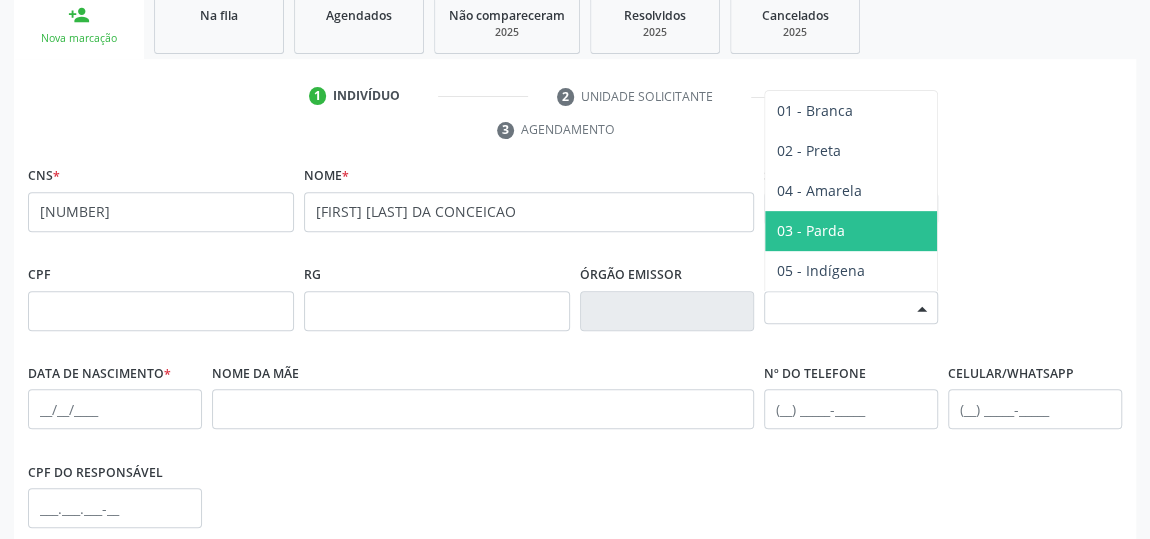 click on "03 - Parda" at bounding box center (811, 230) 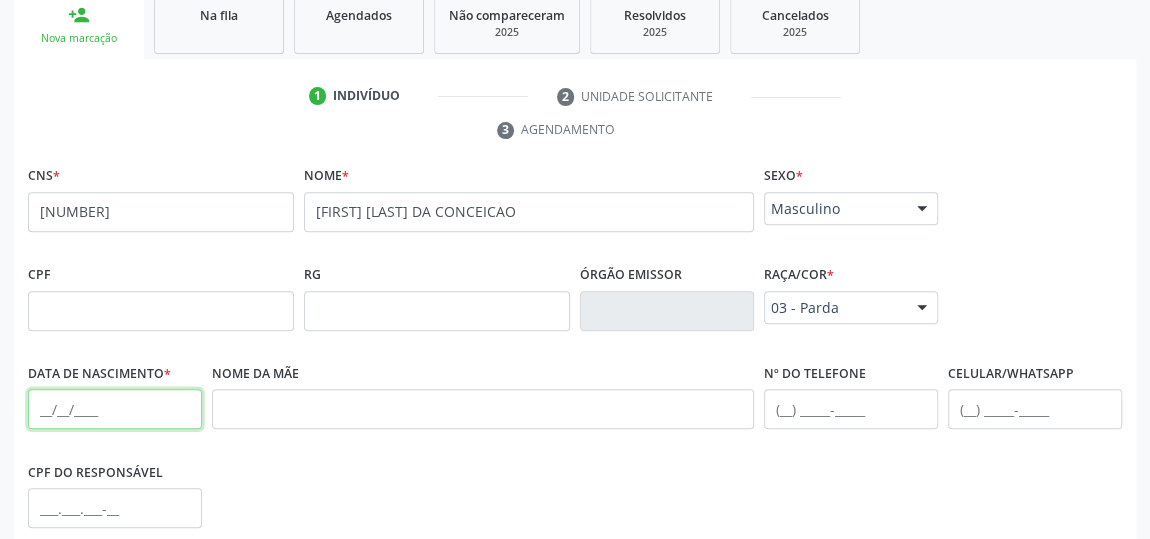 click at bounding box center (115, 409) 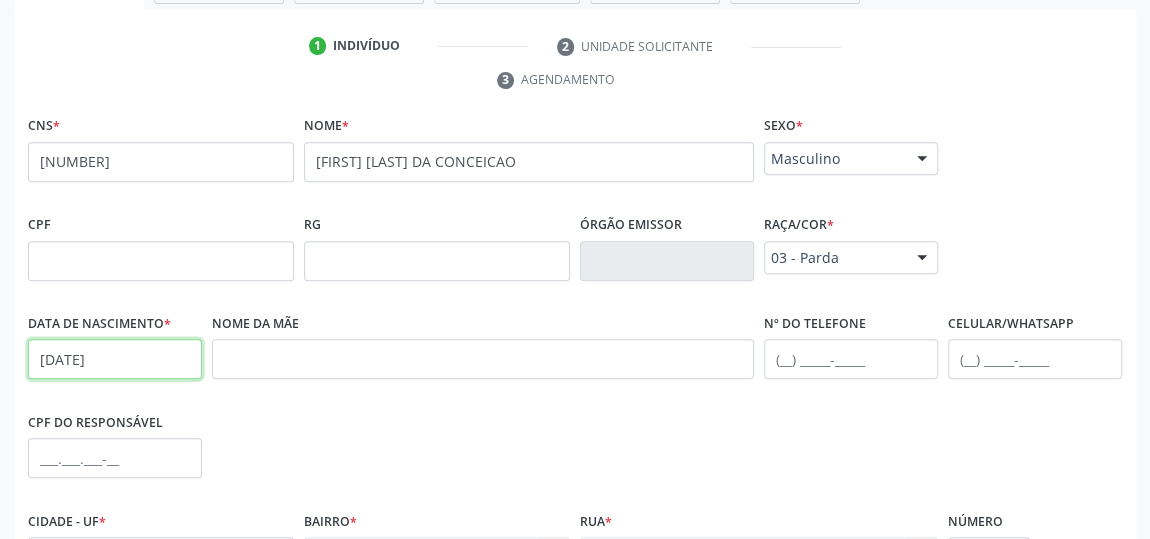 scroll, scrollTop: 426, scrollLeft: 0, axis: vertical 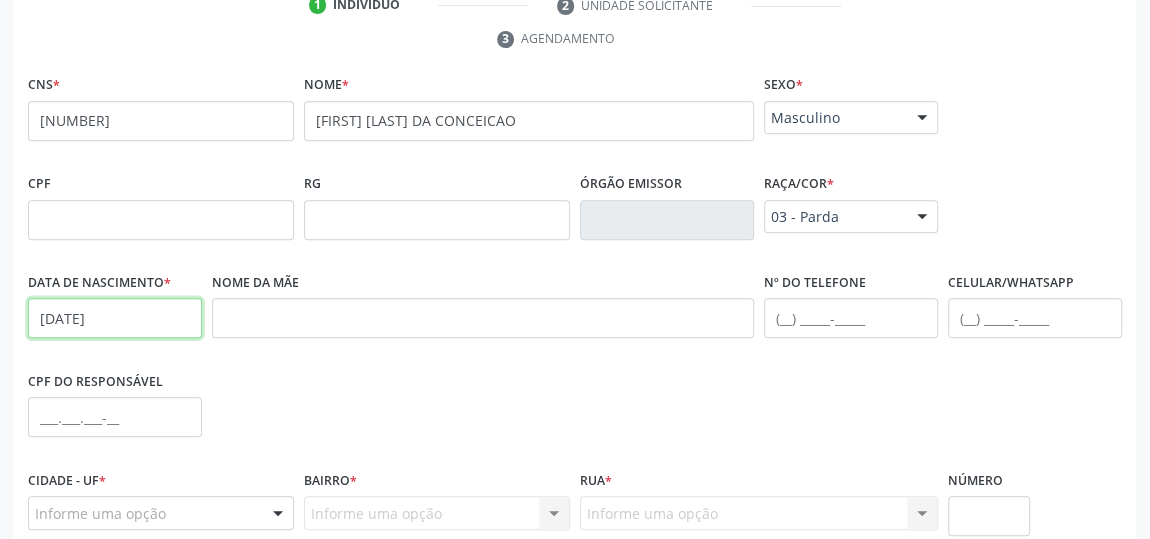 type on "11/06/1973" 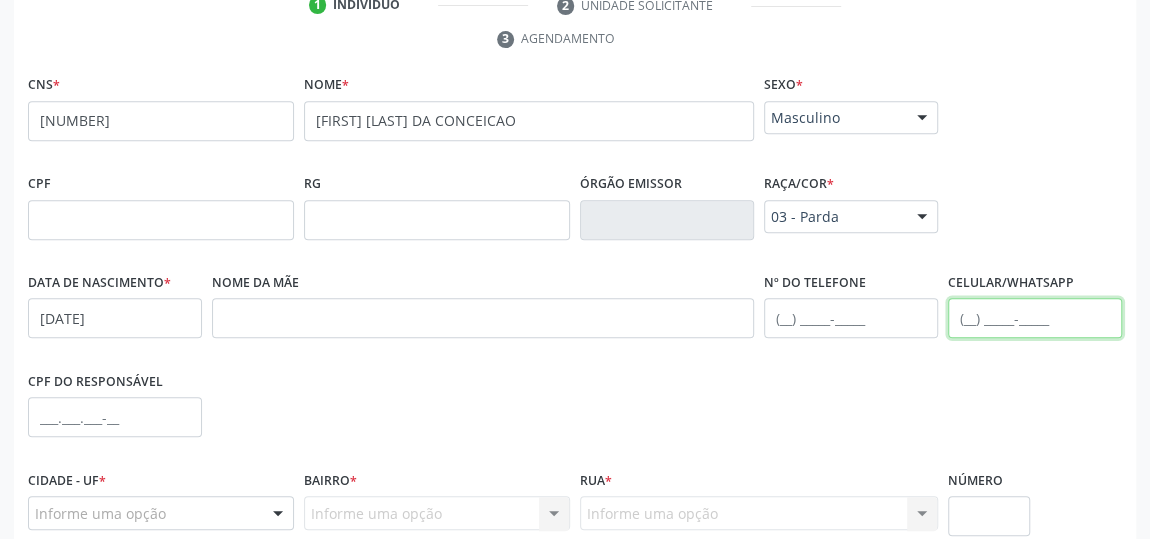 click at bounding box center [1035, 318] 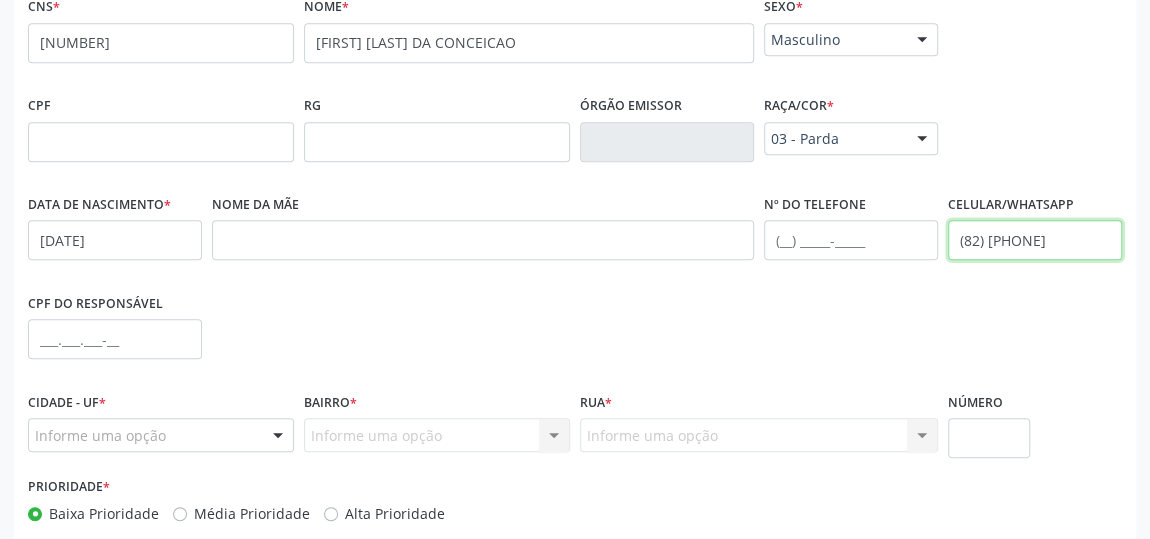 scroll, scrollTop: 604, scrollLeft: 0, axis: vertical 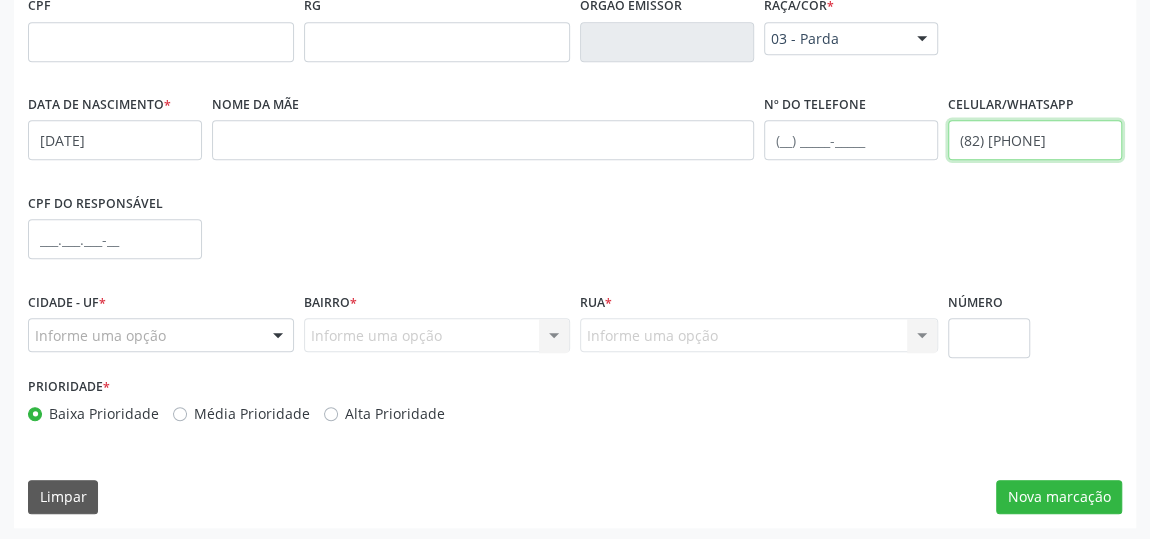 type on "(82) 98740-9867" 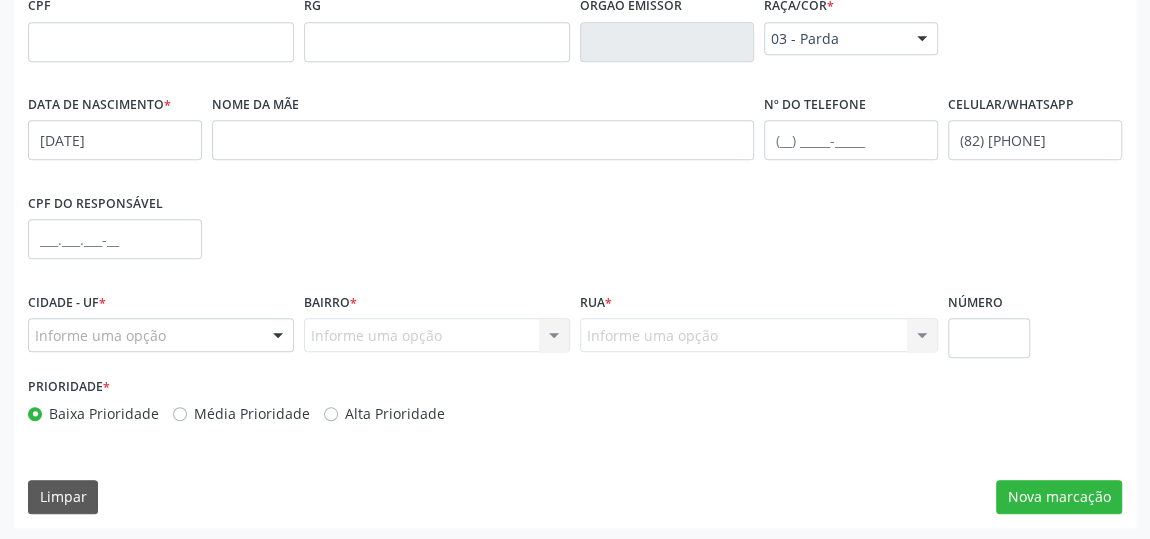 click at bounding box center [278, 336] 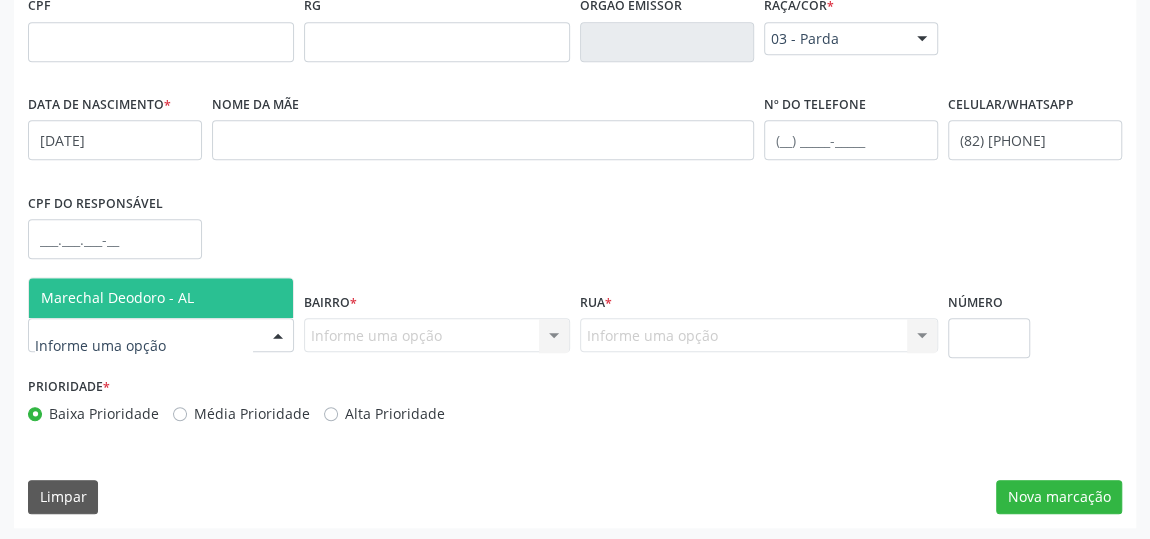 click on "Marechal Deodoro - AL" at bounding box center (161, 298) 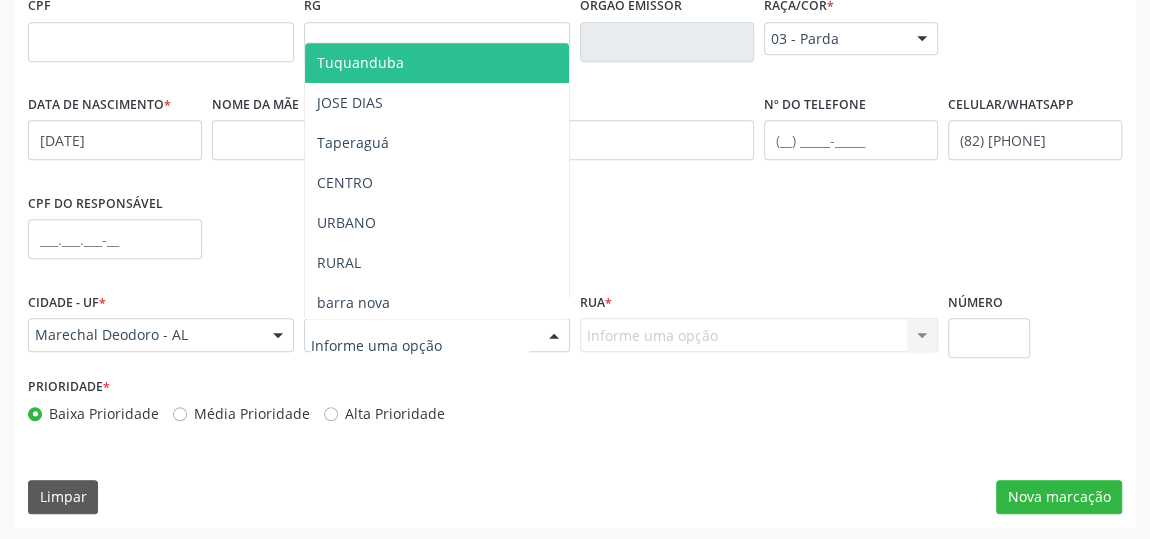 click at bounding box center (554, 336) 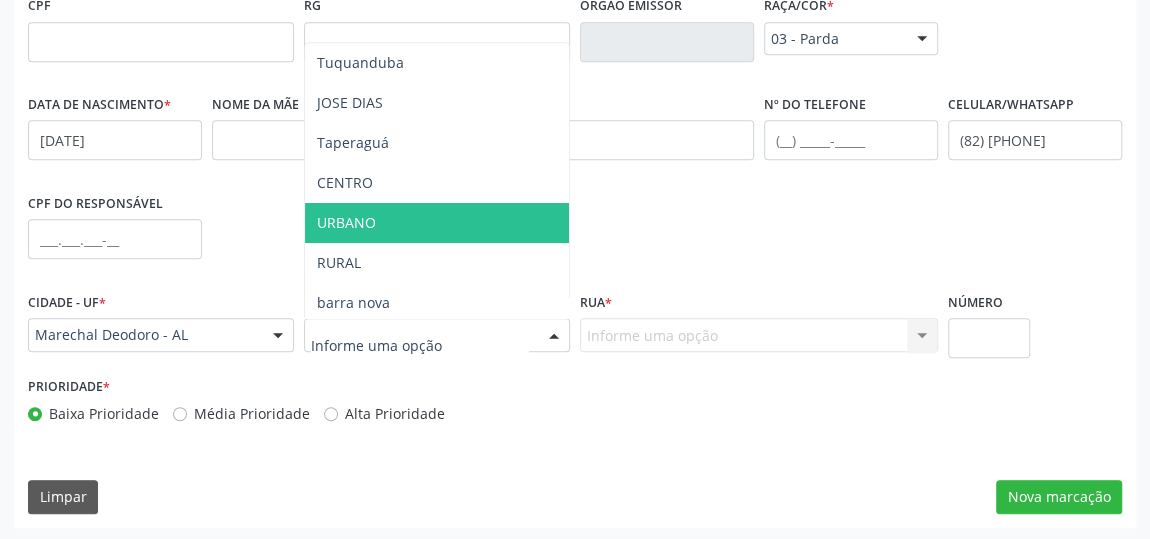 click on "URBANO" at bounding box center [437, 223] 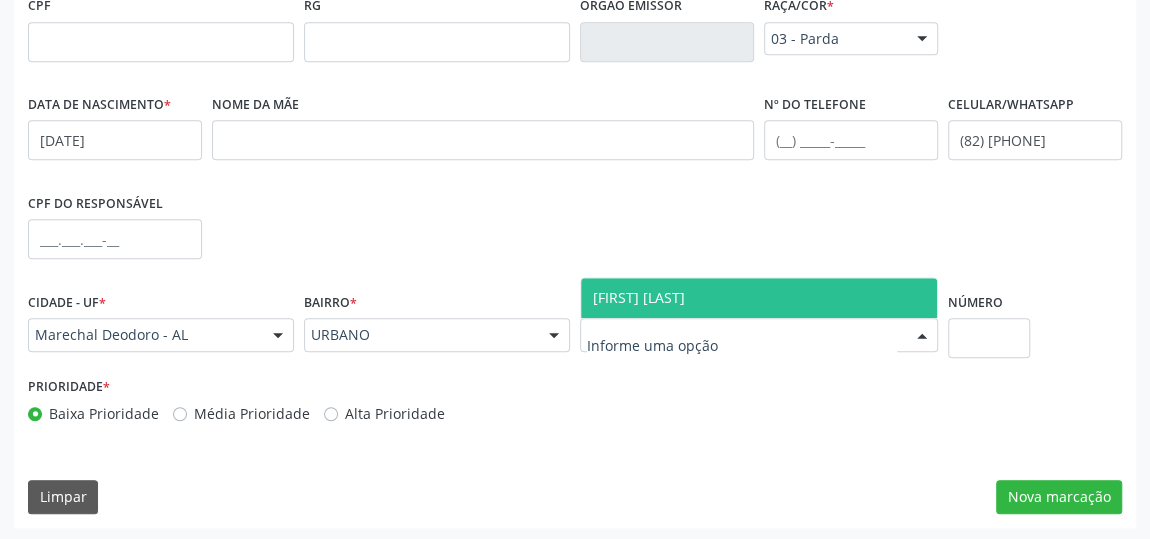 click at bounding box center (922, 336) 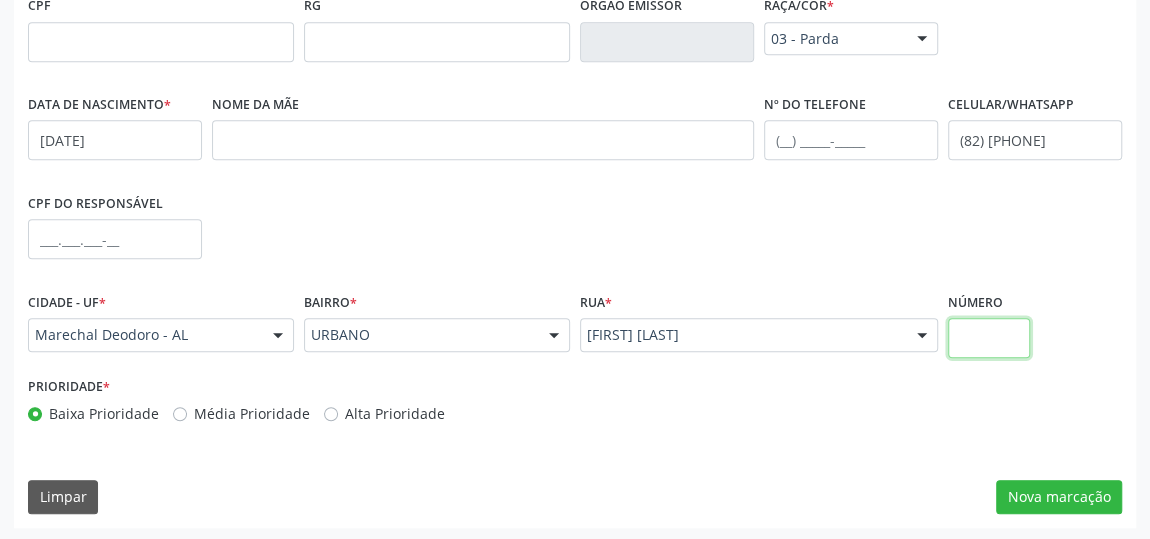 click at bounding box center (989, 338) 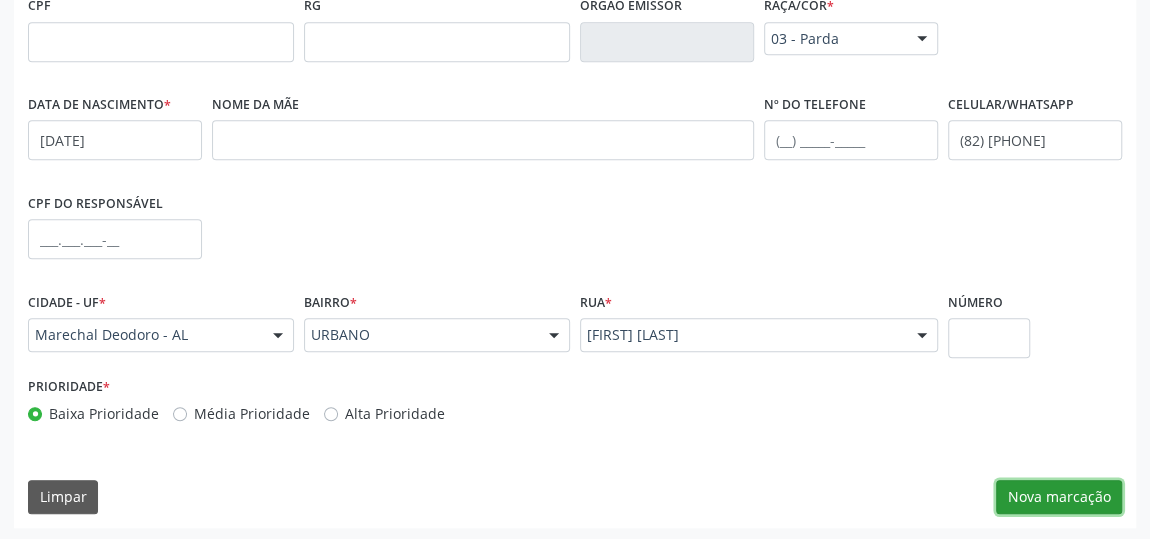 click on "Nova marcação" at bounding box center [1059, 497] 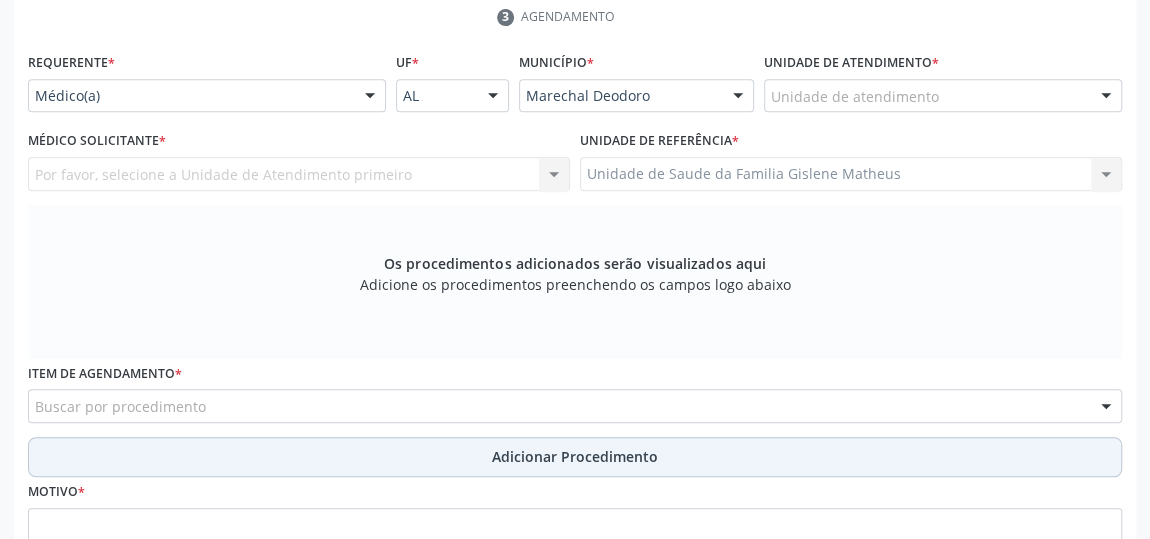 scroll, scrollTop: 331, scrollLeft: 0, axis: vertical 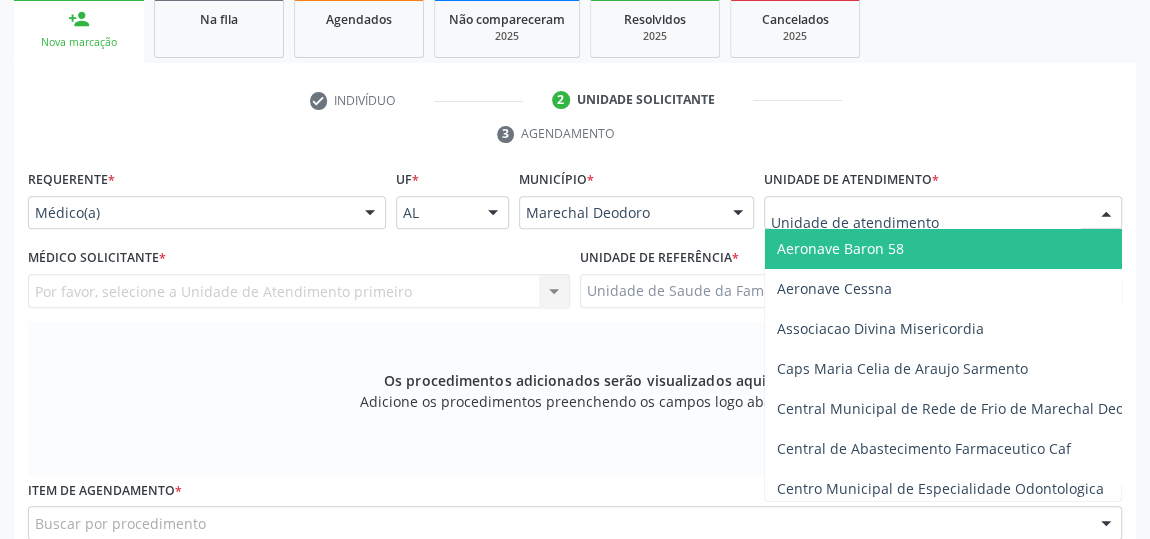 click at bounding box center (943, 213) 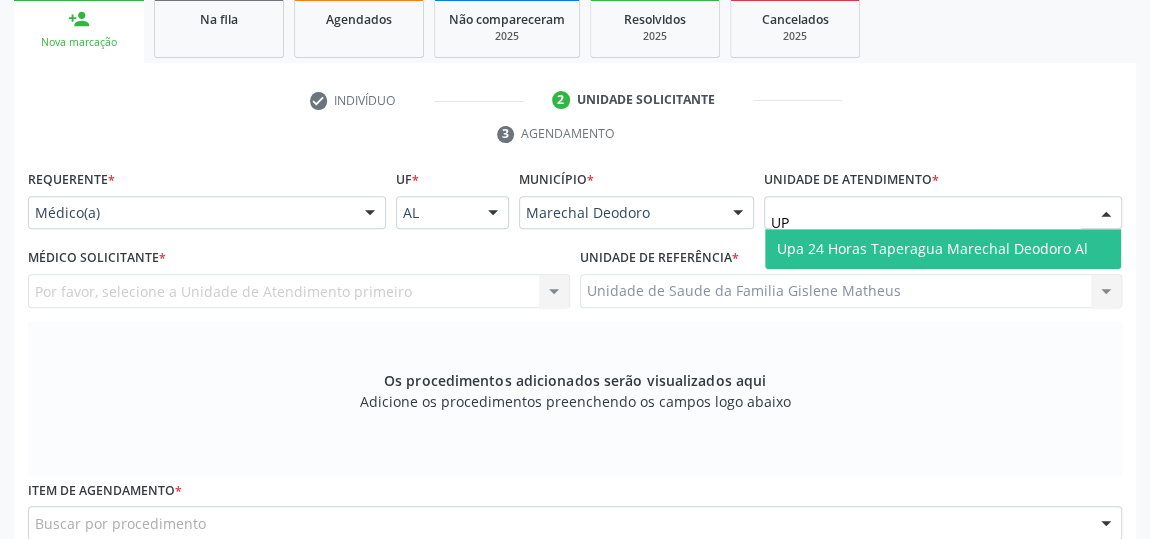 type on "UPA" 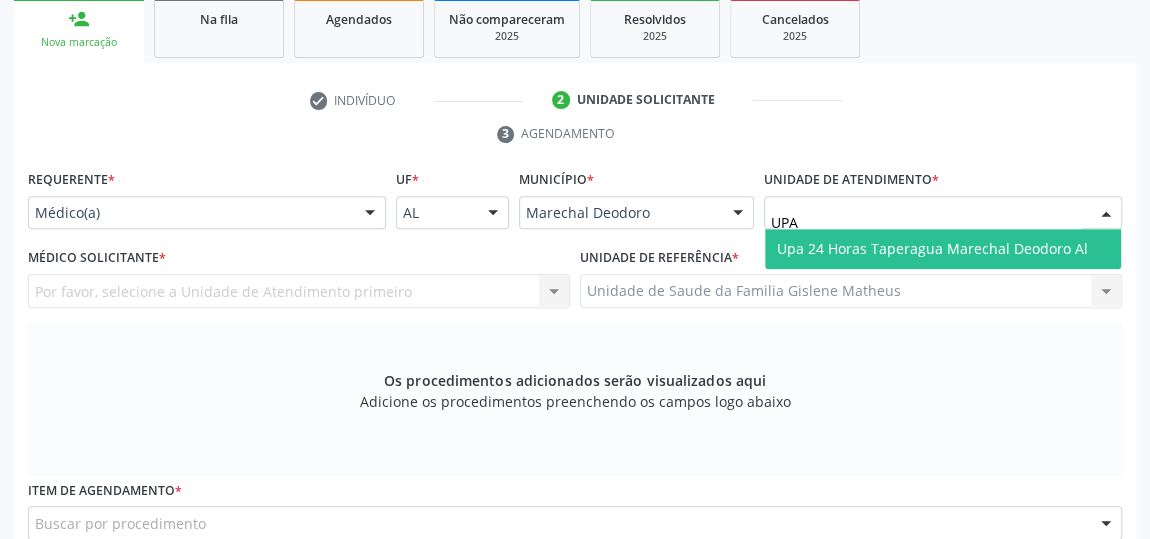 click on "Upa 24 Horas Taperagua Marechal Deodoro Al" at bounding box center (932, 248) 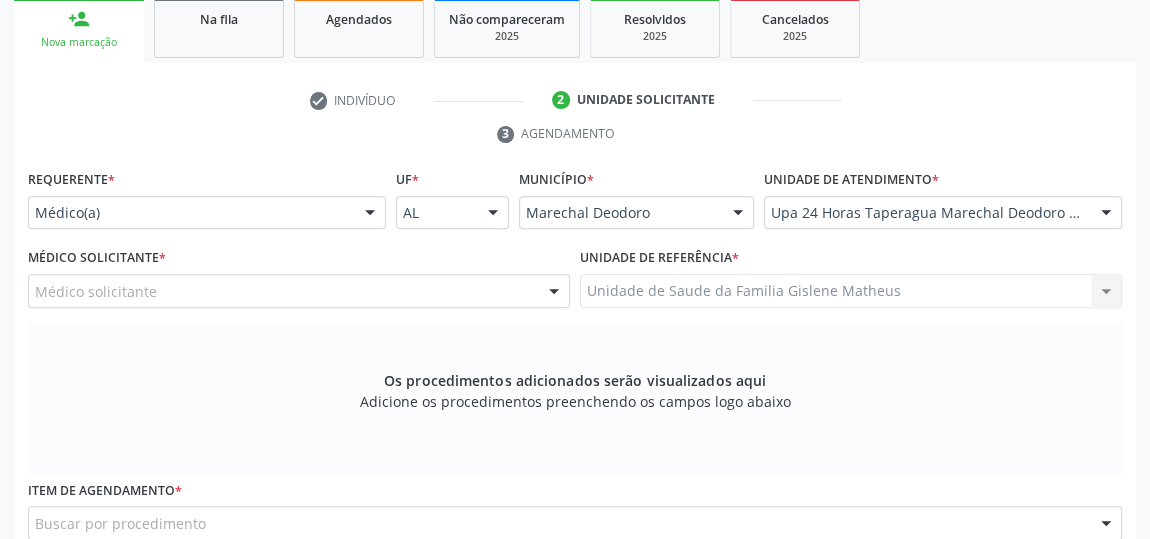 click at bounding box center [554, 292] 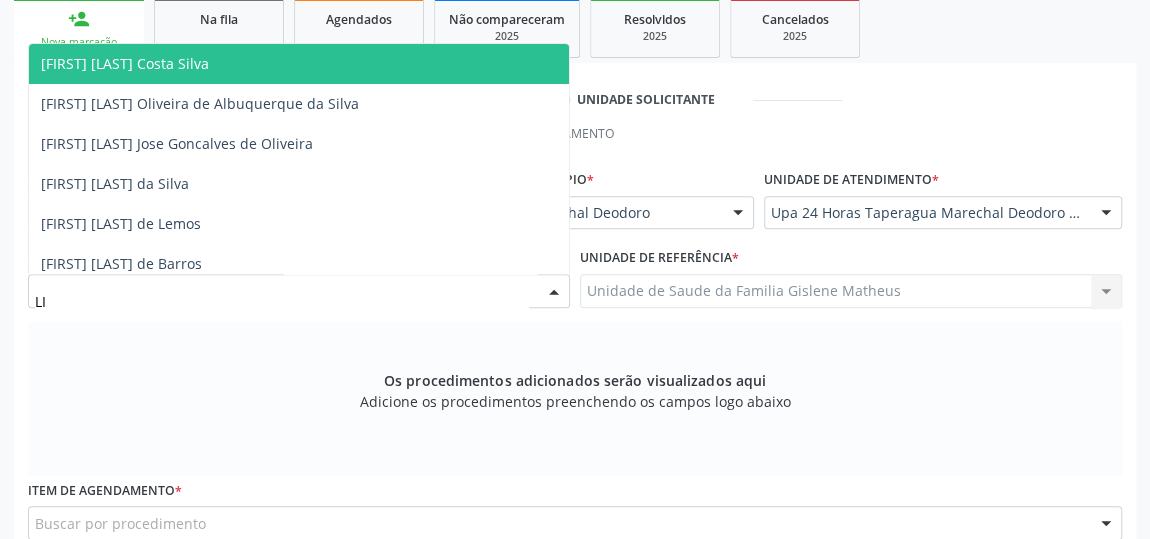 type on "LIC" 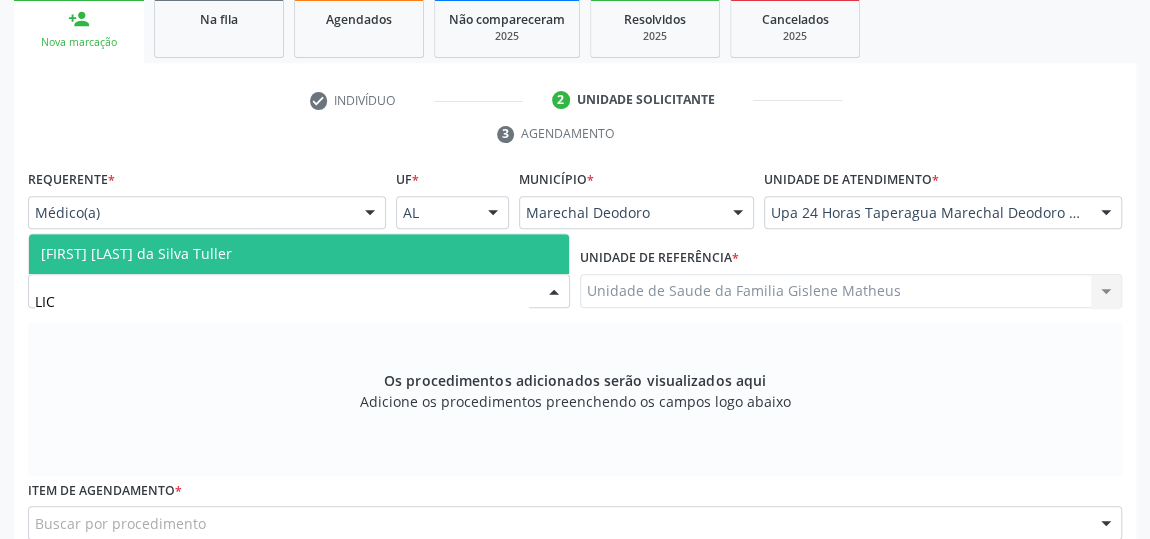 click on "Licia Pereira da Silva Tuller" at bounding box center (299, 254) 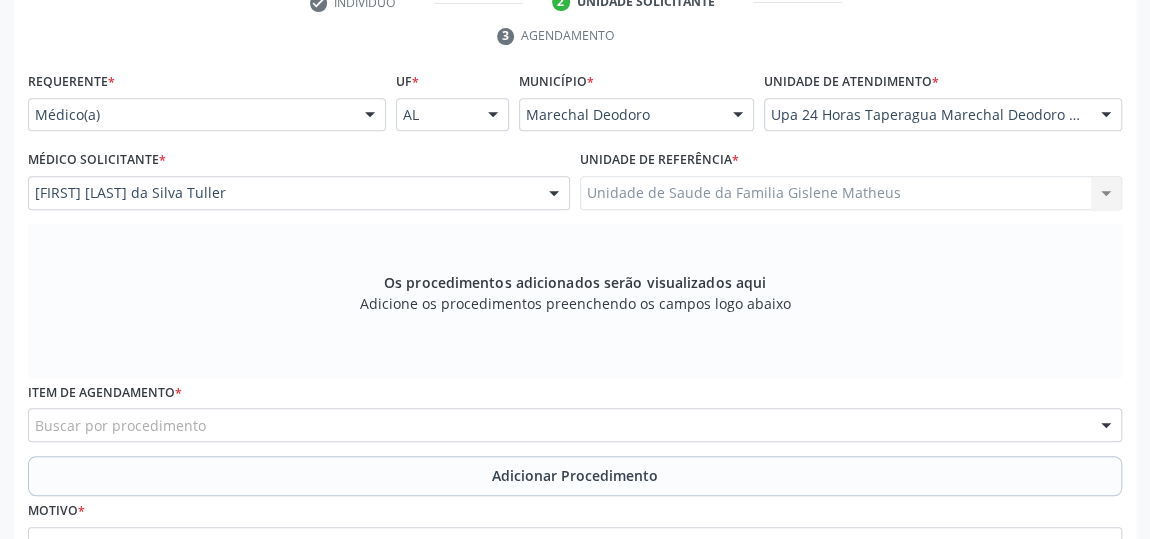 scroll, scrollTop: 513, scrollLeft: 0, axis: vertical 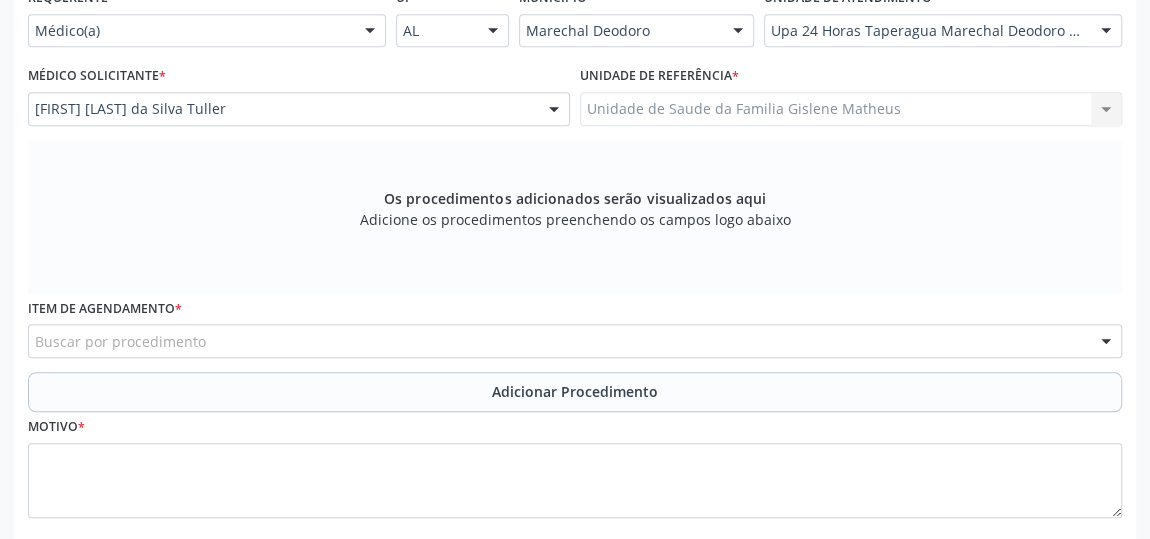 click on "Buscar por procedimento" at bounding box center [575, 341] 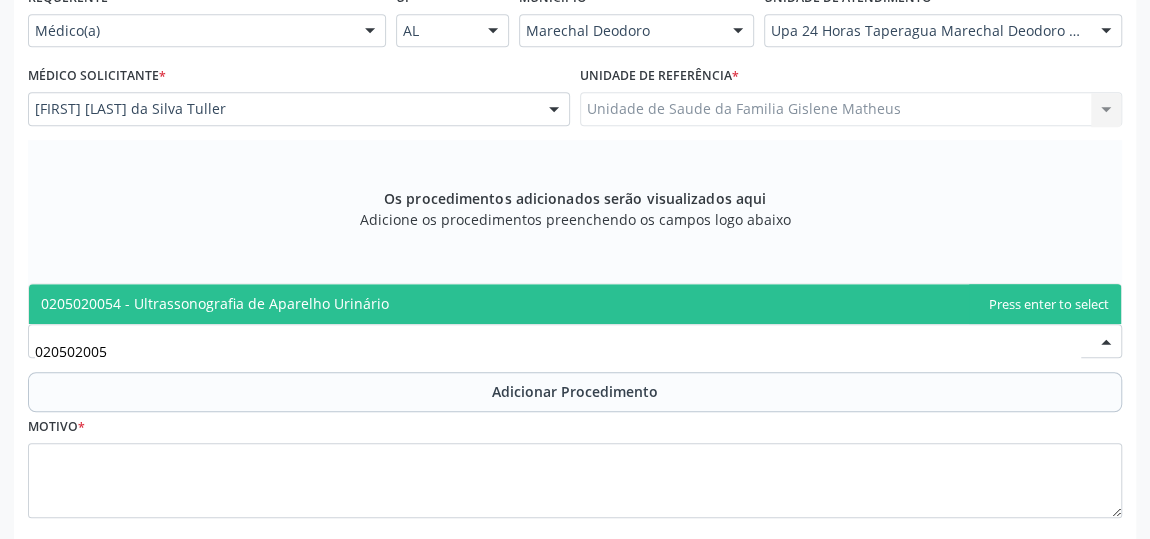 type on "0205020054" 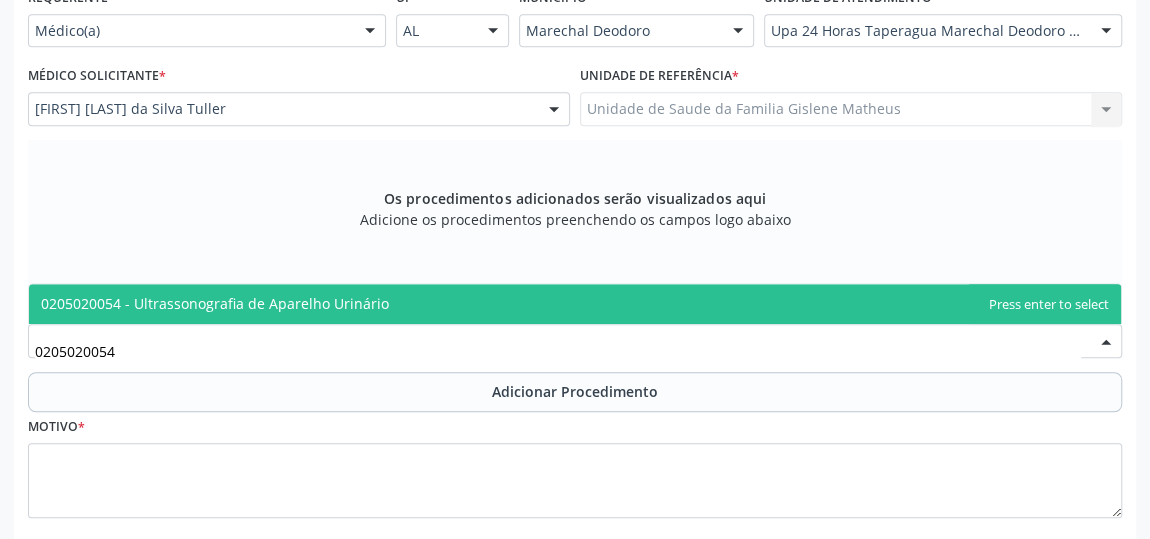 click on "0205020054 - Ultrassonografia de Aparelho Urinário" at bounding box center (575, 304) 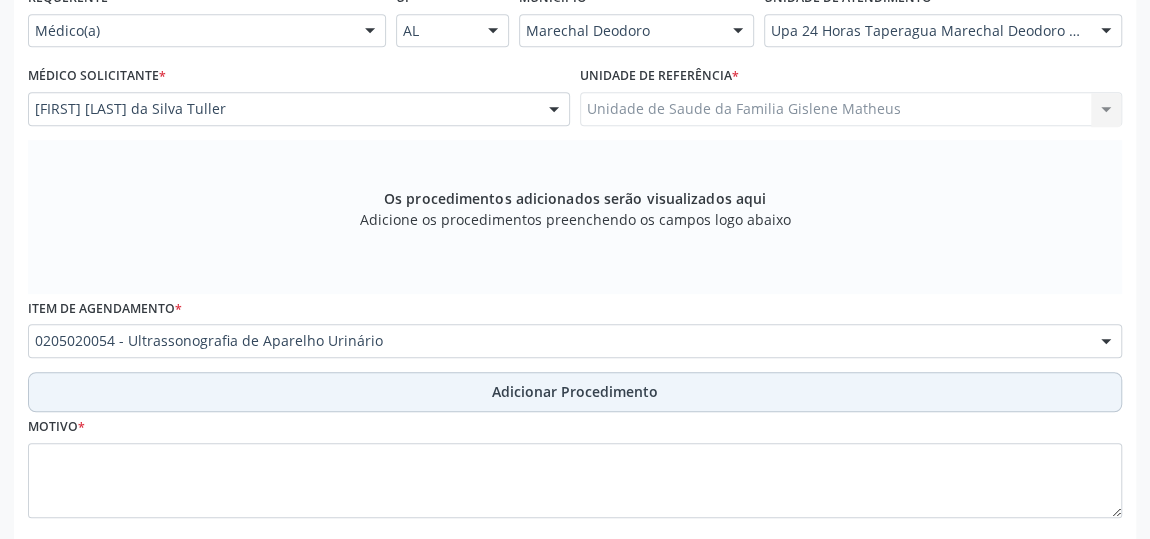 click on "Adicionar Procedimento" at bounding box center [575, 392] 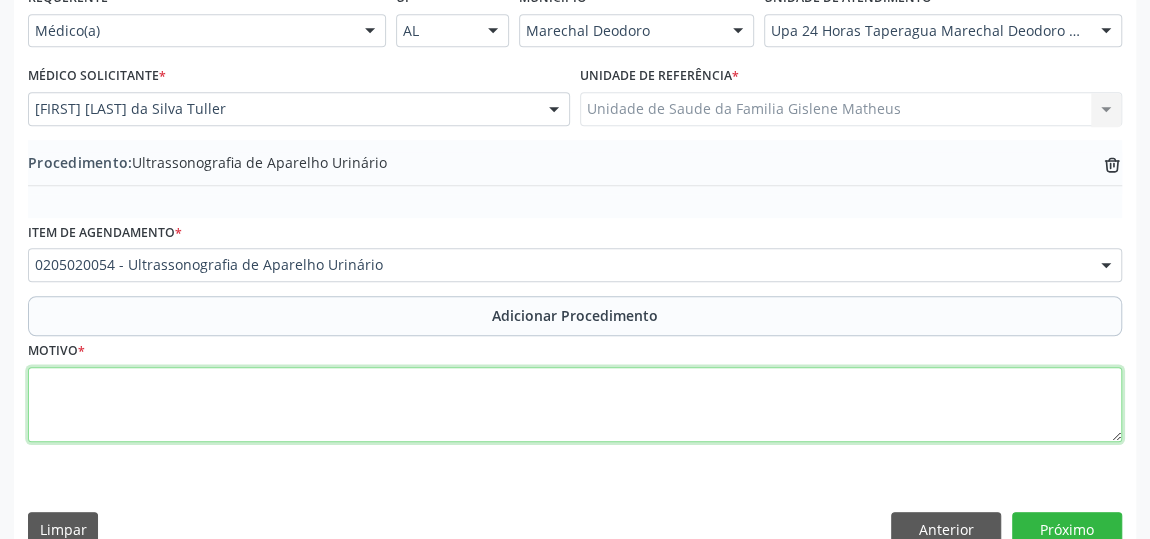click at bounding box center [575, 405] 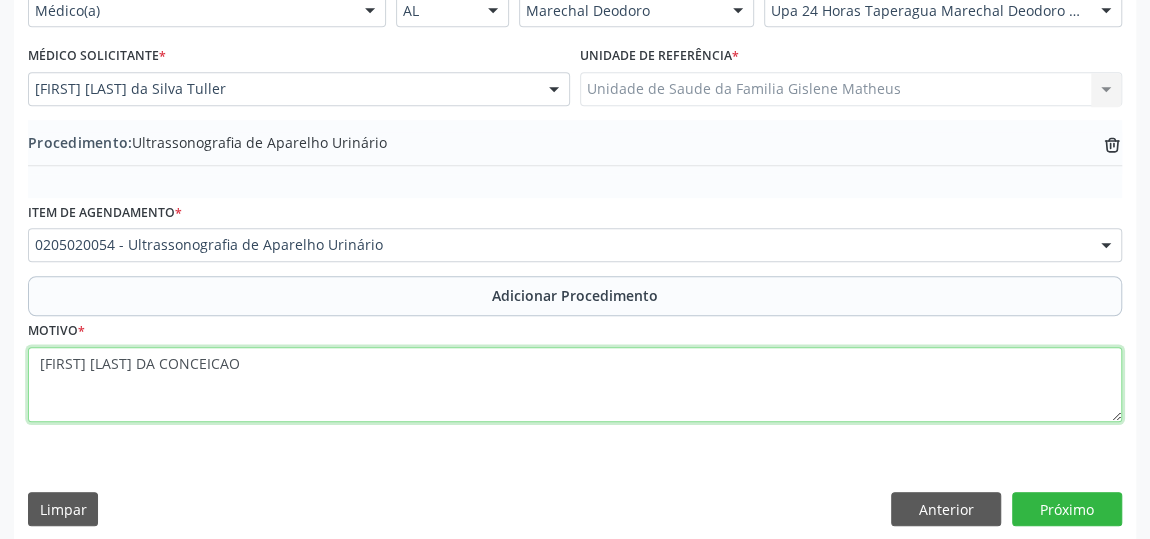 scroll, scrollTop: 544, scrollLeft: 0, axis: vertical 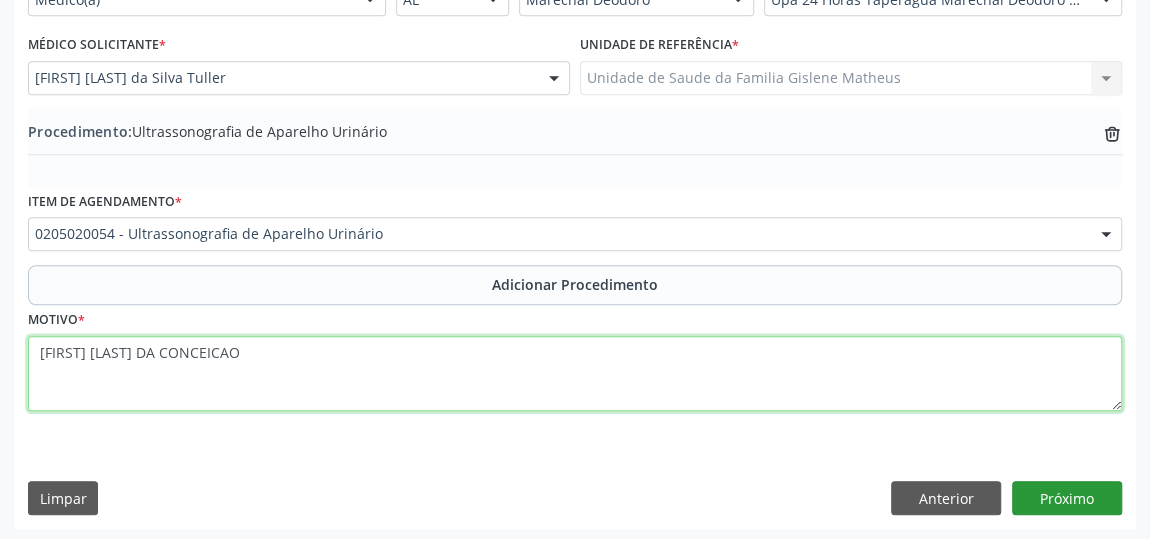 type on "DOR ABDOMINAL A E LITIASE RENAL." 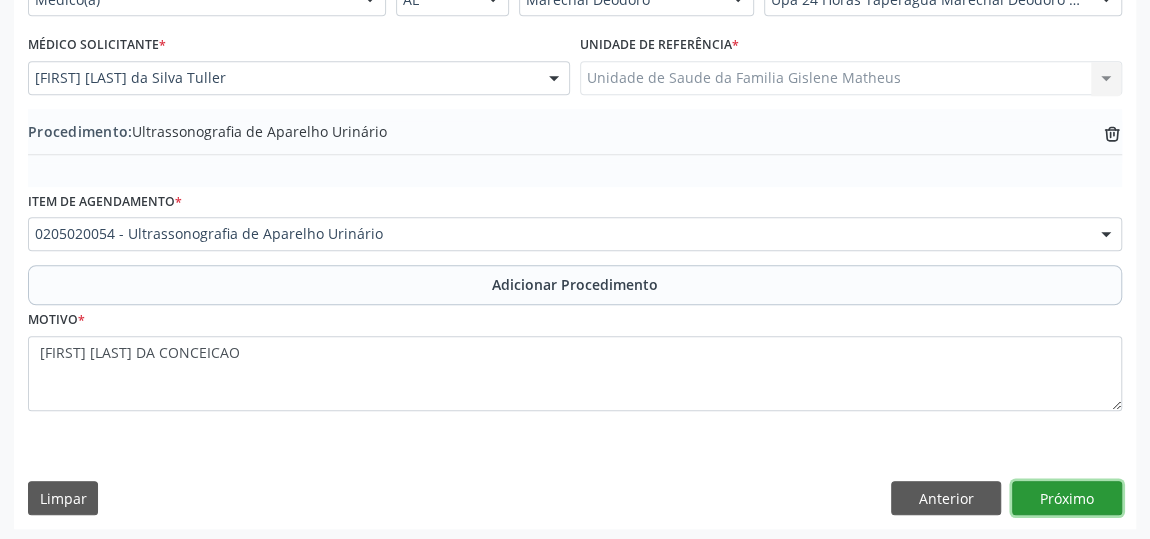 click on "Próximo" at bounding box center [1067, 498] 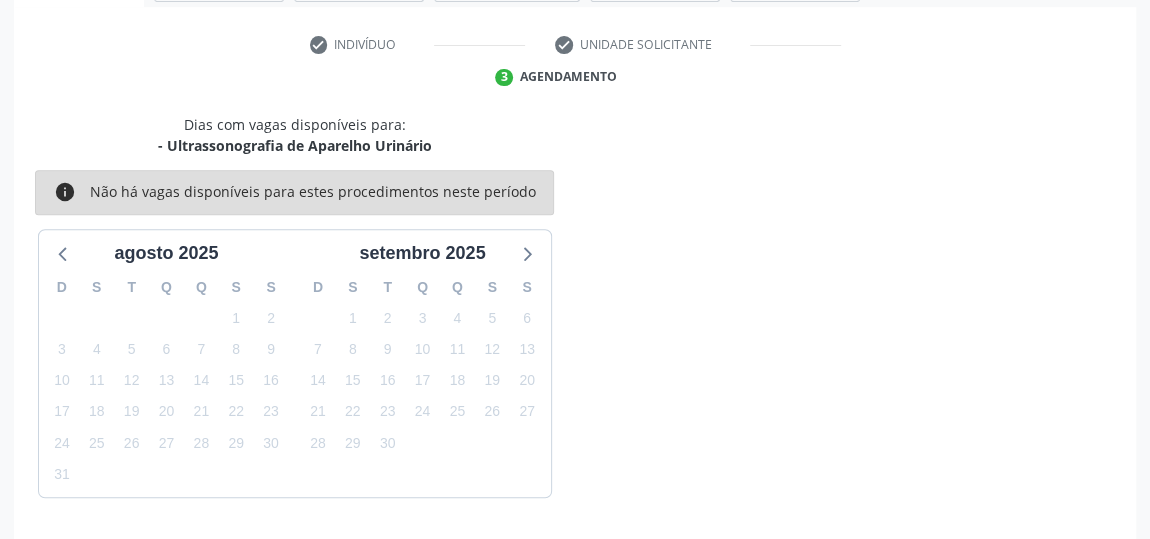 scroll, scrollTop: 446, scrollLeft: 0, axis: vertical 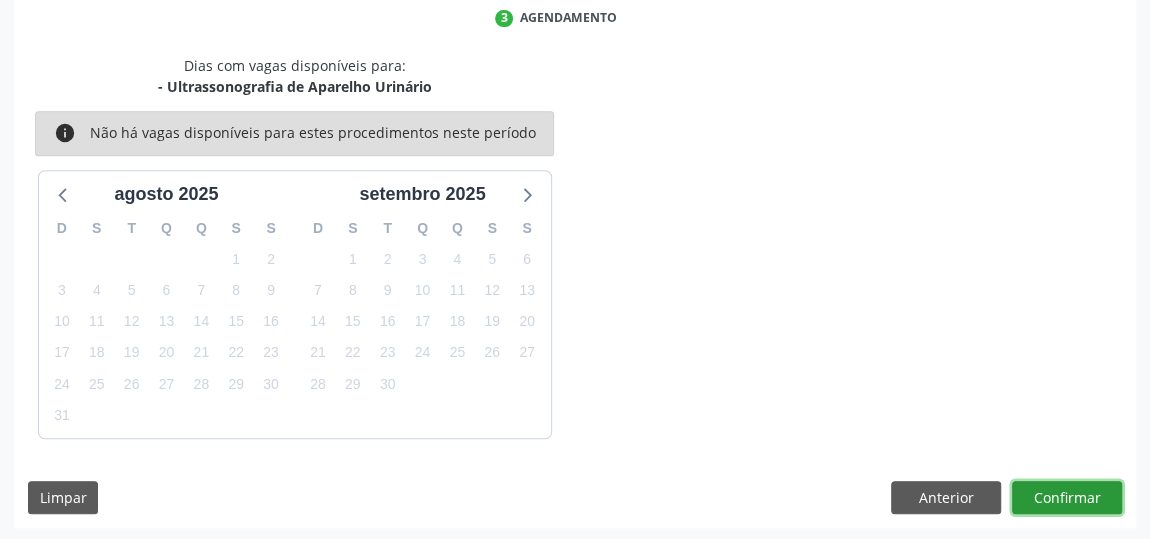 click on "Confirmar" at bounding box center [1067, 498] 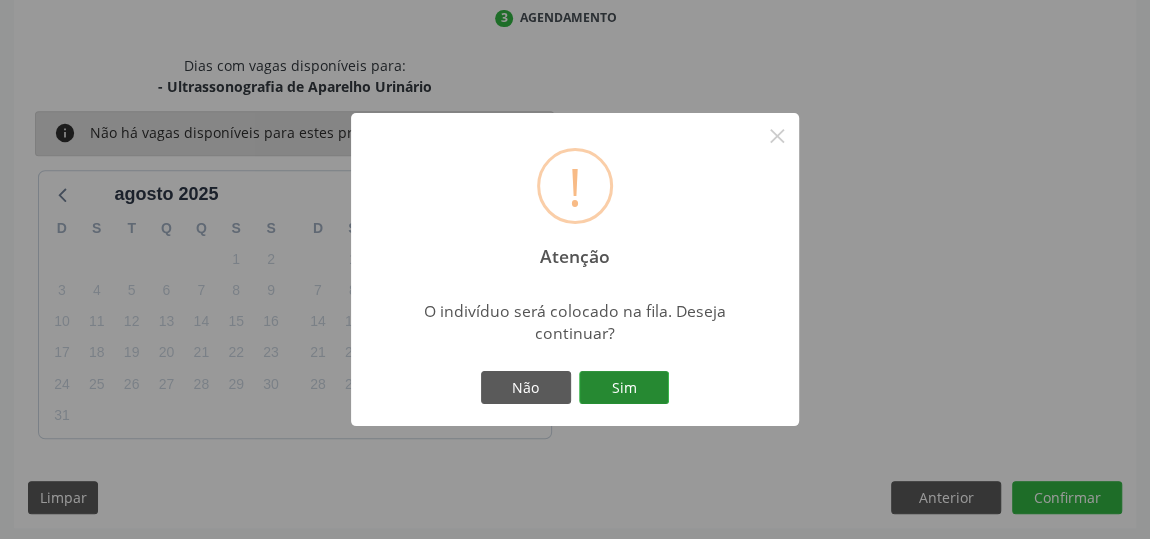 click on "Sim" at bounding box center (624, 388) 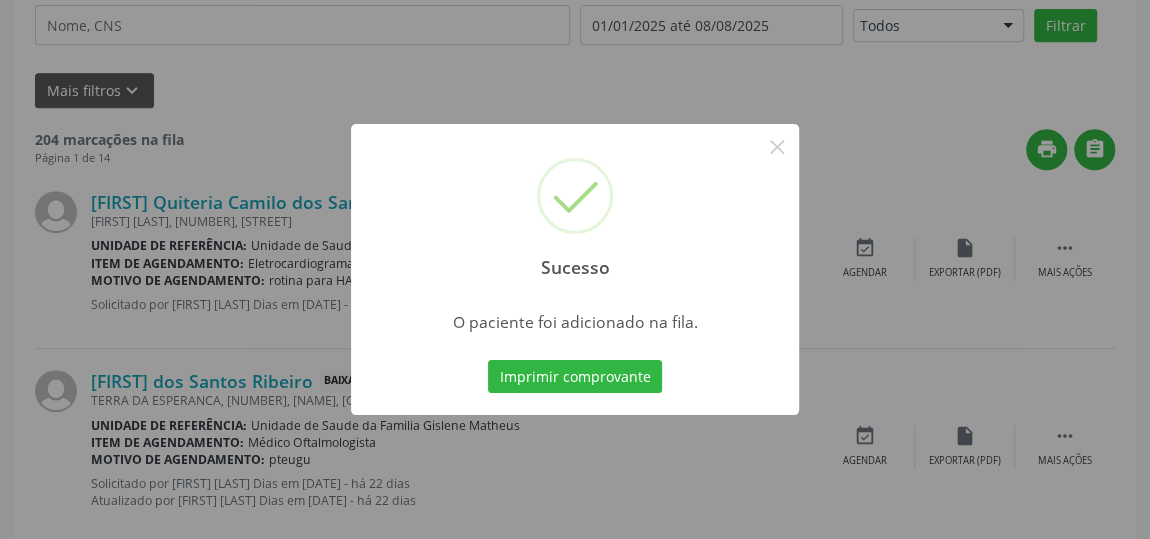 scroll, scrollTop: 153, scrollLeft: 0, axis: vertical 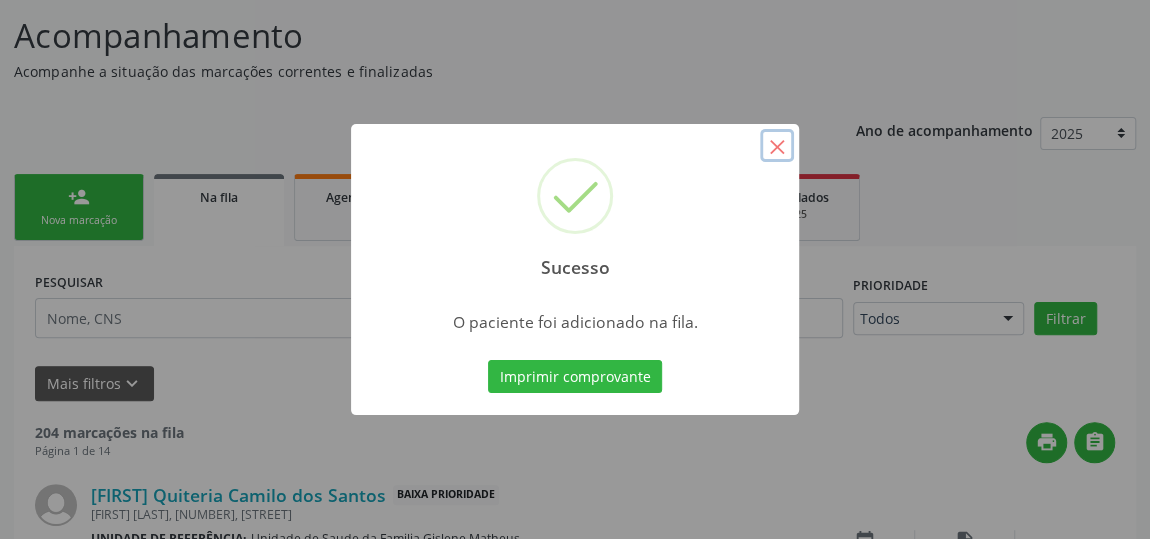 click on "×" at bounding box center [777, 146] 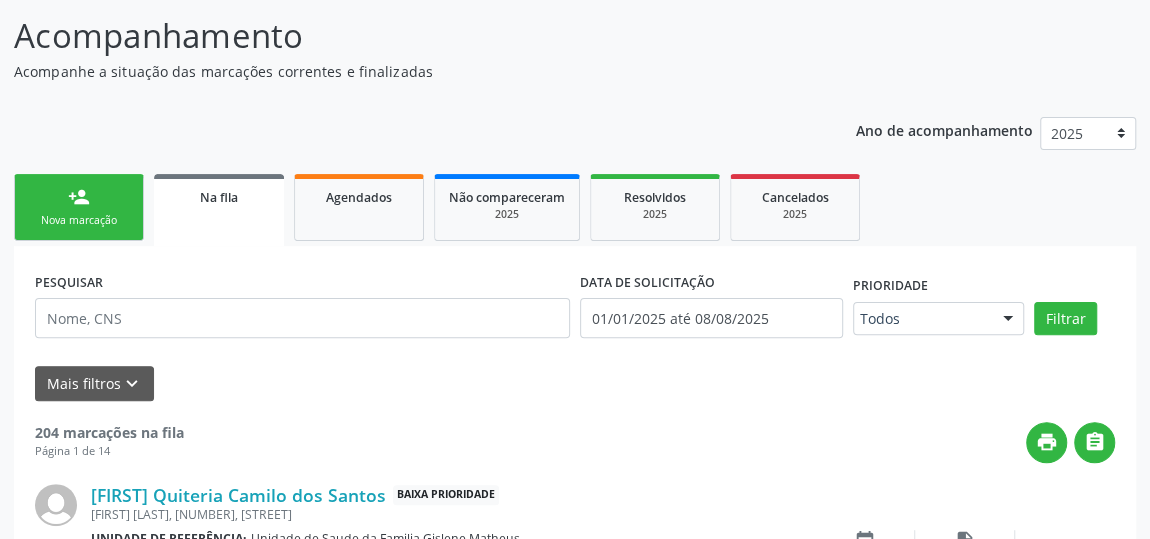 click on "person_add
Nova marcação" at bounding box center [79, 207] 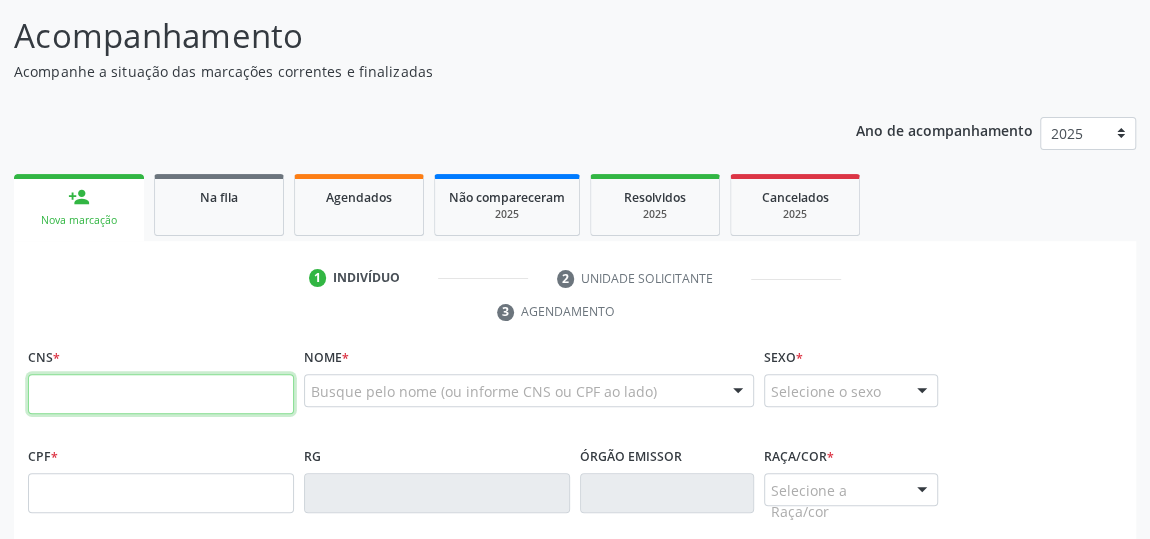 click at bounding box center (161, 394) 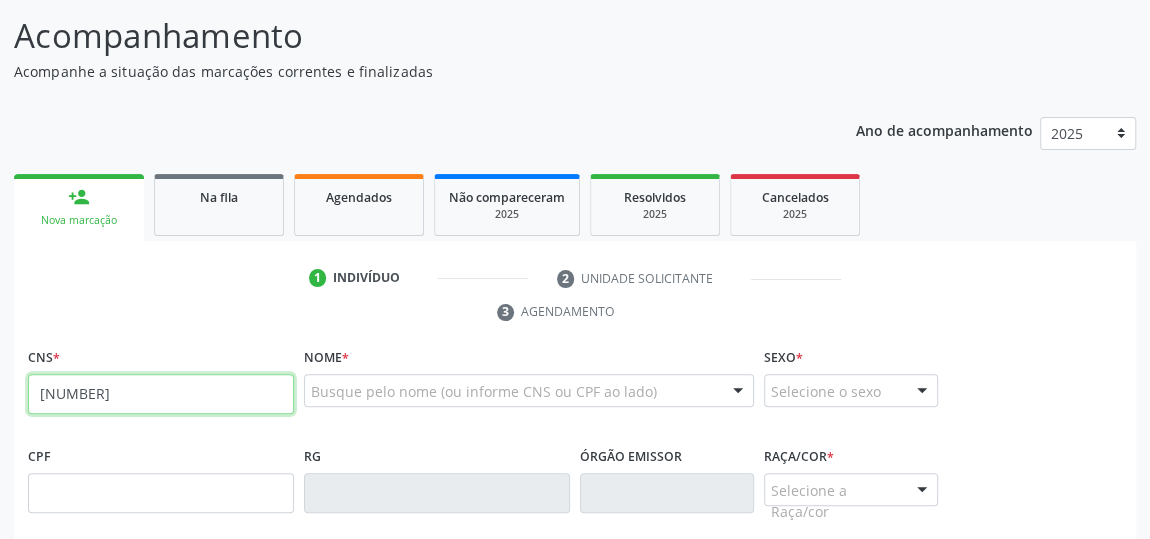 type on "704 6036 3261 4026" 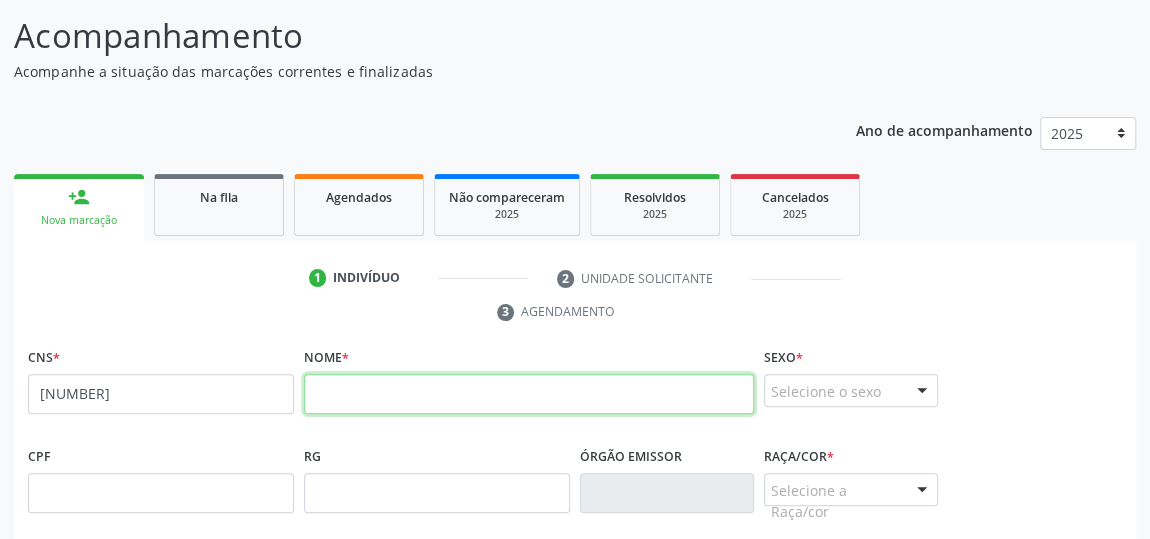 click at bounding box center [529, 394] 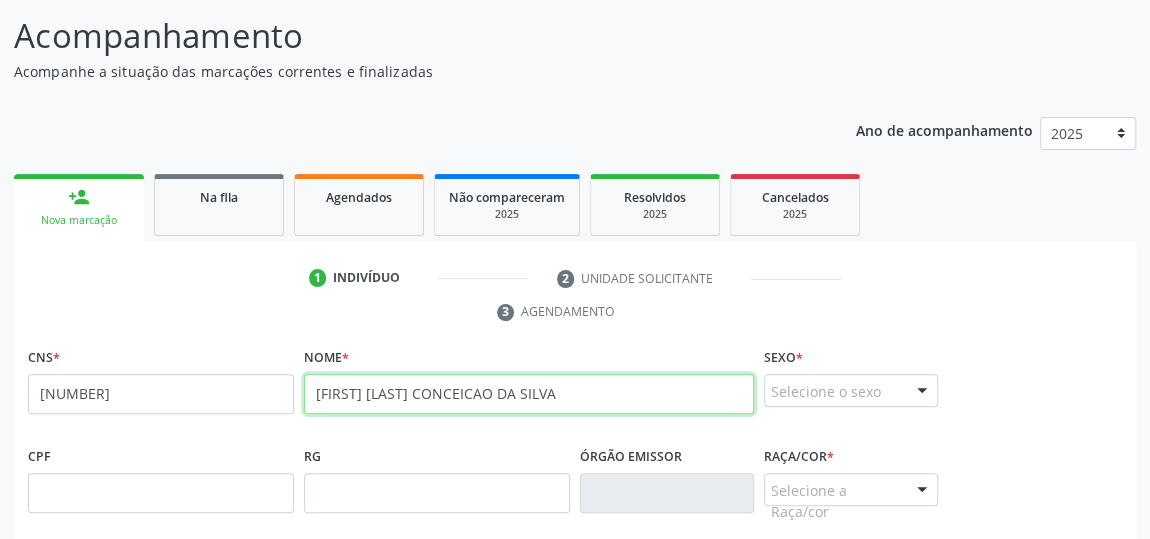type on "HELOA EMANUELL CONCEICAO DA SILVA" 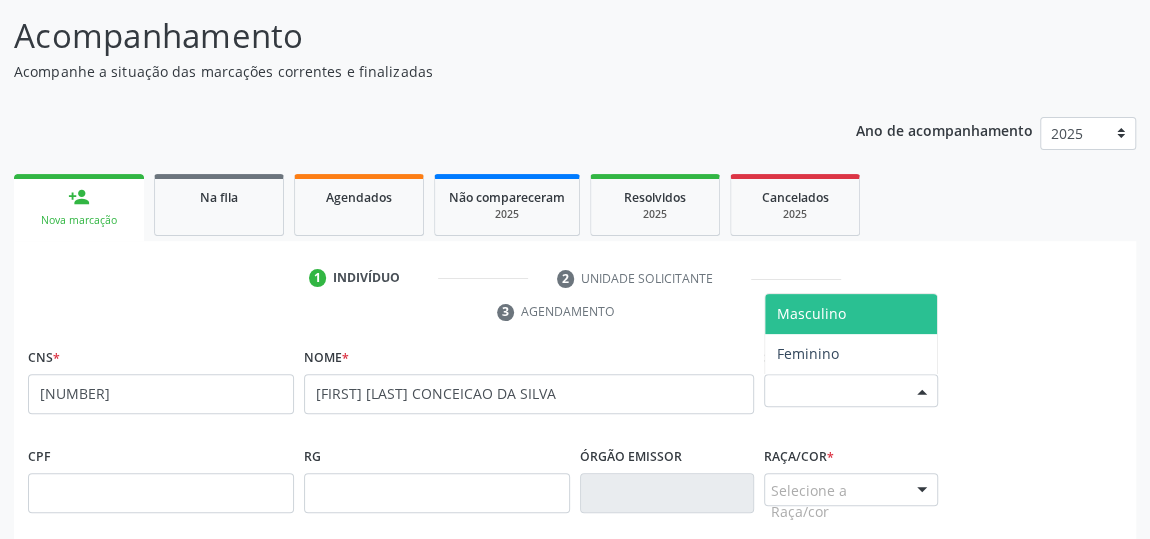 click at bounding box center [922, 392] 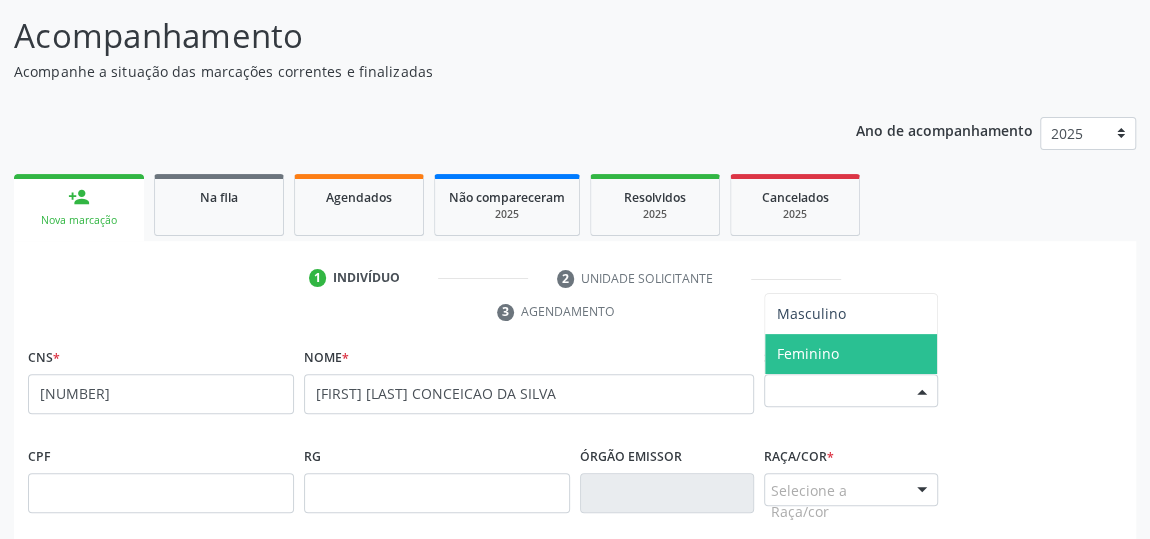 click on "Feminino" at bounding box center (851, 354) 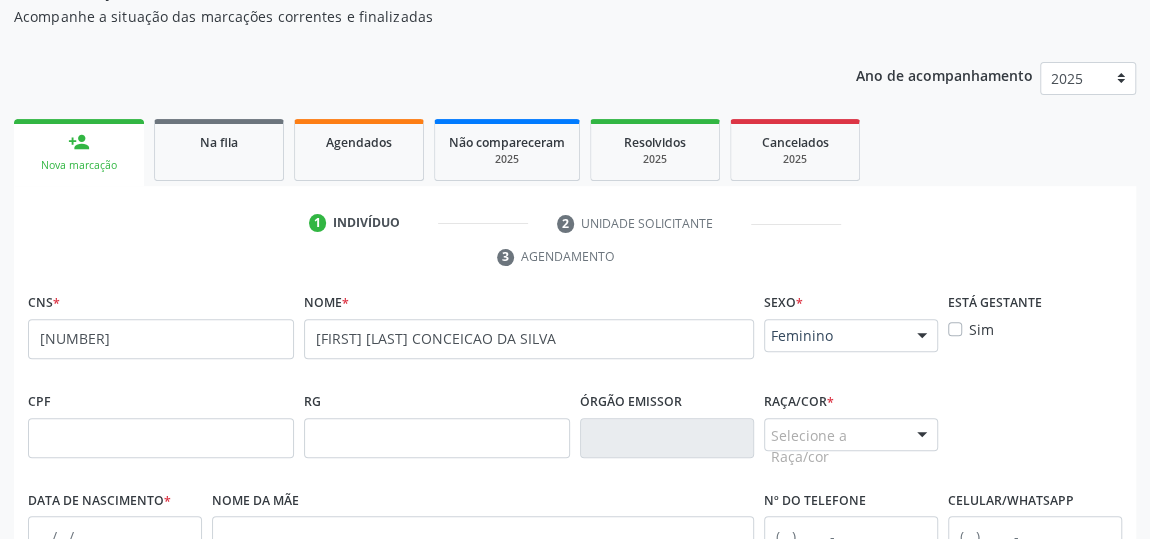 scroll, scrollTop: 244, scrollLeft: 0, axis: vertical 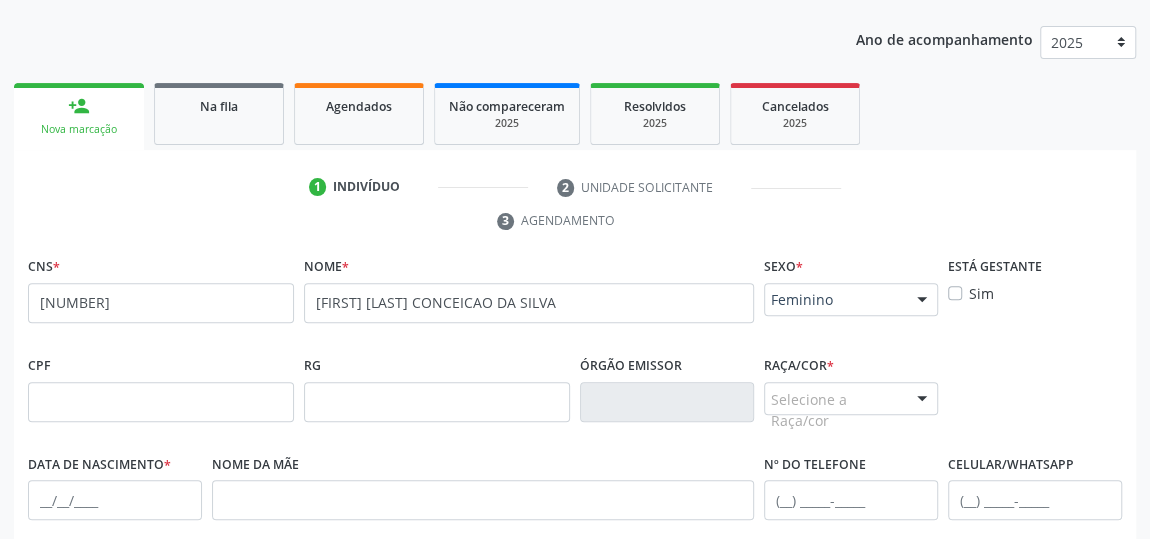 click at bounding box center (922, 400) 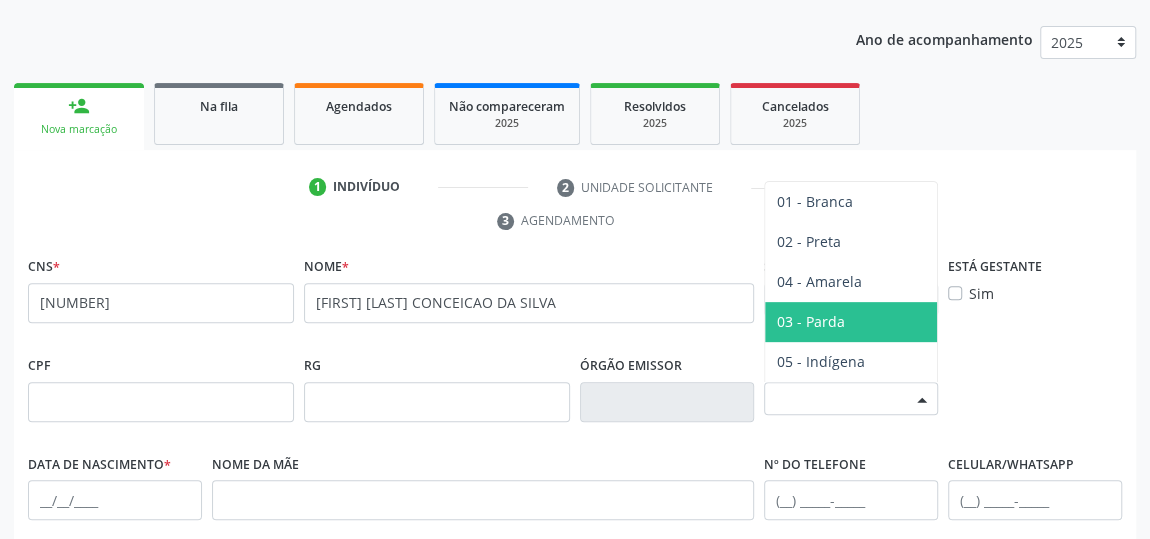 click on "03 - Parda" at bounding box center [851, 322] 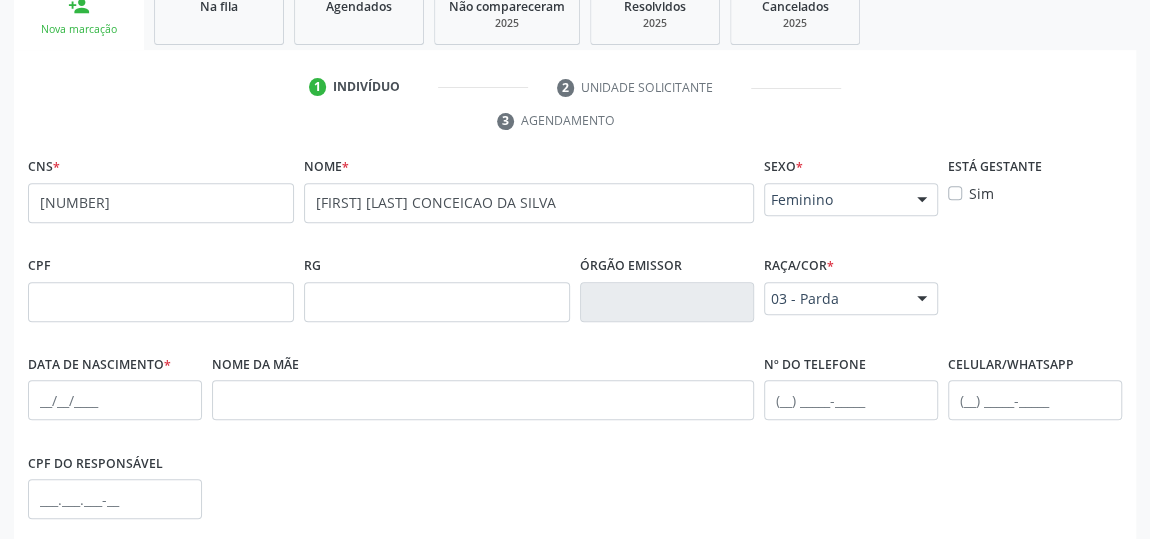 scroll, scrollTop: 426, scrollLeft: 0, axis: vertical 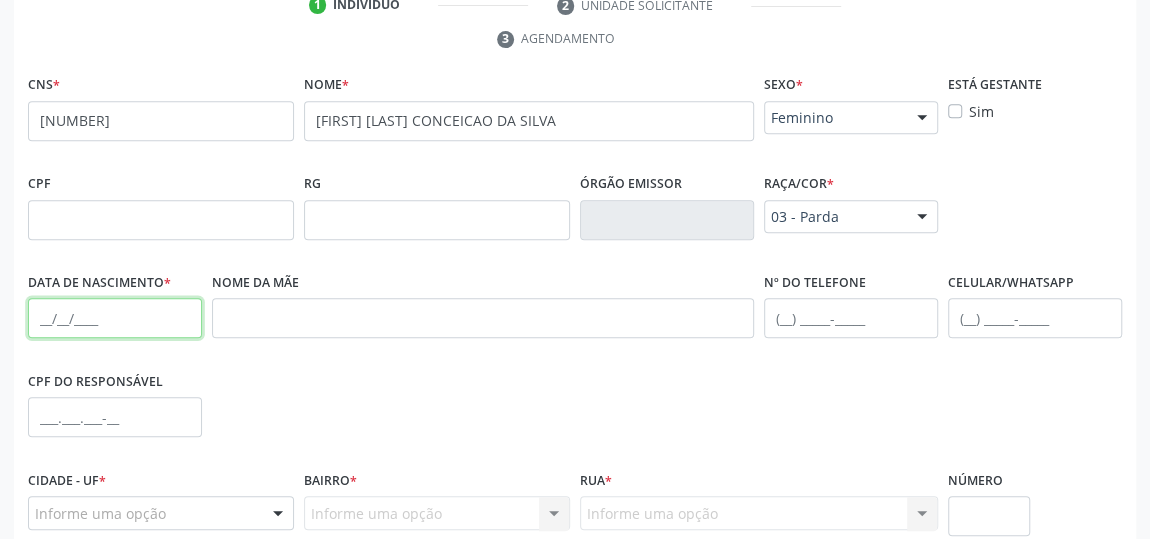 click at bounding box center (115, 318) 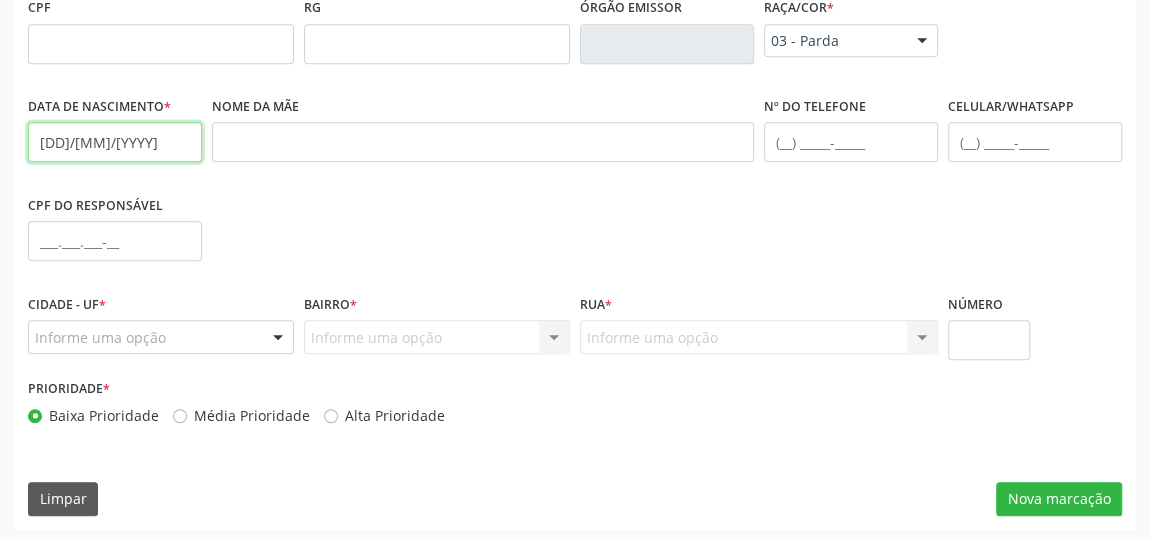 scroll, scrollTop: 604, scrollLeft: 0, axis: vertical 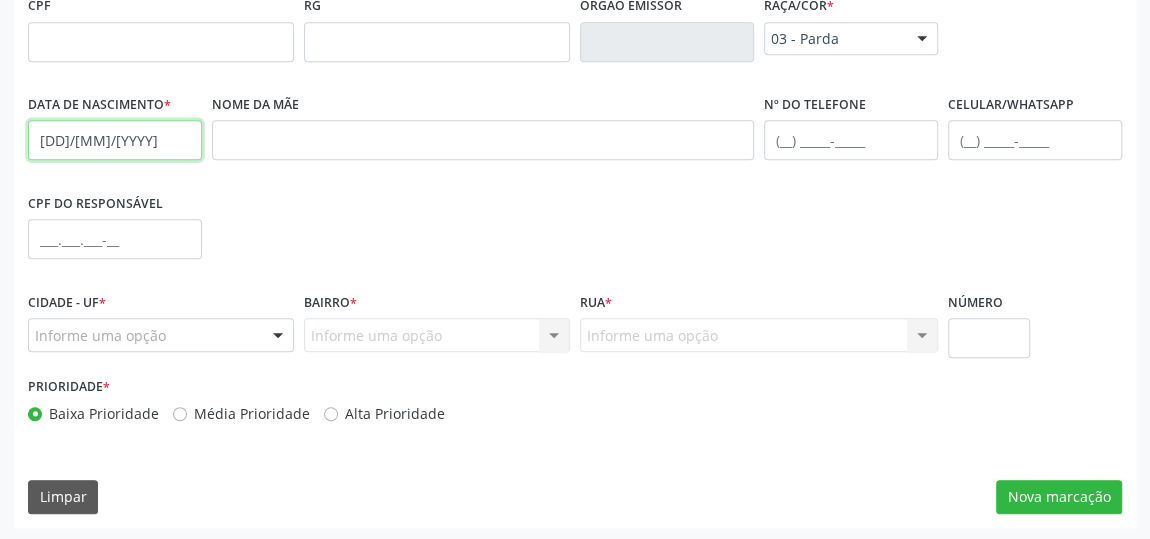 type on "11/05/2024" 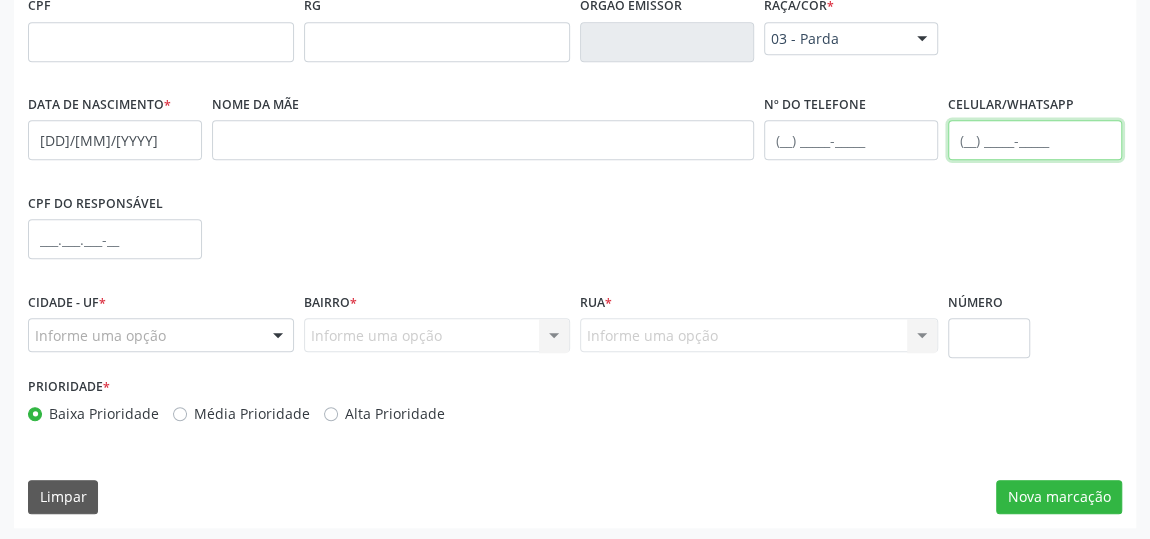 drag, startPoint x: 972, startPoint y: 148, endPoint x: 946, endPoint y: 128, distance: 32.80244 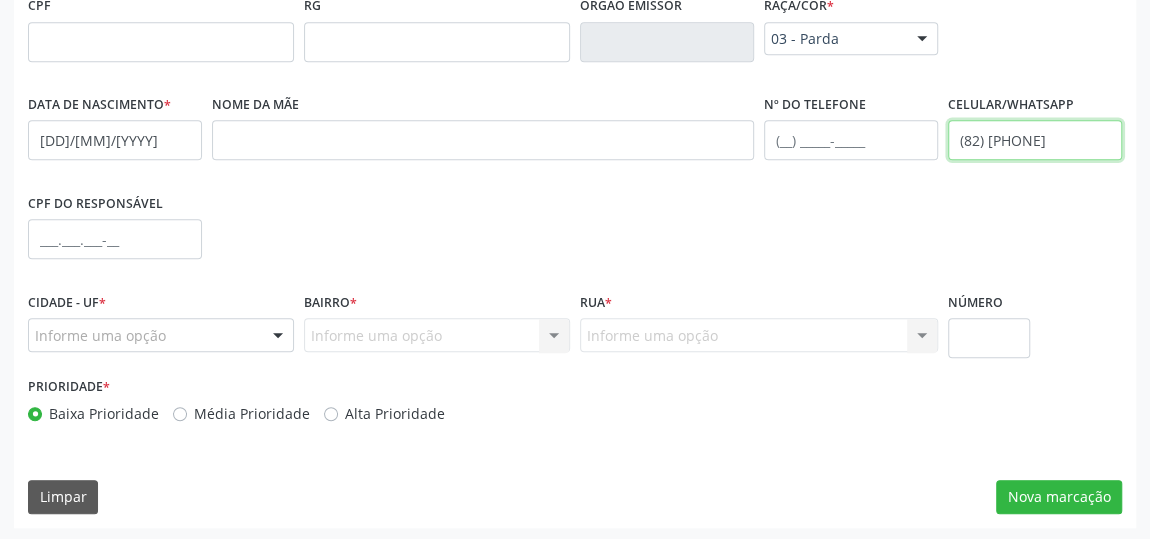 type on "(82) 9949-644" 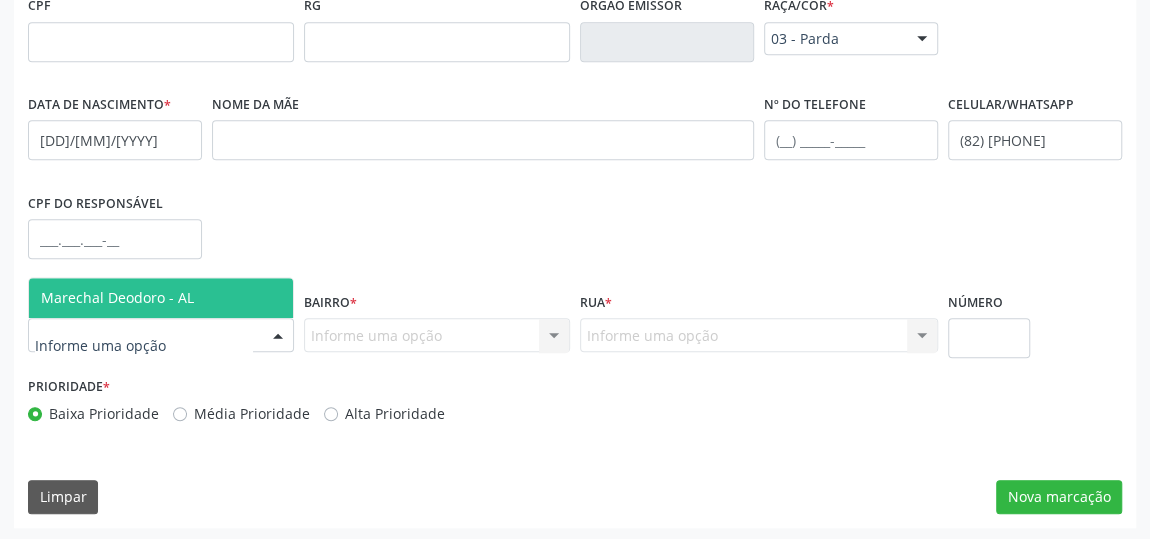 click at bounding box center (278, 336) 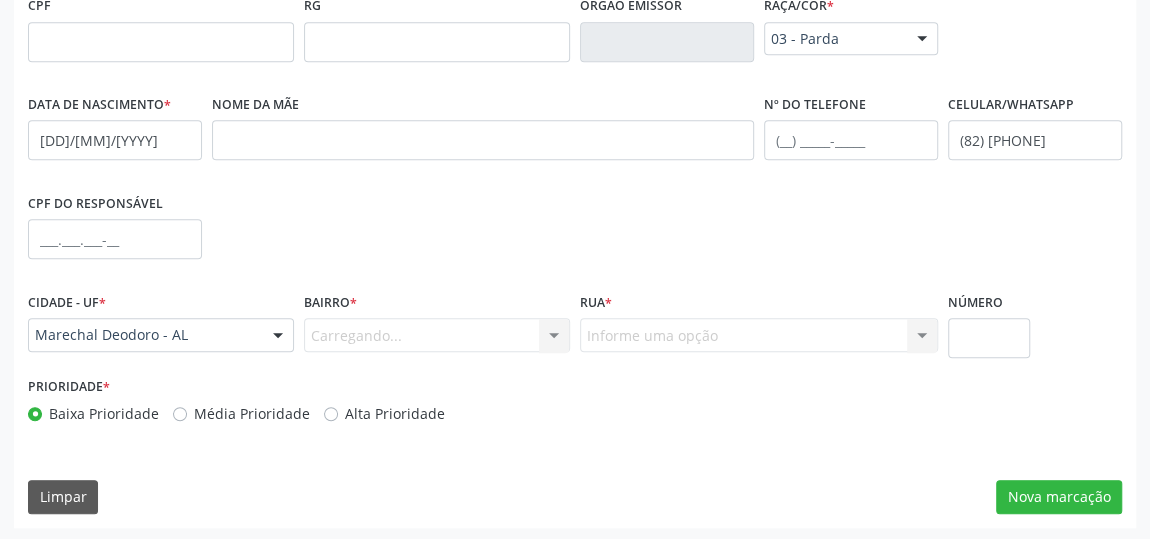 click on "Carregando...
Nenhum resultado encontrado para: "   "
Nenhuma opção encontrada. Digite para adicionar." at bounding box center [437, 335] 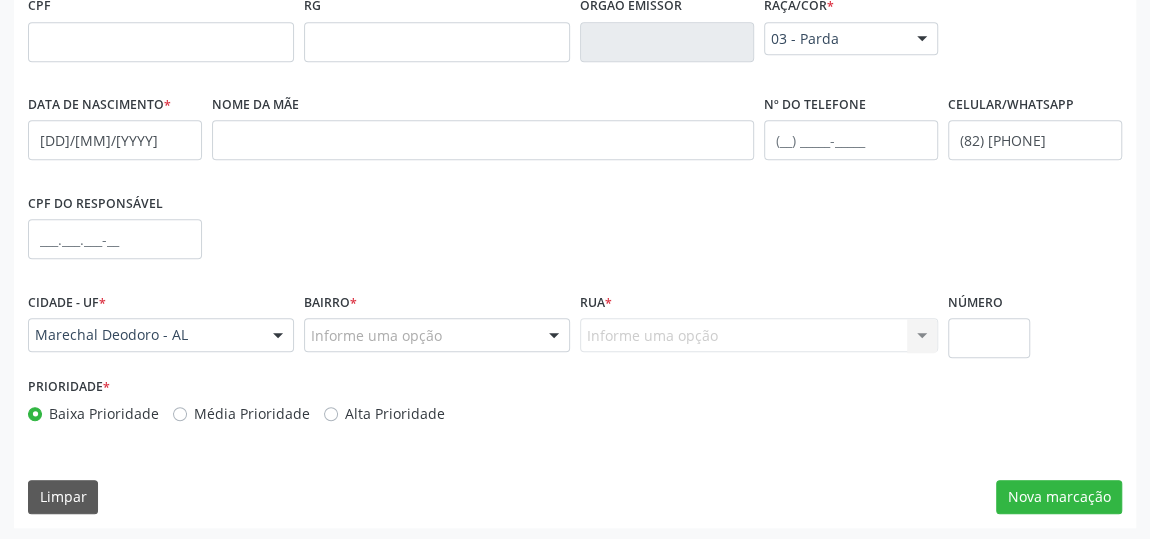 click on "Informe uma opção" at bounding box center [437, 335] 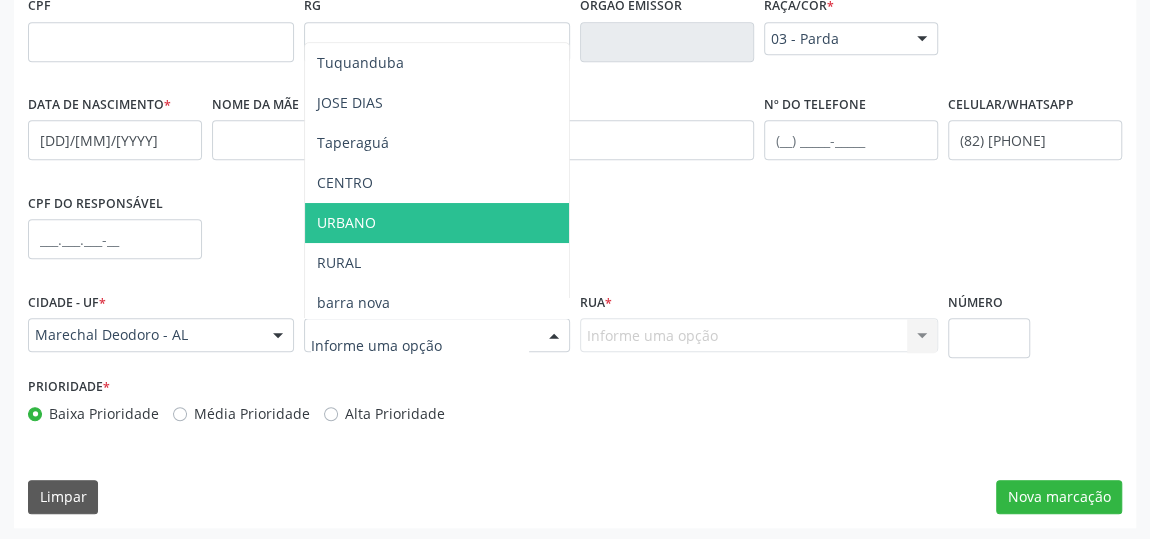 click on "URBANO" at bounding box center [437, 223] 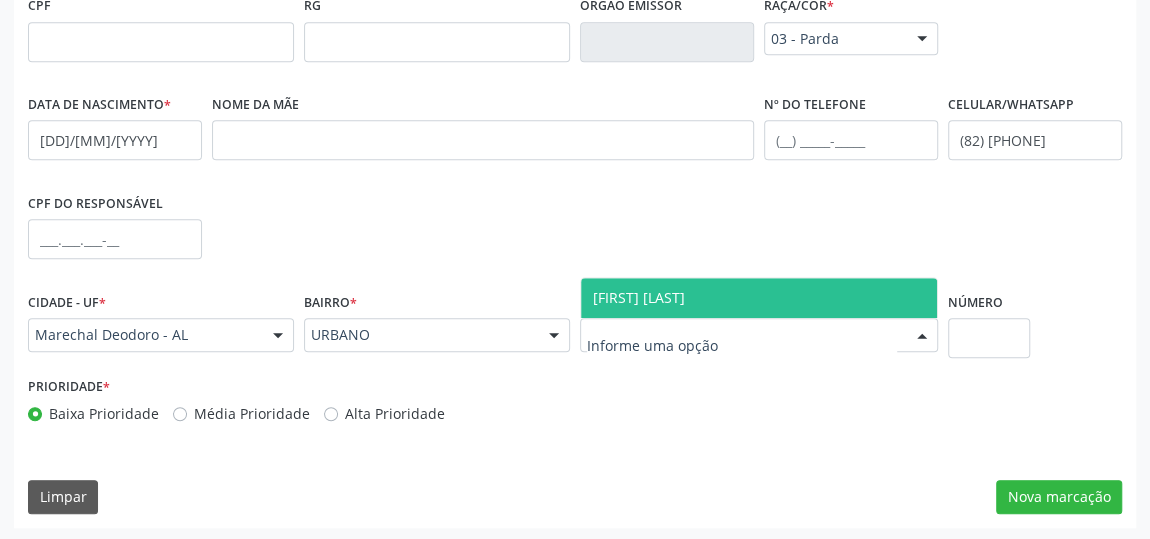 click at bounding box center [759, 335] 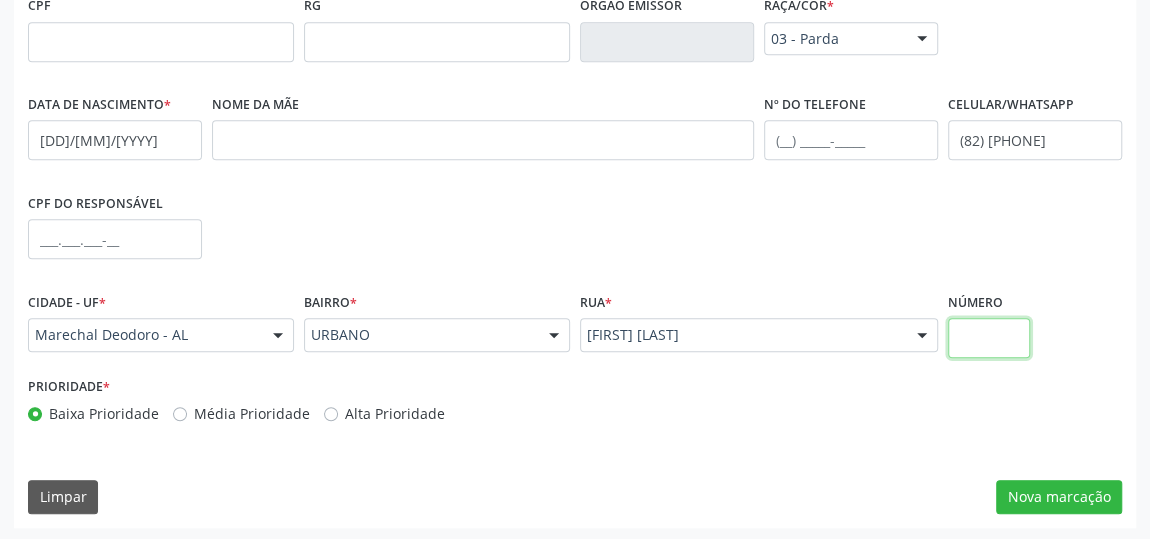 click at bounding box center (989, 338) 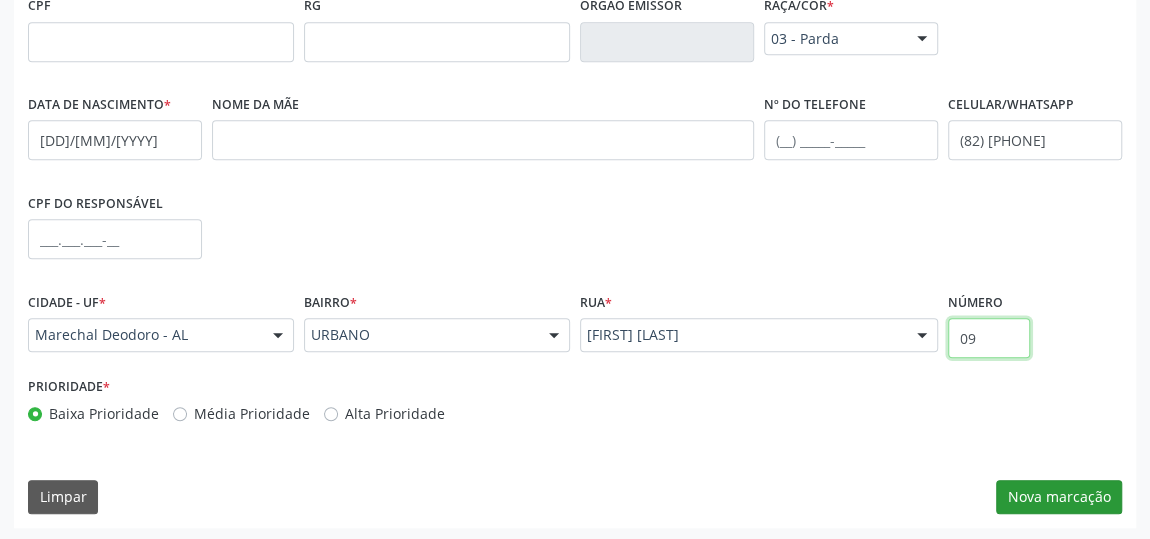 type on "09" 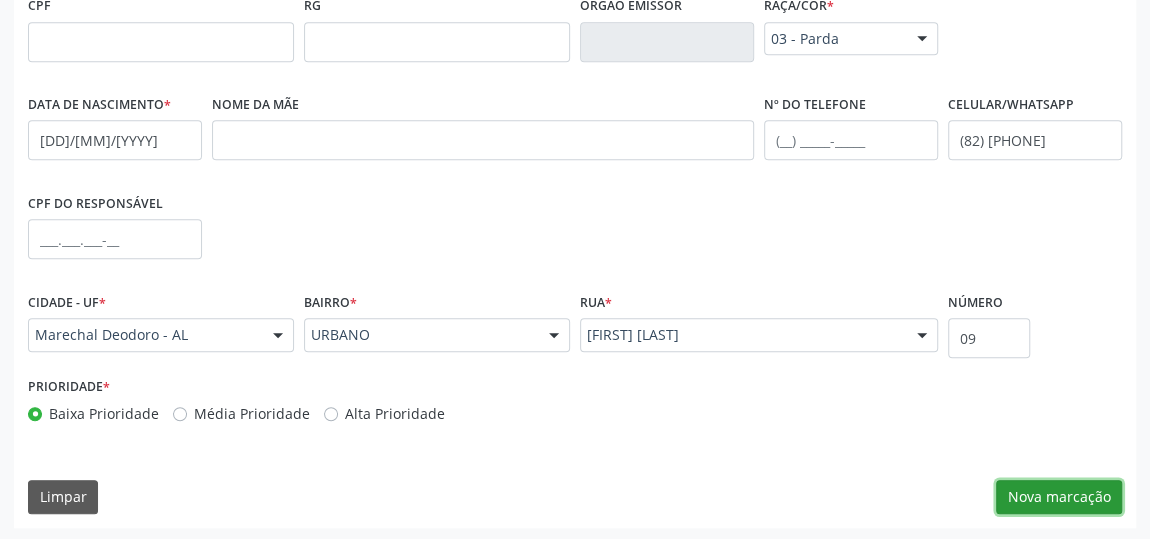click on "Nova marcação" at bounding box center [1059, 497] 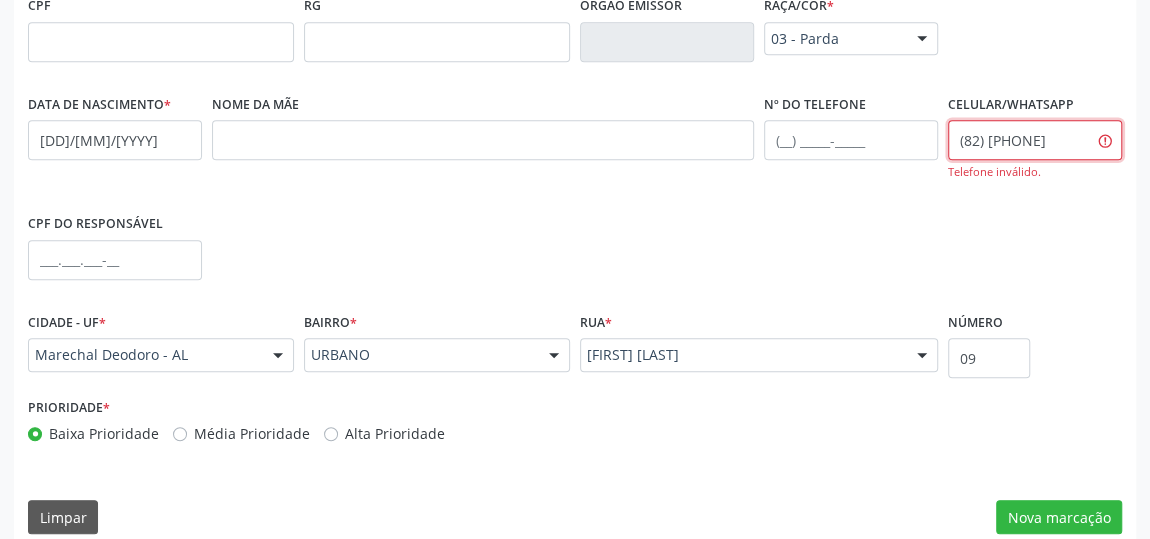click on "(82) 9949-644" at bounding box center (1035, 140) 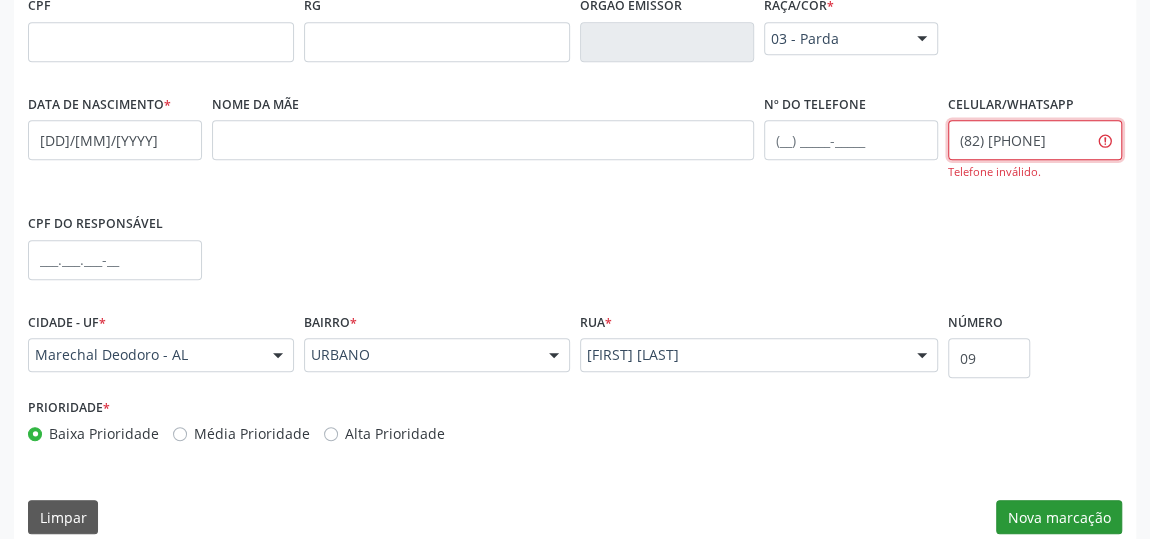 type on "(82) 99424-9644" 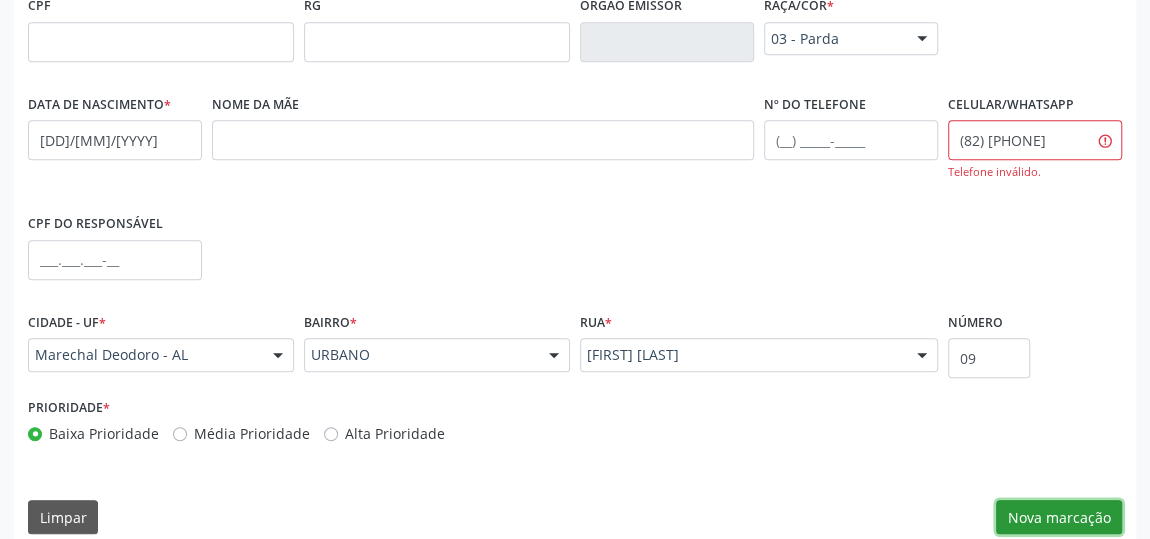 click on "Nova marcação" at bounding box center (1059, 517) 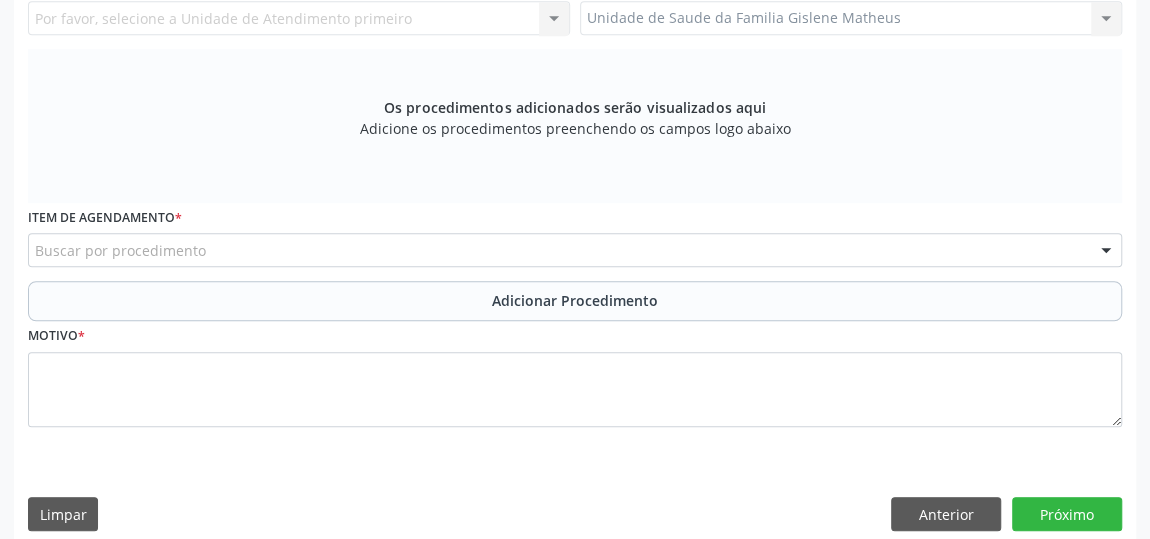 scroll, scrollTop: 331, scrollLeft: 0, axis: vertical 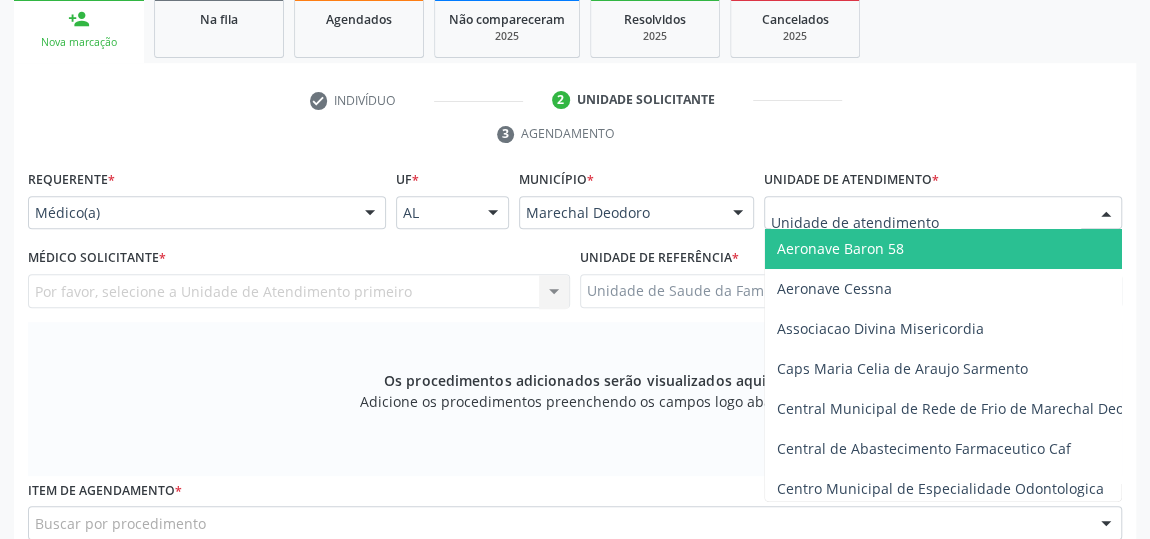 click at bounding box center (943, 213) 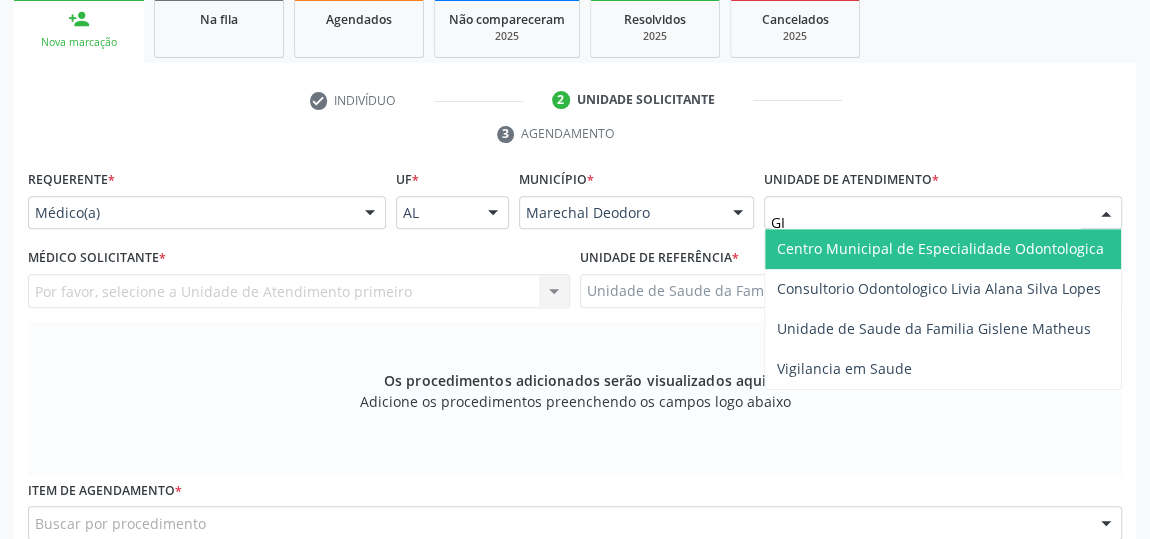 type on "GIS" 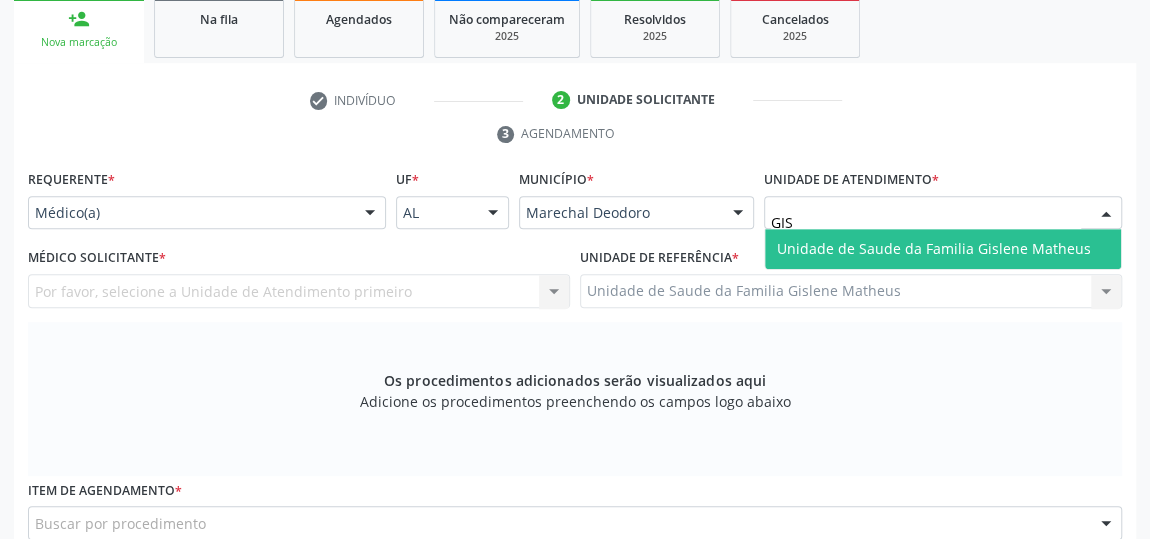 click on "Unidade de Saude da Familia Gislene Matheus" at bounding box center (934, 248) 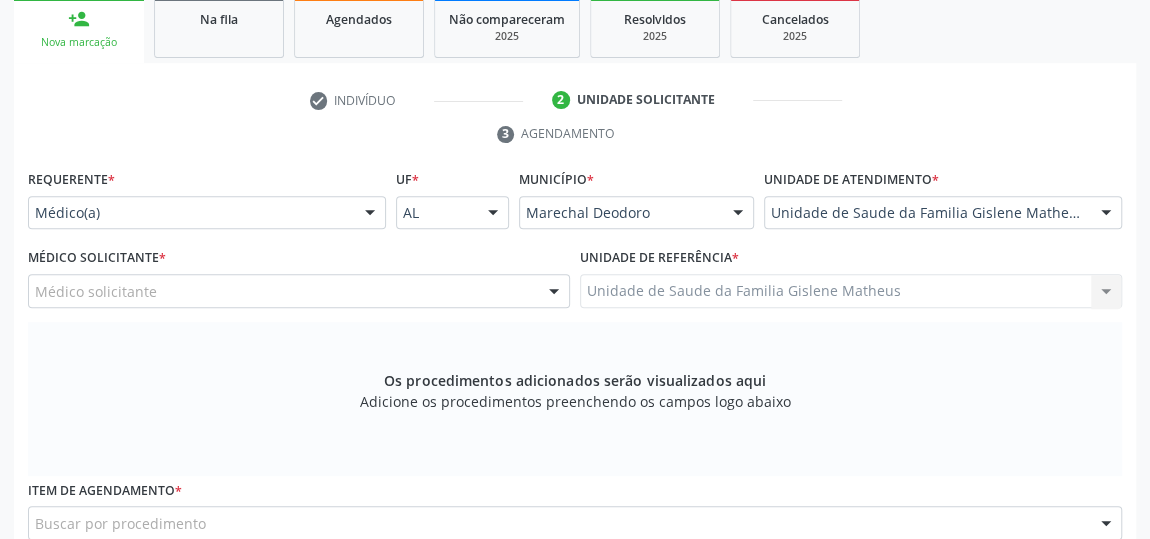 click at bounding box center (554, 292) 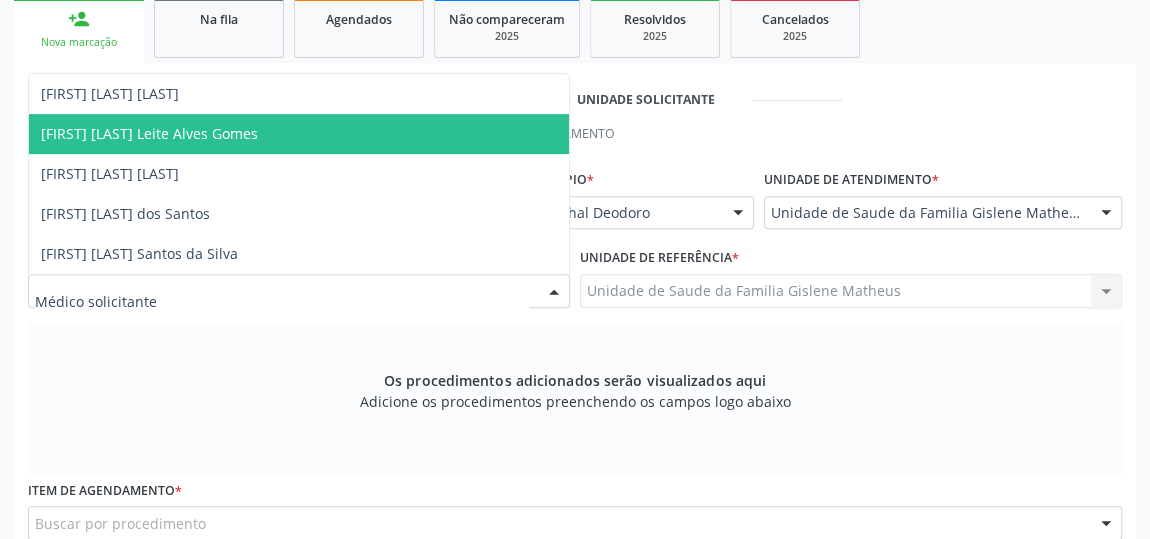 click on "[FIRST] Leite Alves Gomes" at bounding box center (149, 133) 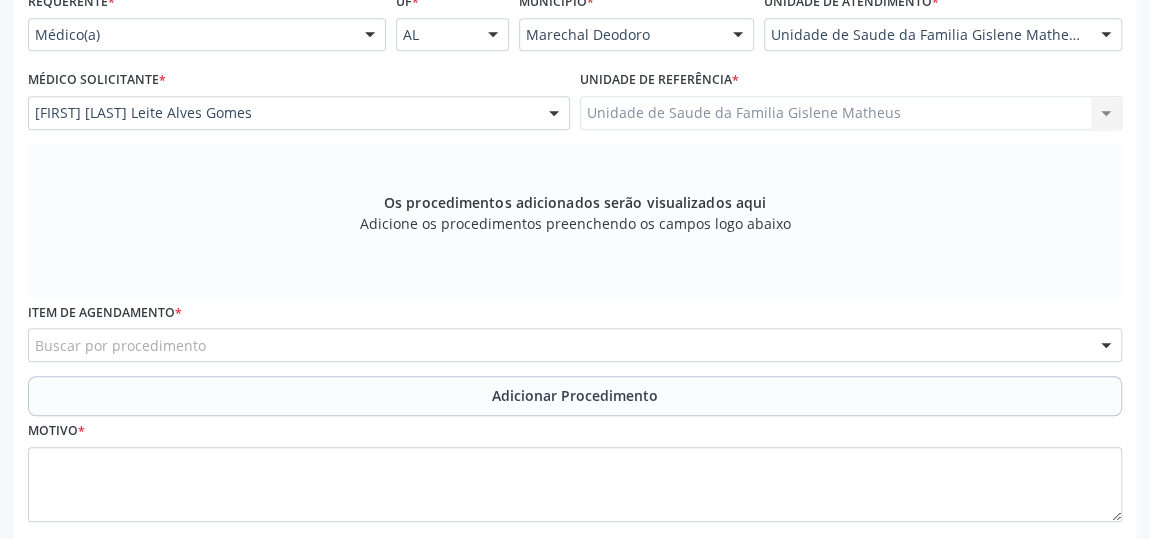 scroll, scrollTop: 513, scrollLeft: 0, axis: vertical 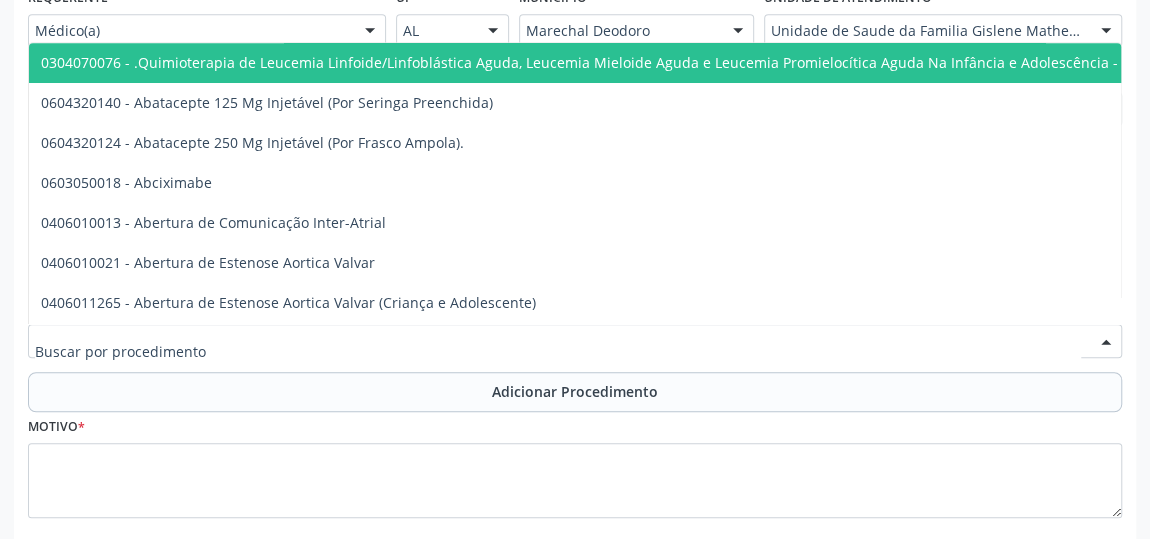 click at bounding box center (575, 341) 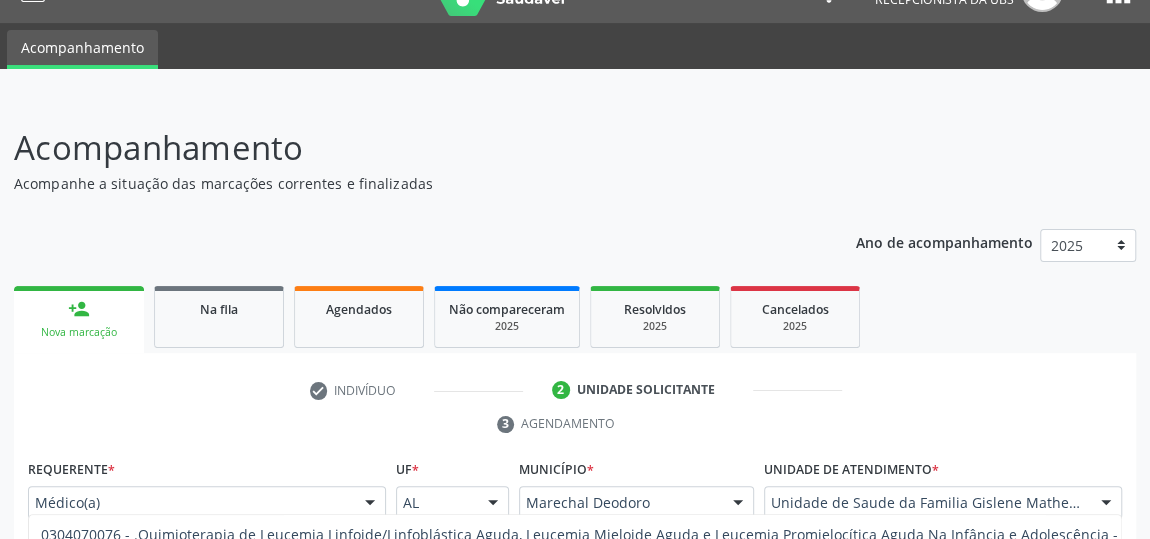 scroll, scrollTop: 0, scrollLeft: 0, axis: both 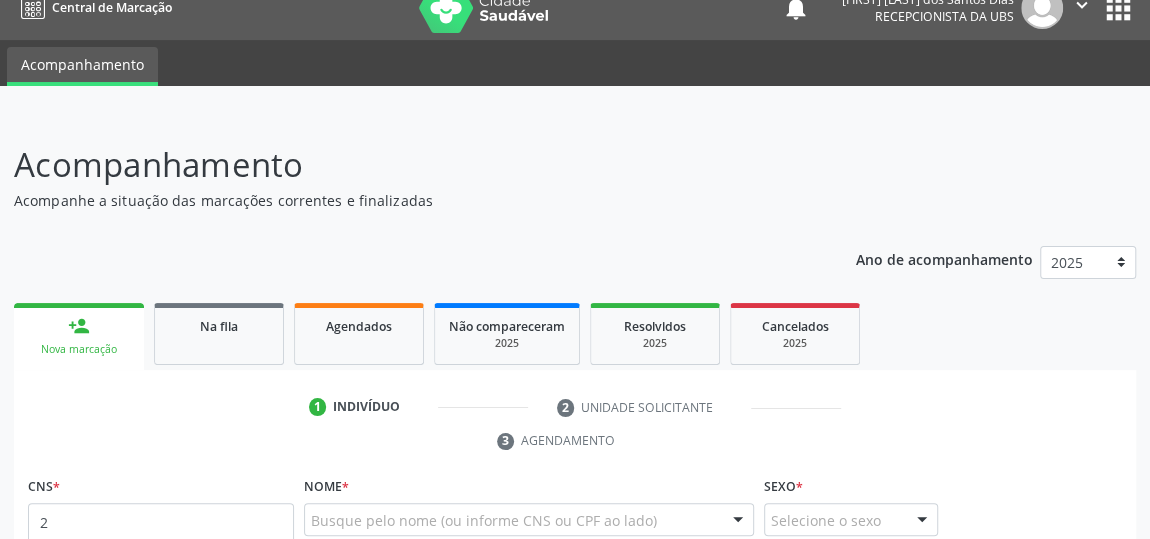 type on "2" 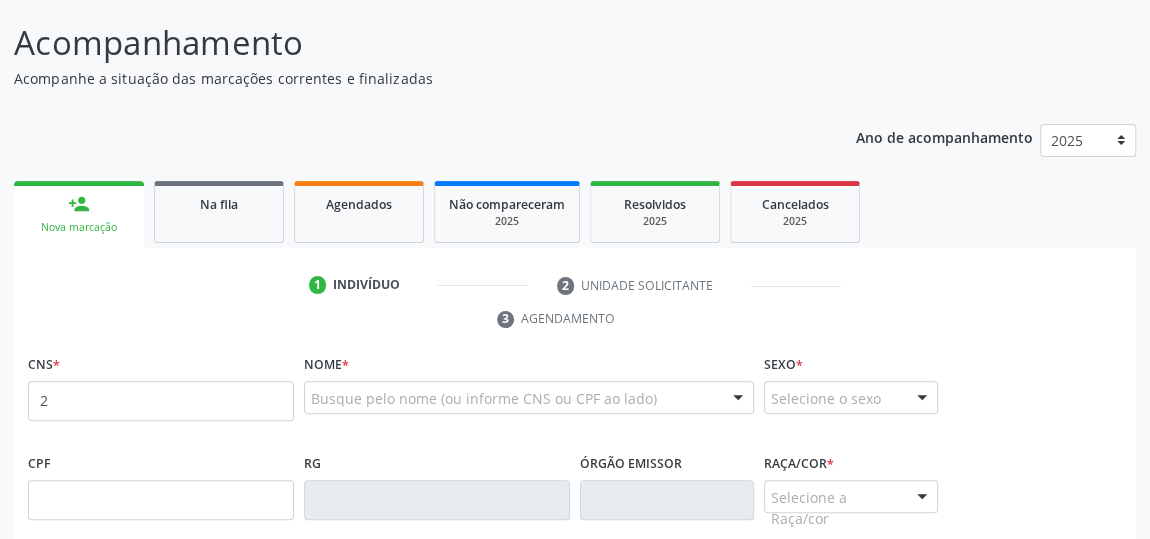 scroll, scrollTop: 206, scrollLeft: 0, axis: vertical 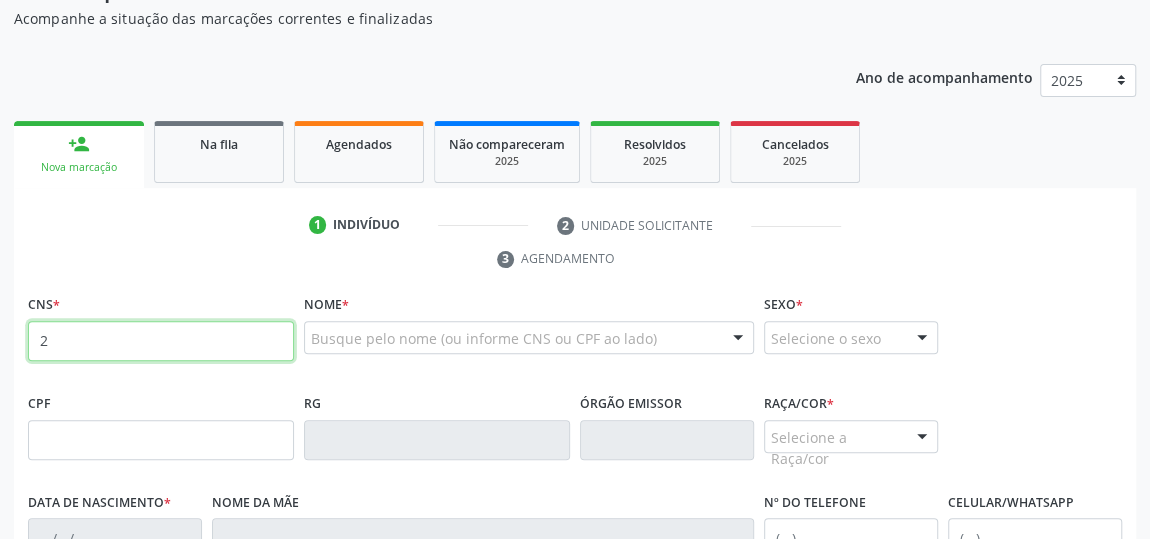 click on "2" at bounding box center (161, 341) 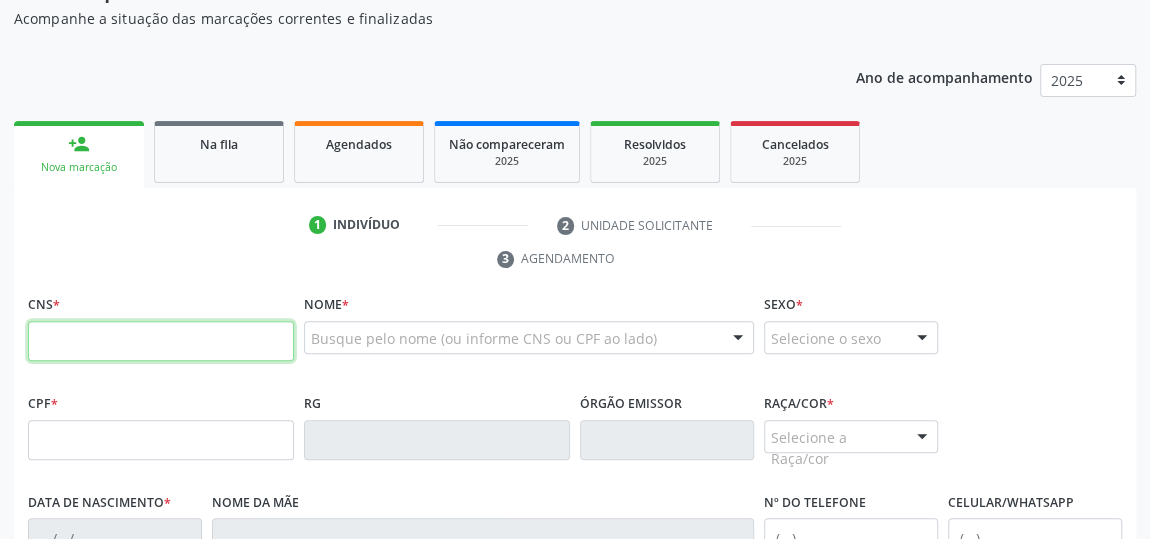 type 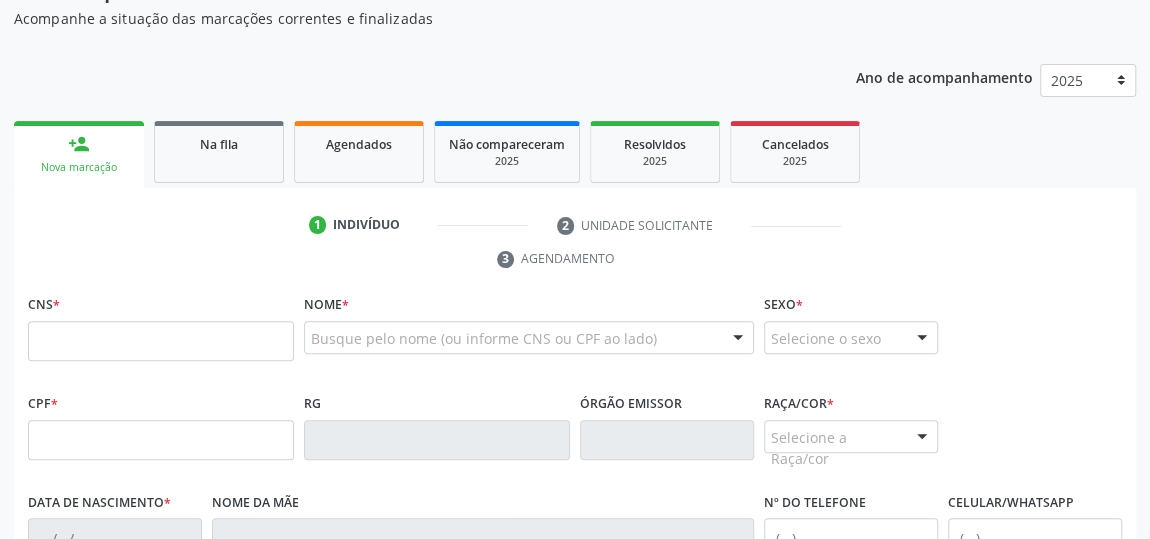 click on "CPF
*" at bounding box center [161, 424] 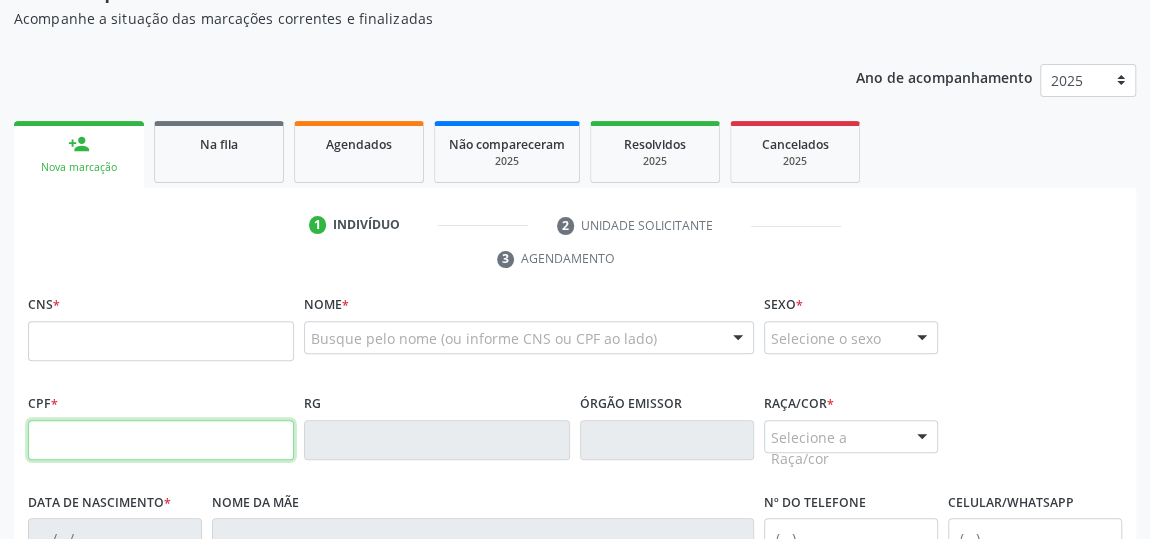 click at bounding box center (161, 440) 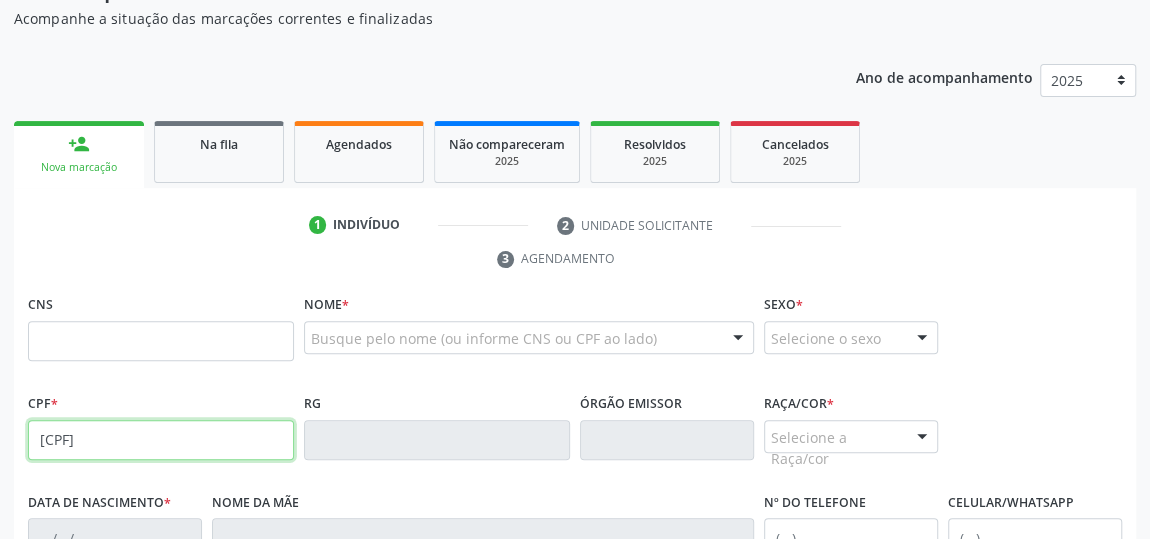 type on "[CPF]" 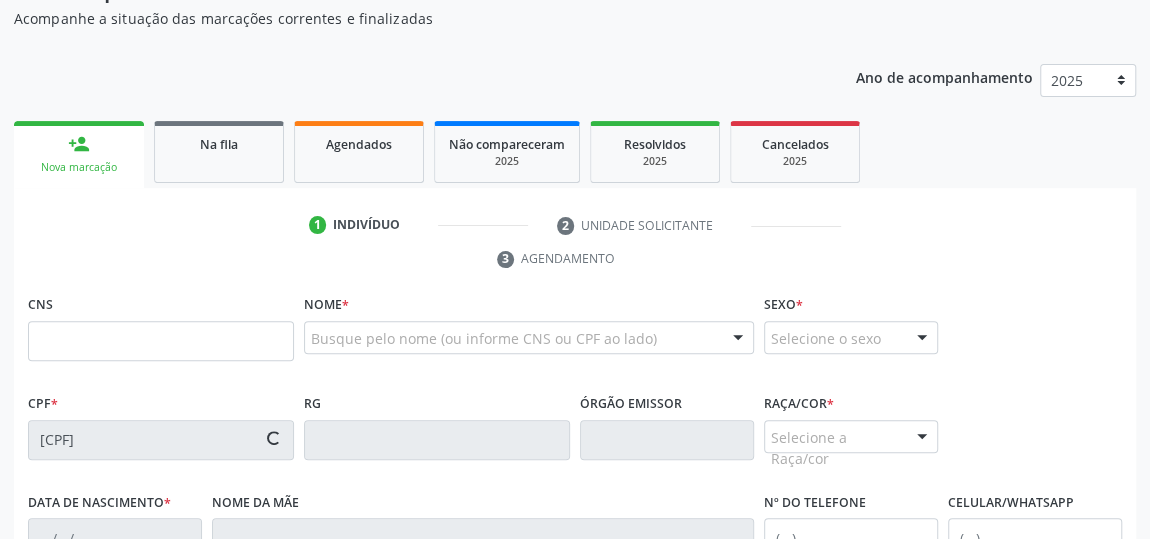 type on "[NUMBER] [NUMBER] [NUMBER] [NUMBER]" 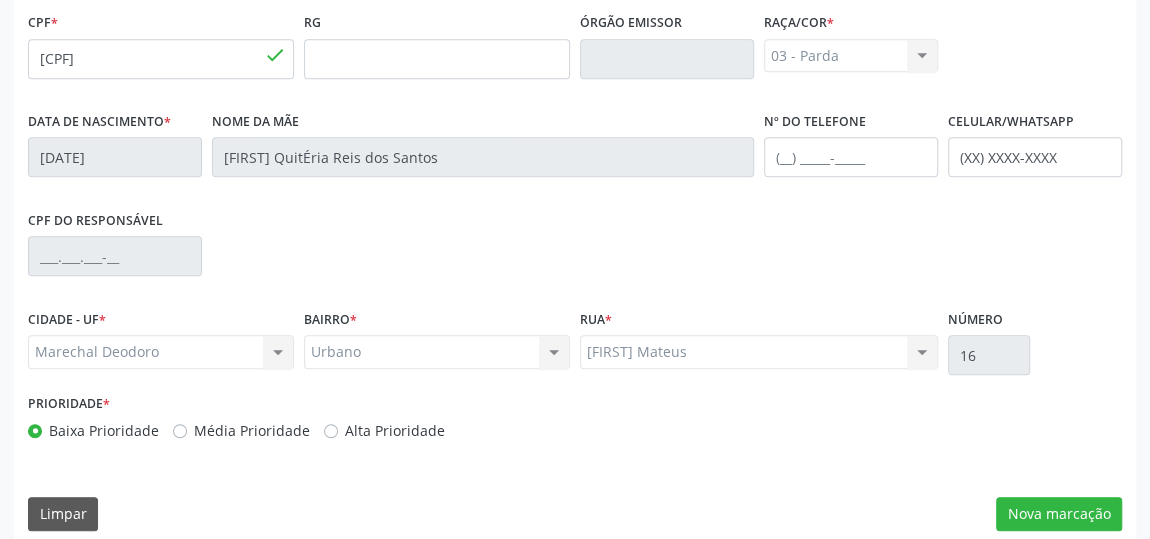 scroll, scrollTop: 604, scrollLeft: 0, axis: vertical 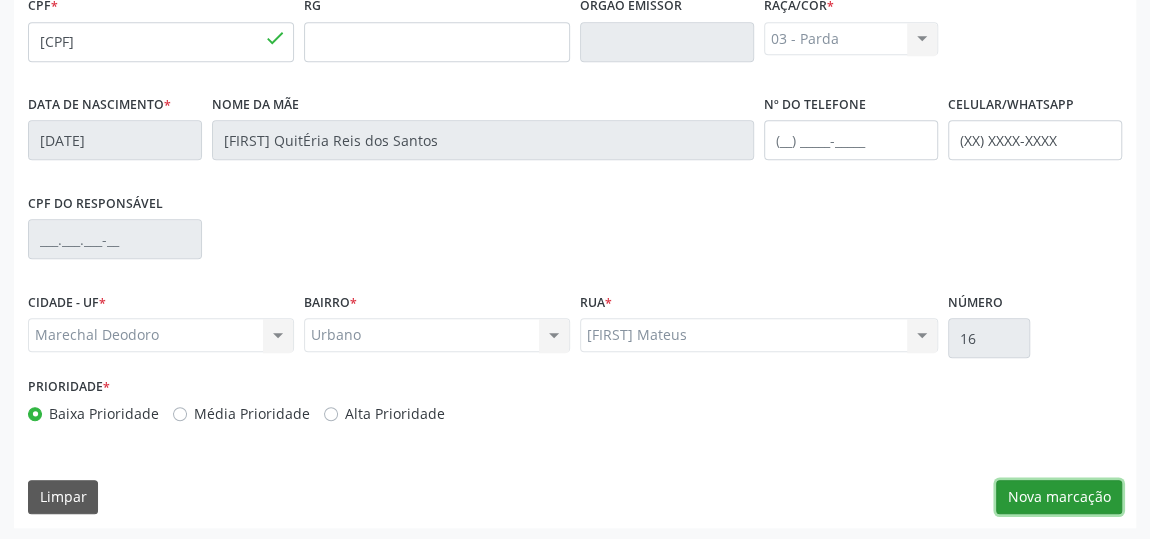 click on "Nova marcação" at bounding box center (1059, 497) 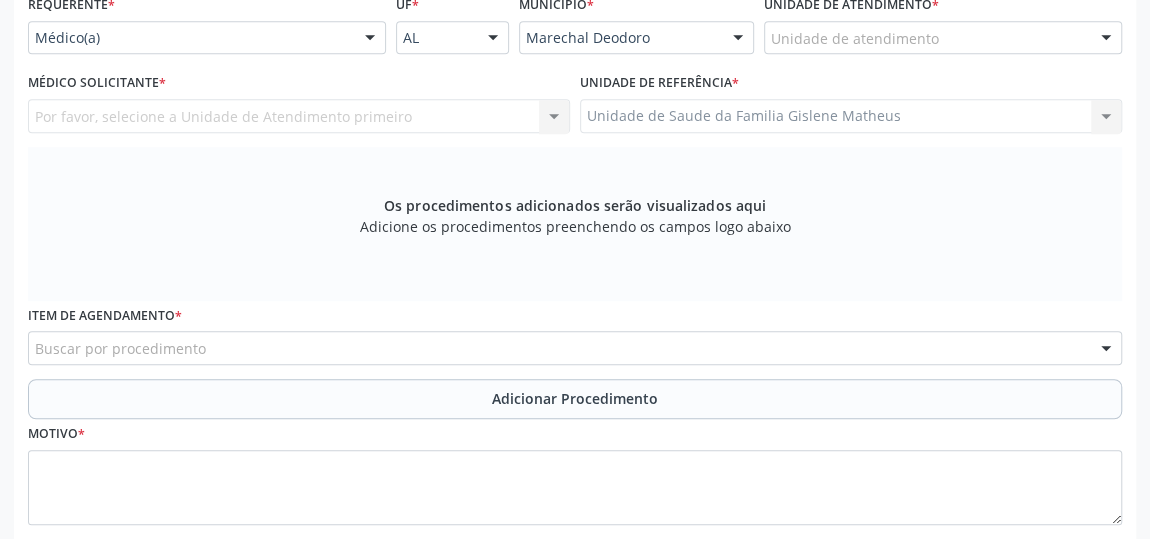 scroll, scrollTop: 240, scrollLeft: 0, axis: vertical 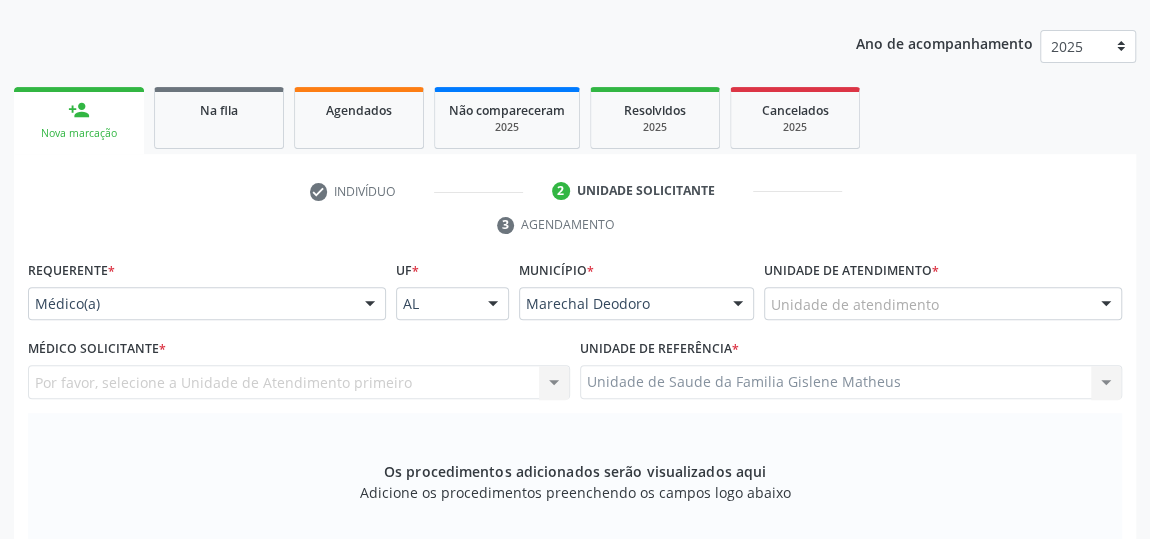 click on "Unidade de atendimento" at bounding box center (943, 304) 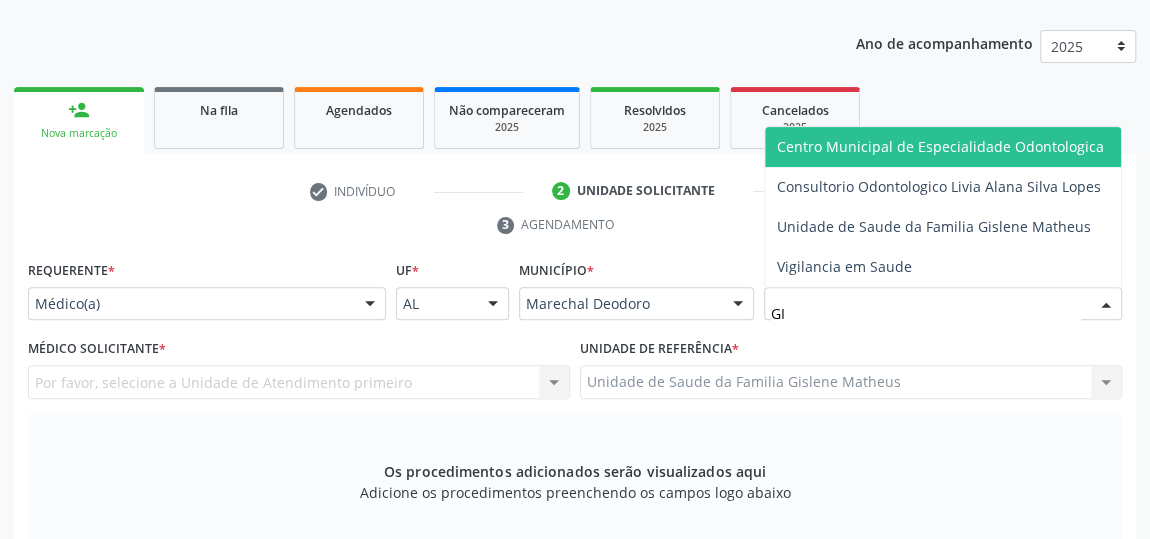 type on "GIS" 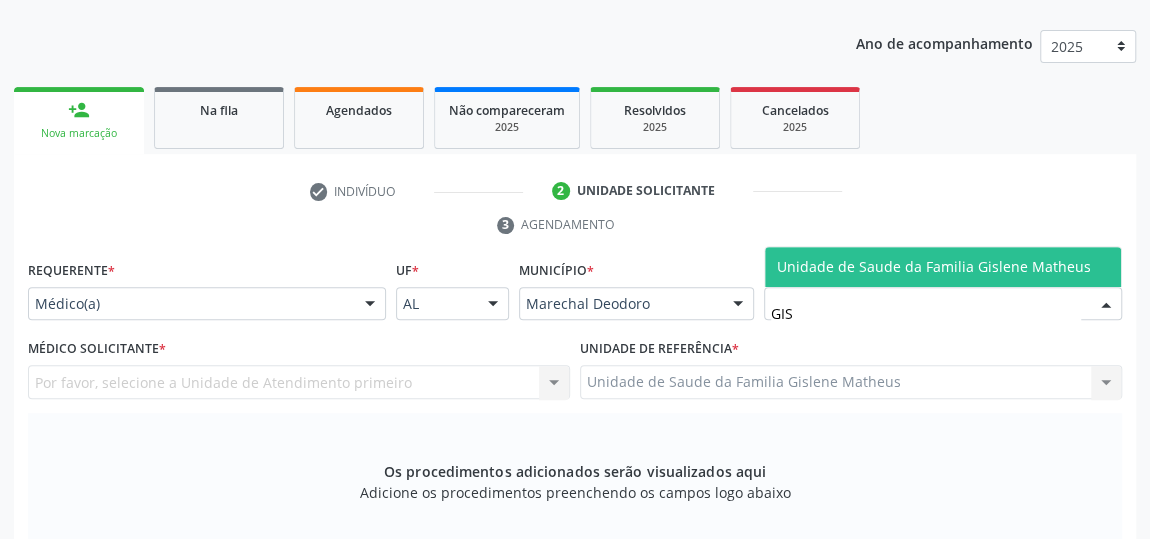 click on "Unidade de Saude da Familia Gislene Matheus" at bounding box center (943, 267) 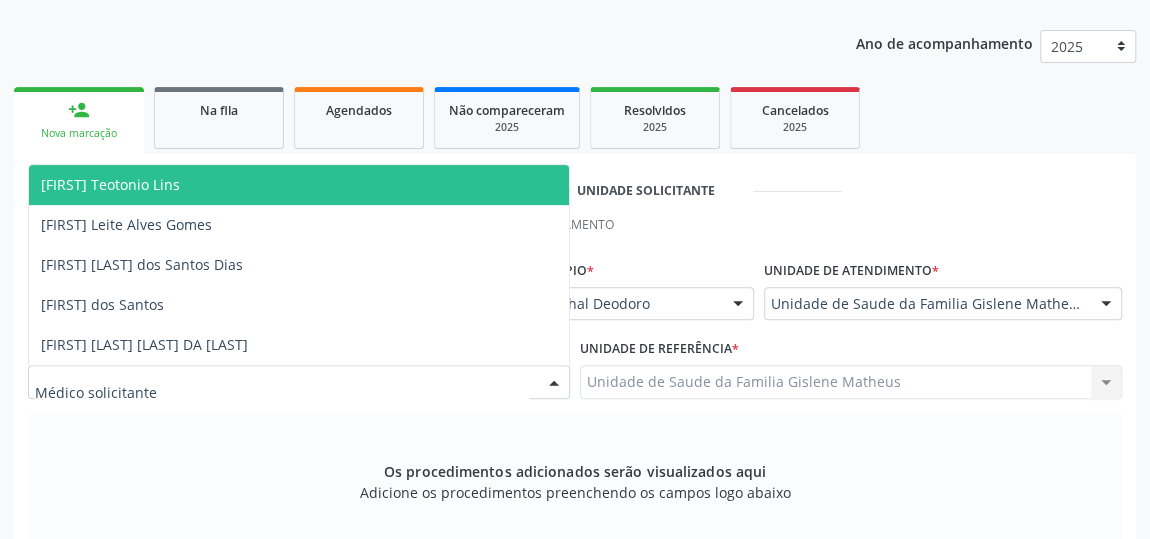 click at bounding box center (554, 383) 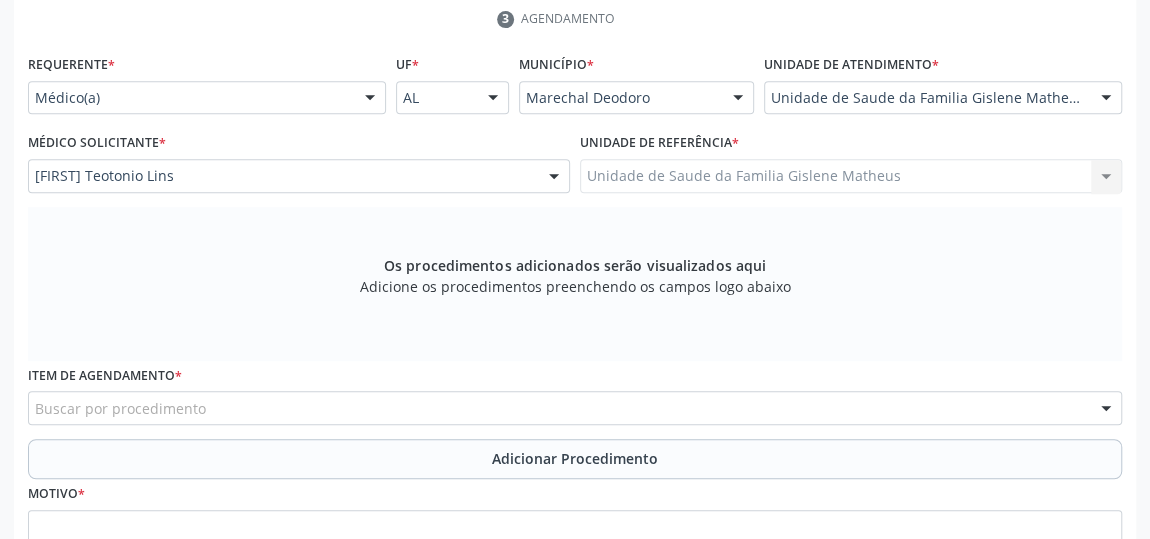 scroll, scrollTop: 513, scrollLeft: 0, axis: vertical 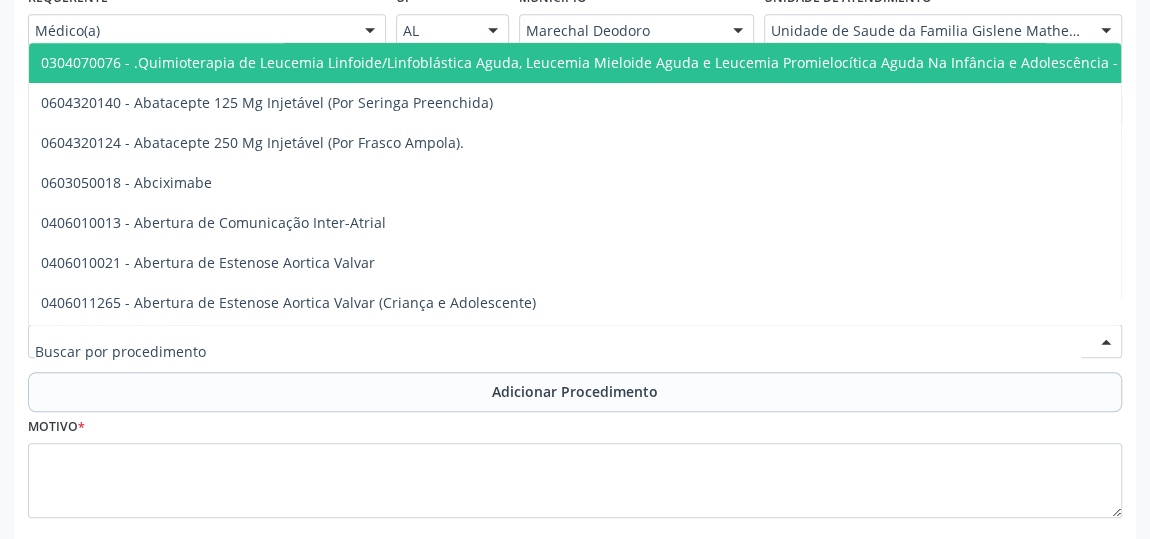 click at bounding box center (575, 341) 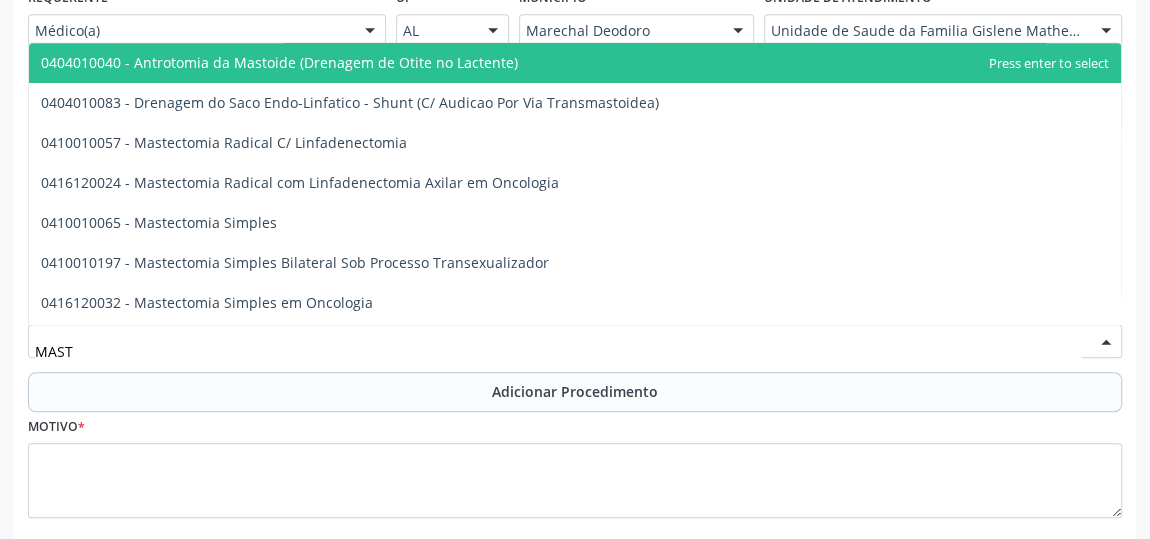 type on "MASTO" 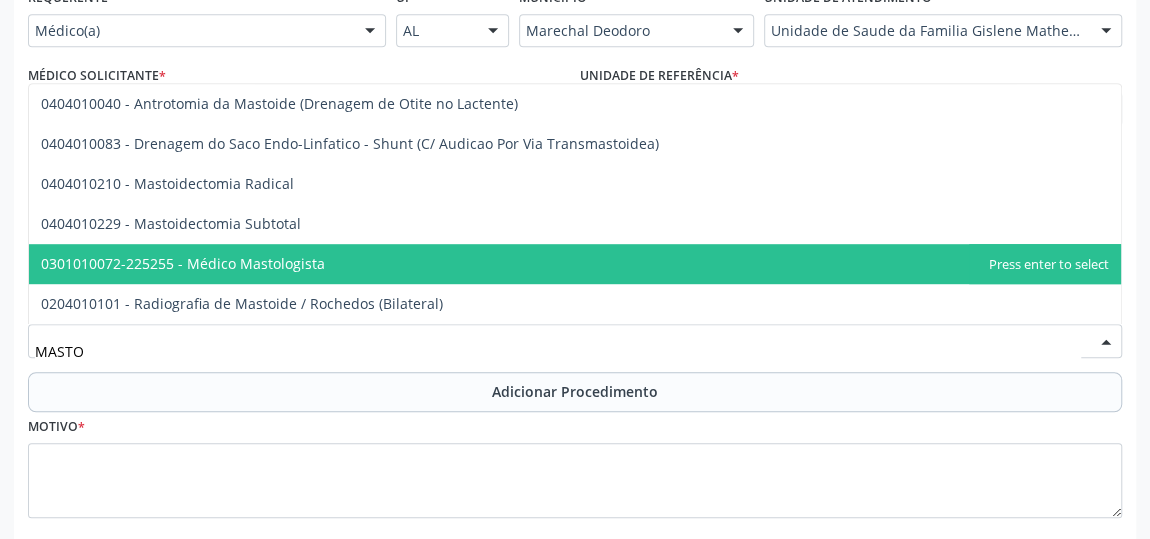 click on "0301010072-225255 - Médico Mastologista" at bounding box center [183, 263] 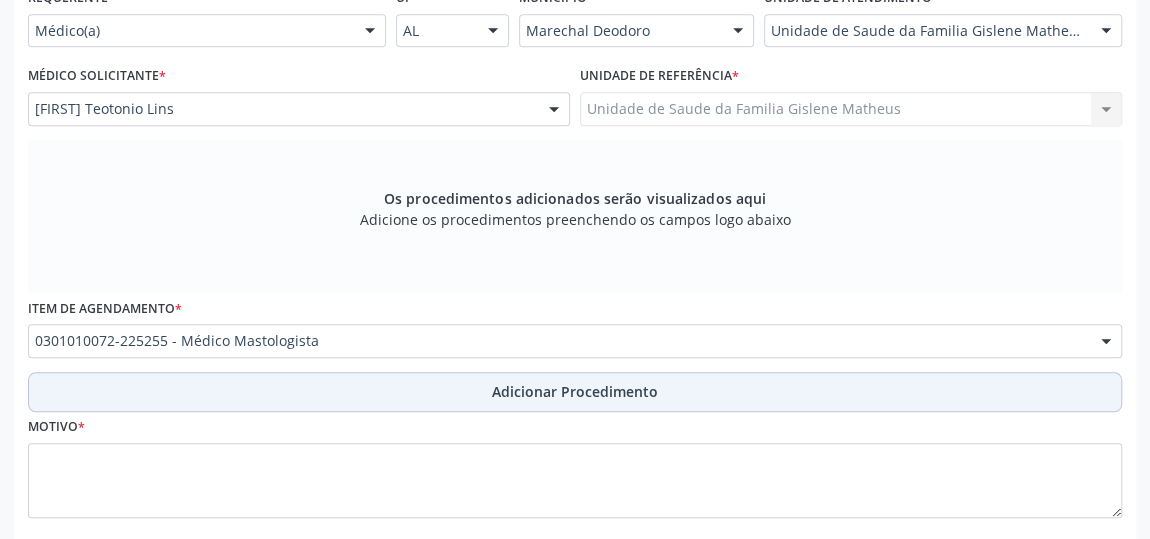 click on "Adicionar Procedimento" at bounding box center [575, 392] 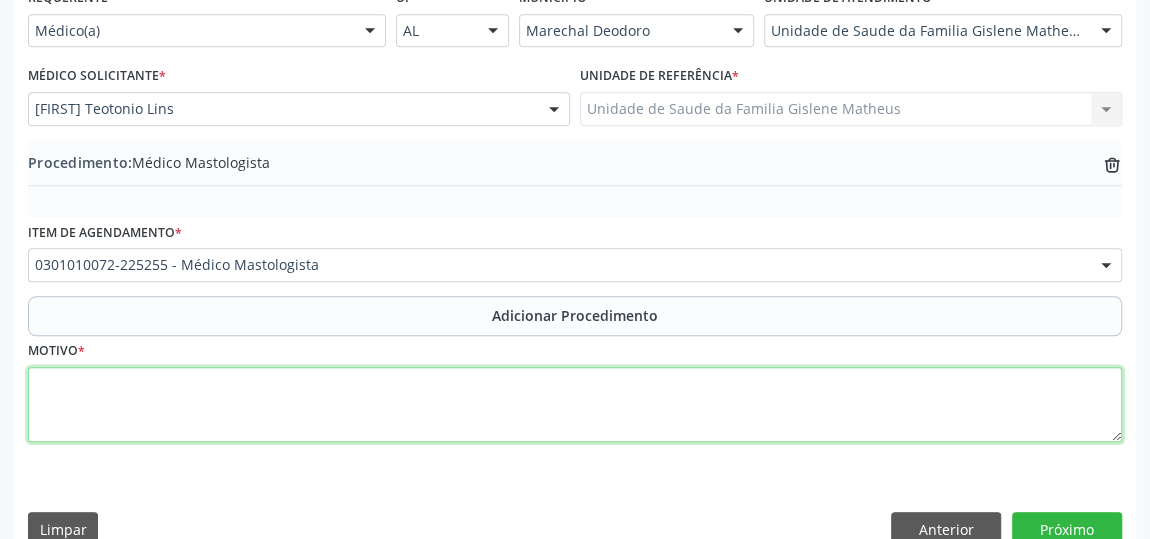 click at bounding box center (575, 405) 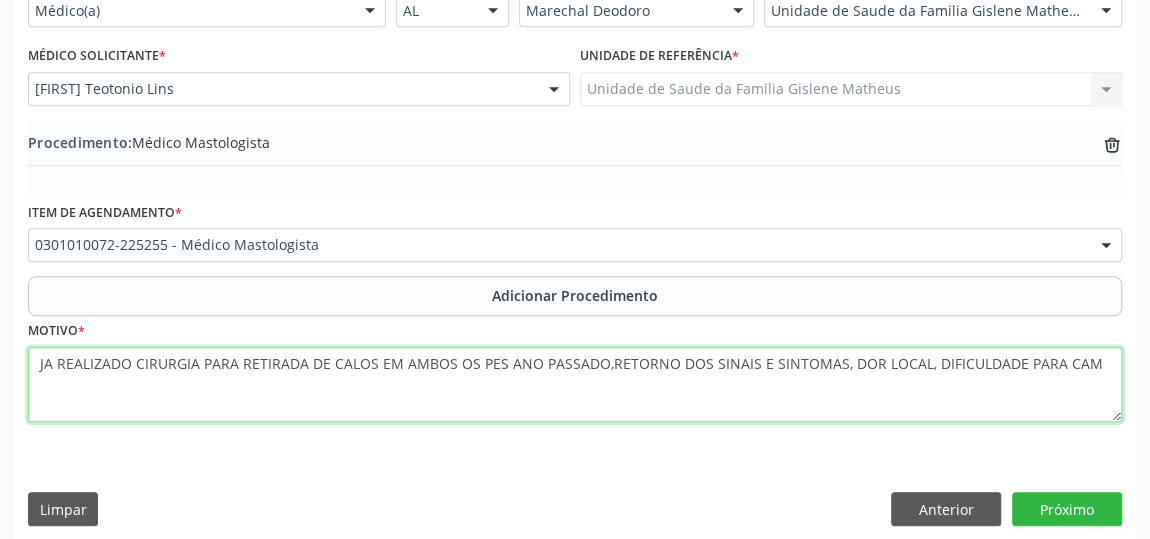 scroll, scrollTop: 544, scrollLeft: 0, axis: vertical 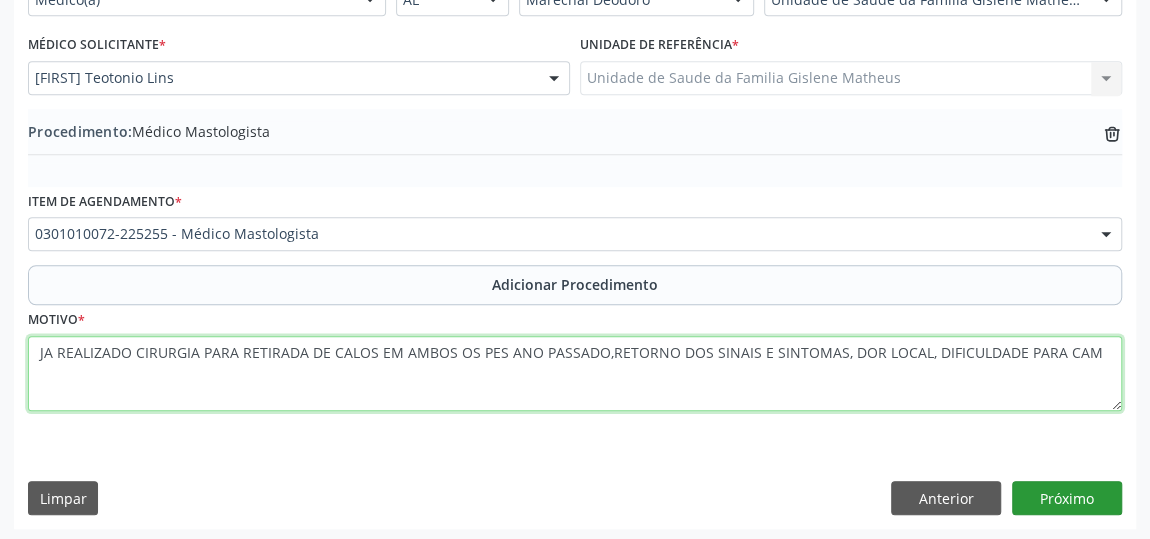 type on "JA REALIZADO CIRURGIA PARA RETIRADA DE CALOS EM AMBOS OS PES ANO PASSADO,RETORNO DOS SINAIS E SINTOMAS, DOR LOCAL, DIFICULDADE PARA CAM" 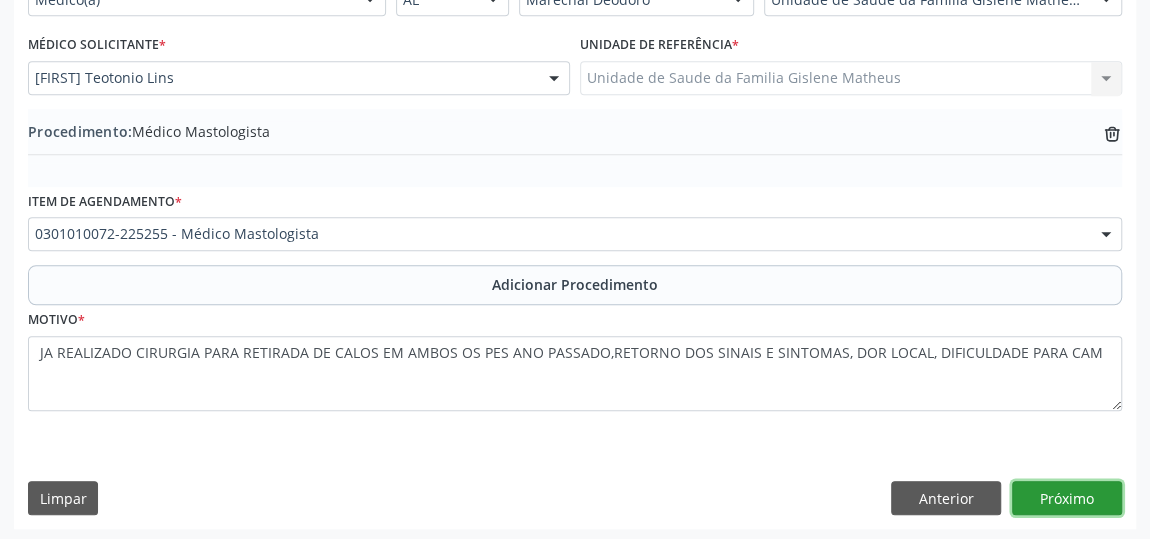 click on "Próximo" at bounding box center (1067, 498) 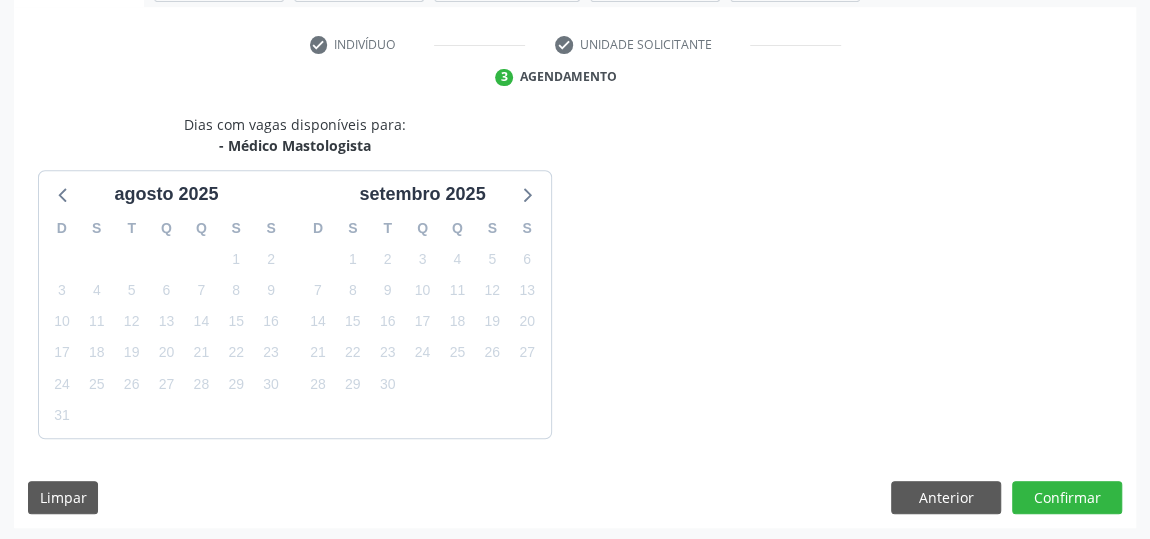 scroll, scrollTop: 446, scrollLeft: 0, axis: vertical 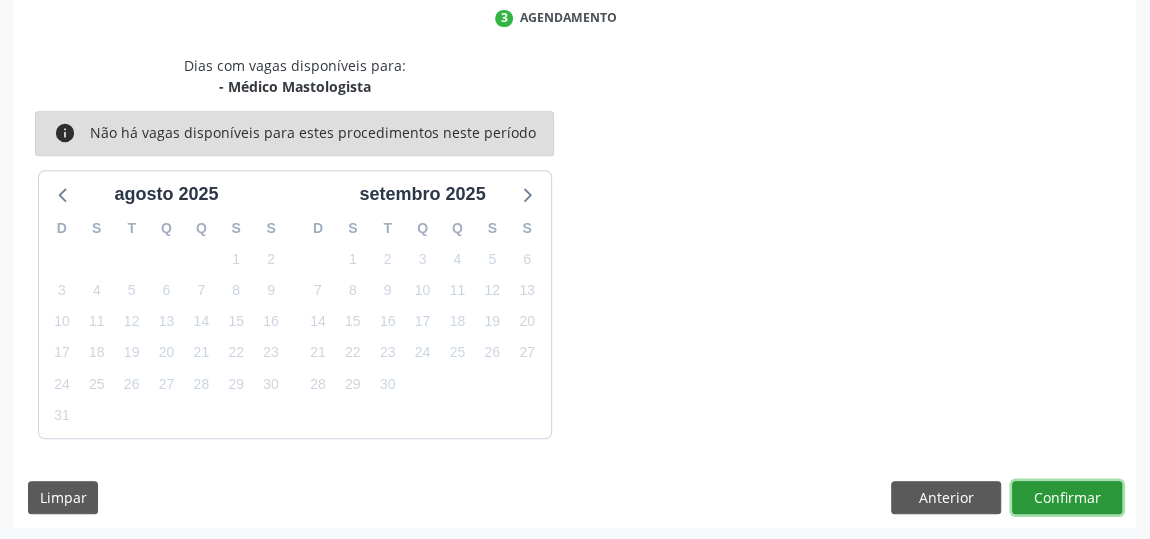click on "Confirmar" at bounding box center (1067, 498) 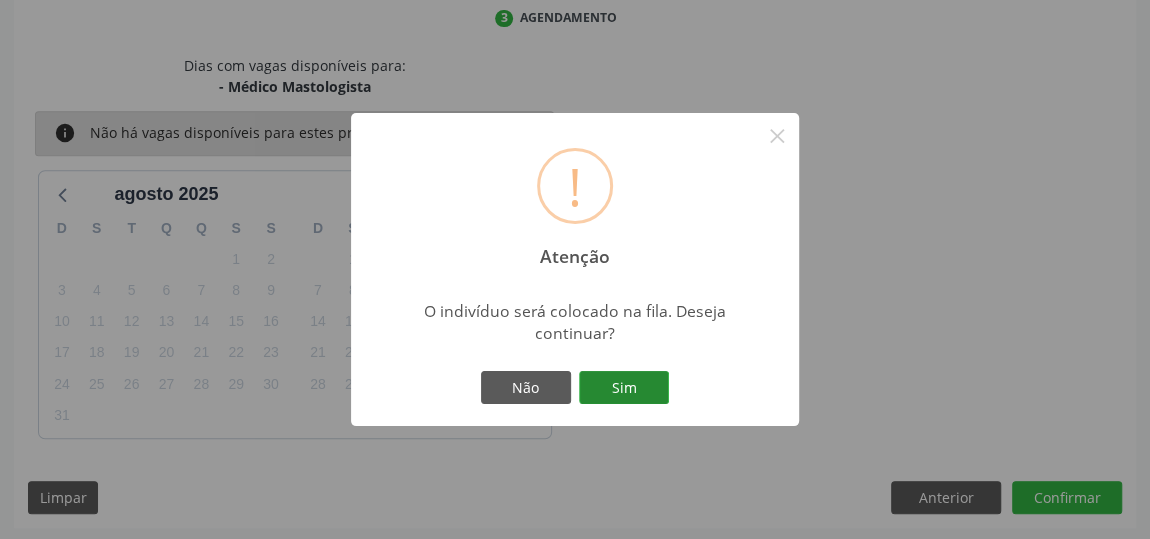 click on "Sim" at bounding box center (624, 388) 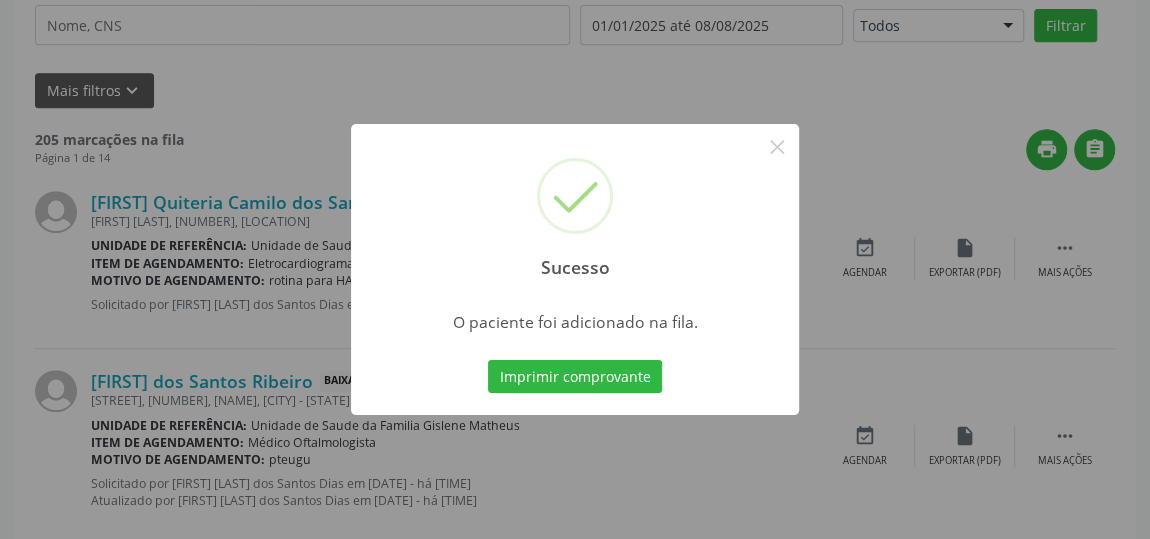 scroll, scrollTop: 153, scrollLeft: 0, axis: vertical 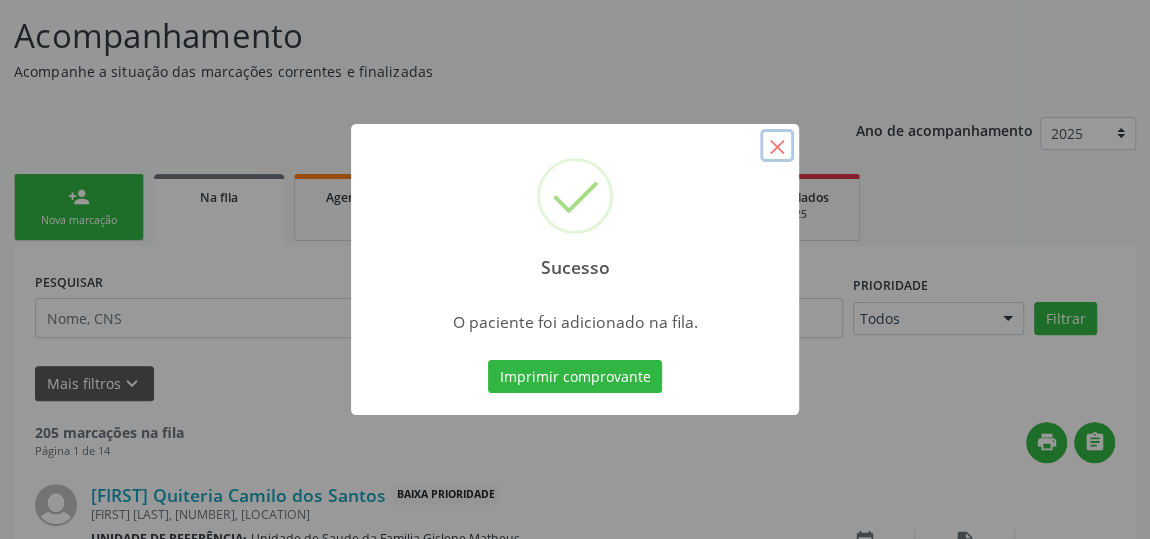click on "×" at bounding box center (777, 146) 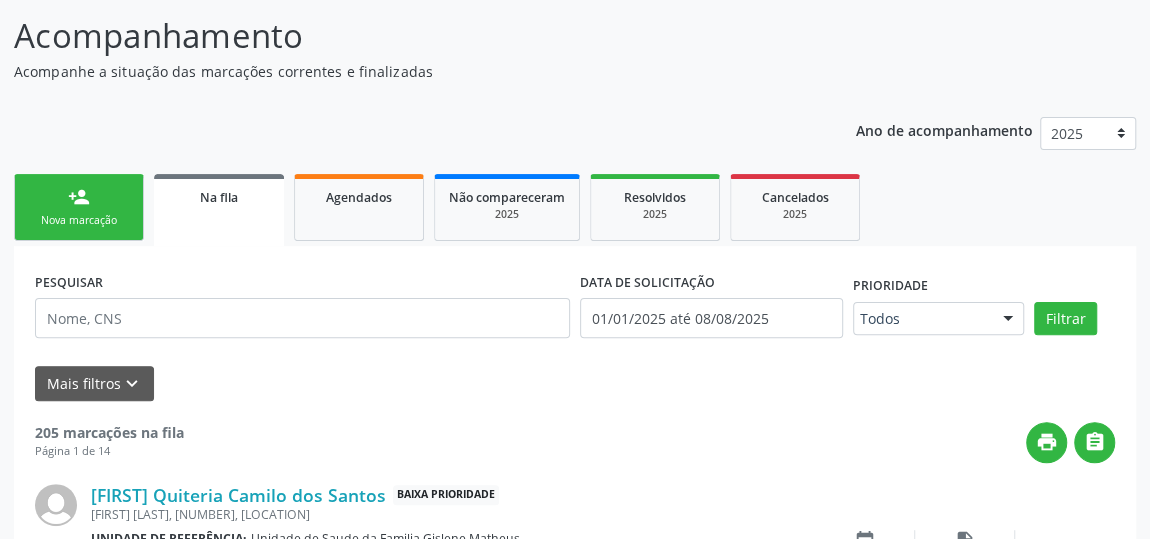click on "Nova marcação" at bounding box center [79, 220] 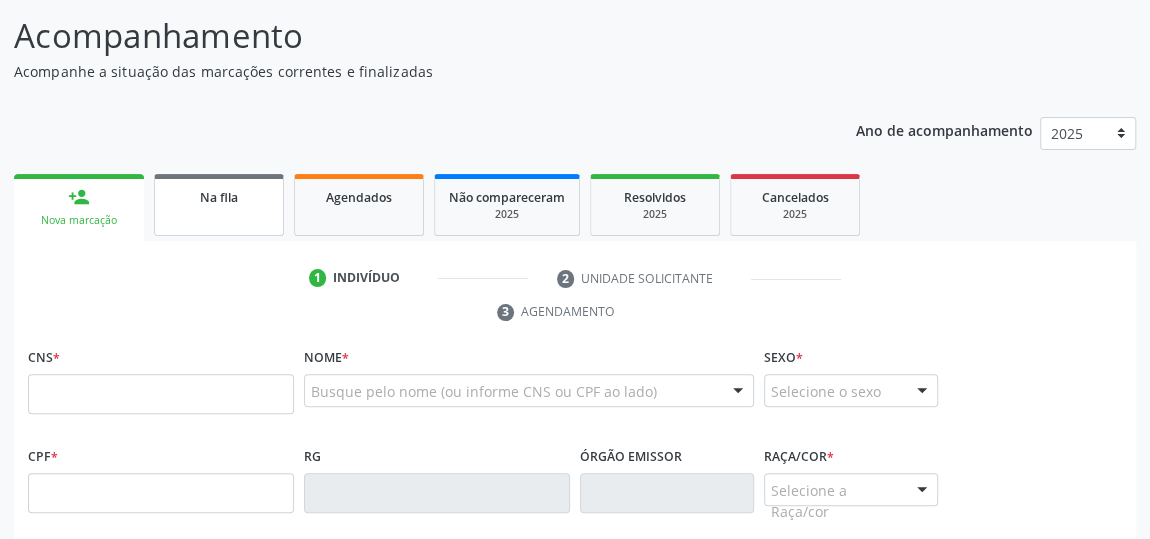 click on "Na fila" at bounding box center (219, 205) 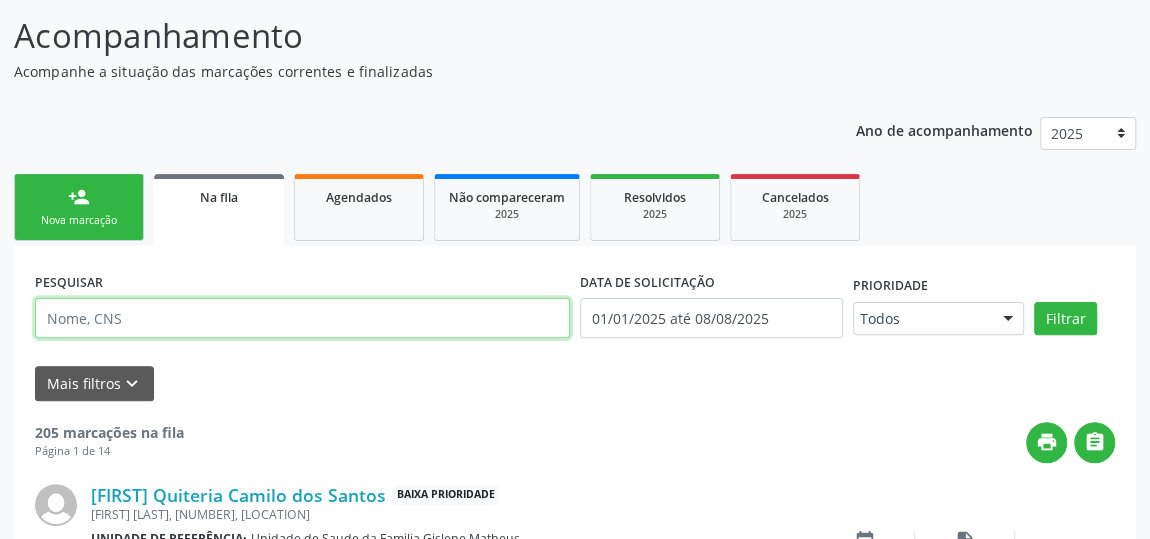 click at bounding box center [302, 318] 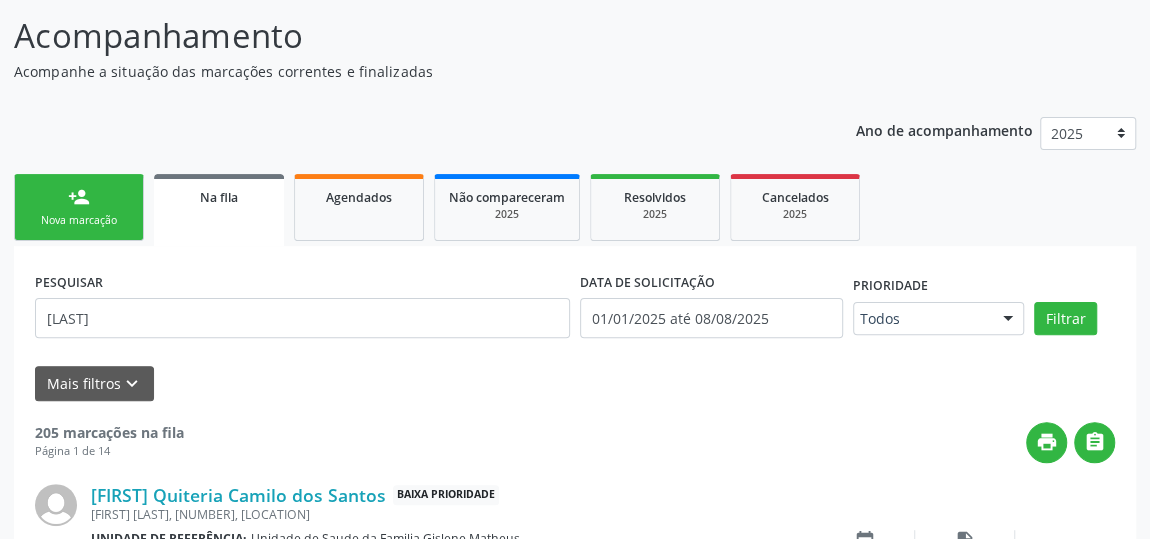 click on "Na fila" at bounding box center [219, 197] 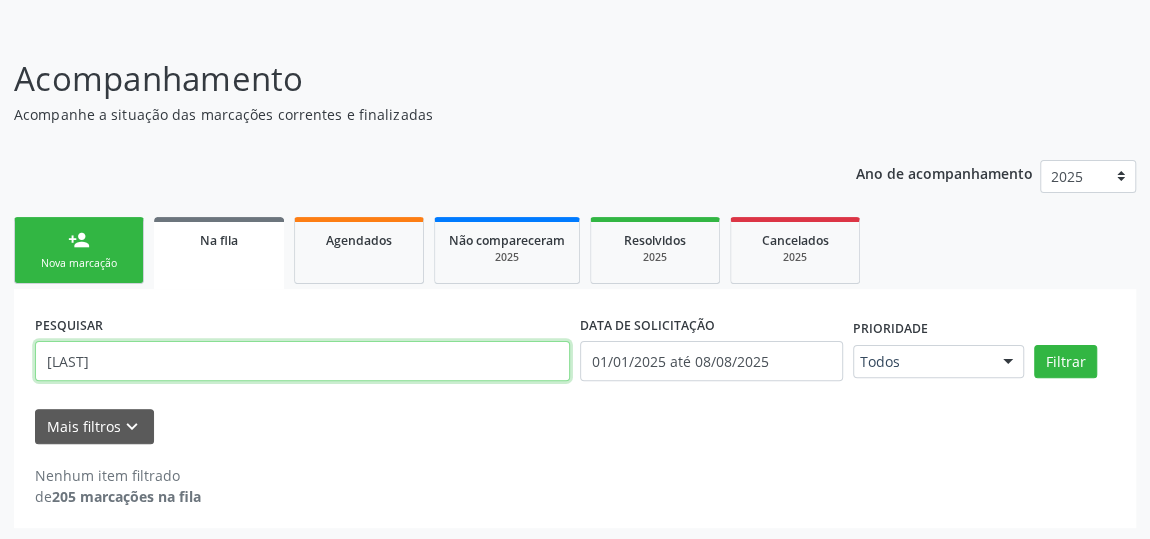 click on "[LAST]" at bounding box center [302, 361] 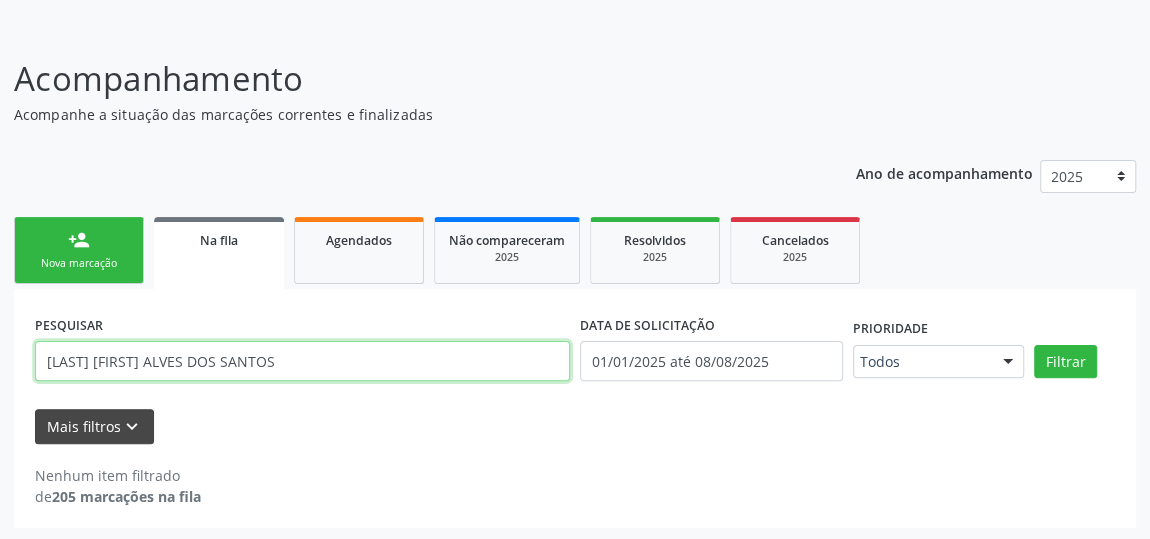 type on "[LAST] [FIRST] ALVES DOS SANTOS" 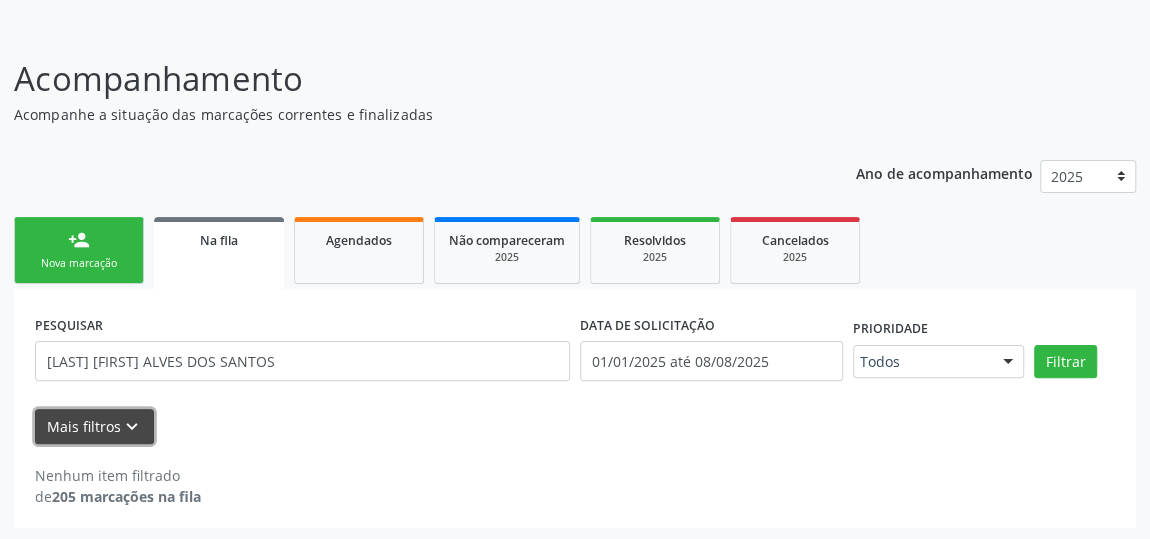 click on "keyboard_arrow_down" at bounding box center [132, 427] 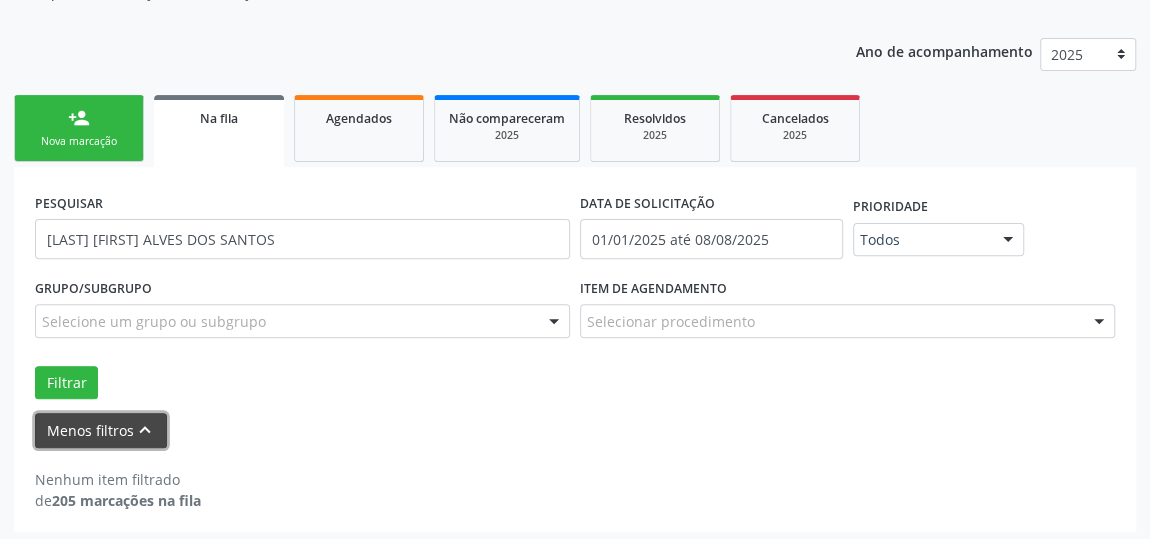 scroll, scrollTop: 235, scrollLeft: 0, axis: vertical 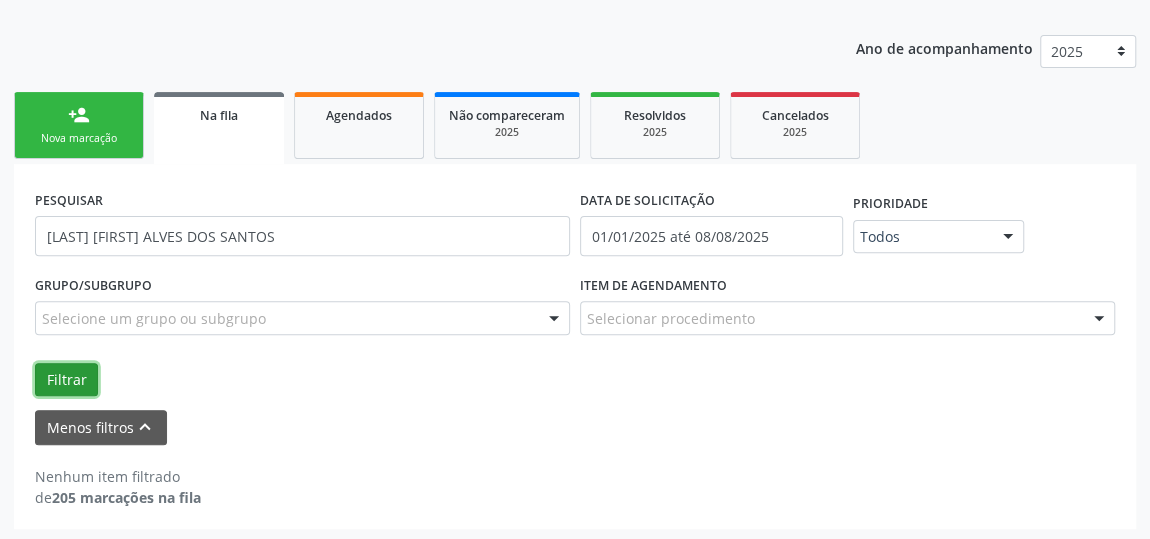 click on "Filtrar" at bounding box center [66, 380] 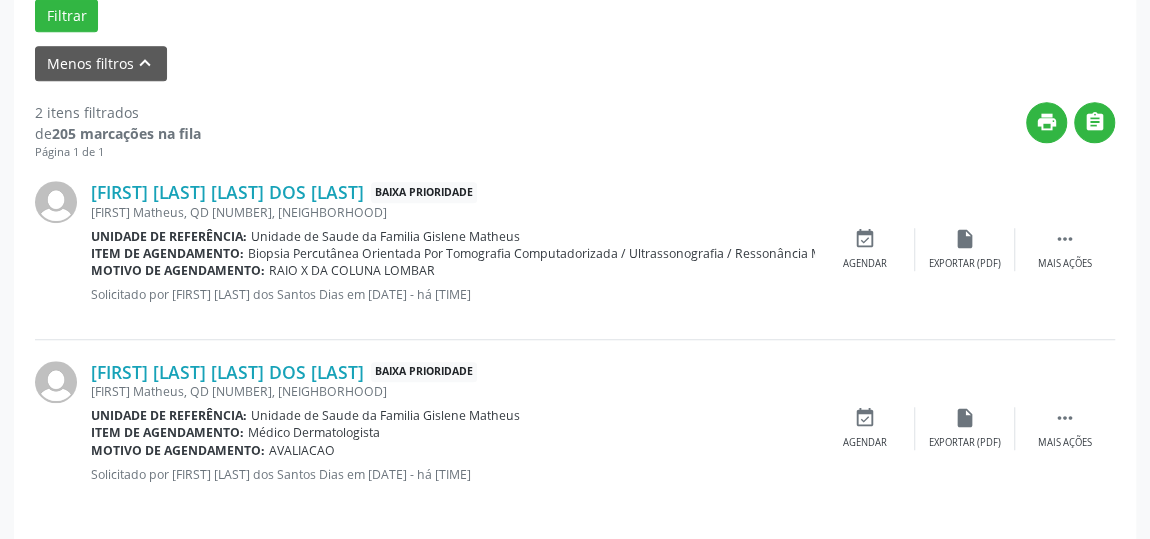 scroll, scrollTop: 609, scrollLeft: 0, axis: vertical 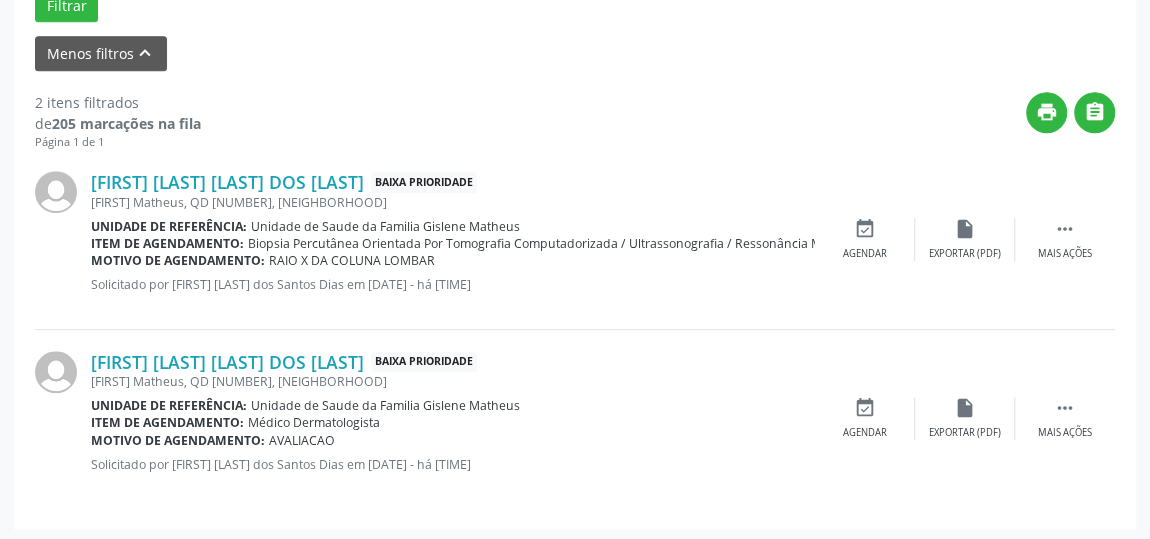 click on "Motivo de agendamento:
AVALIACAO" at bounding box center [453, 440] 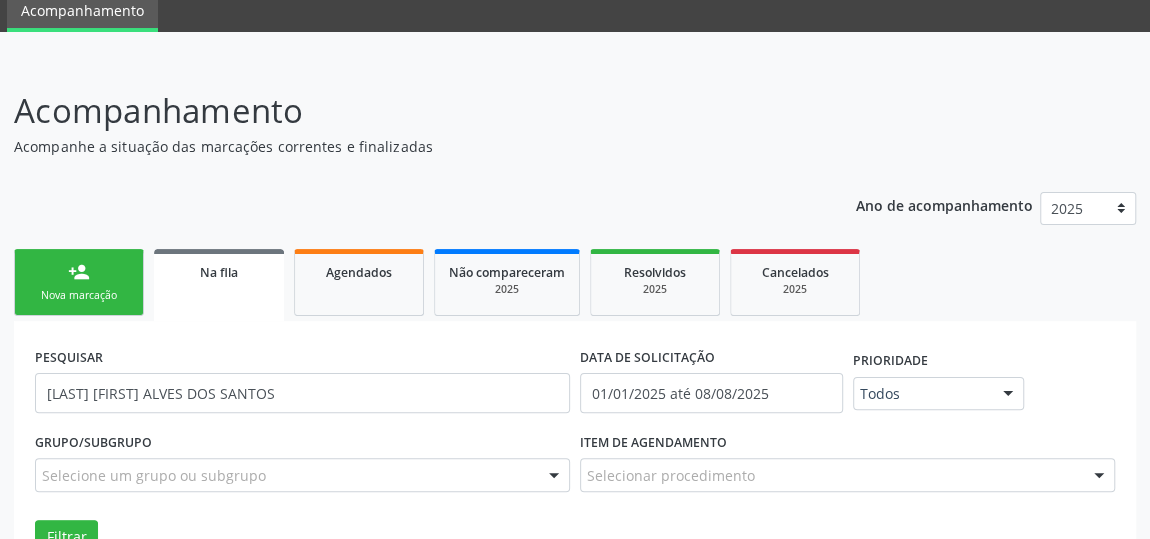 scroll, scrollTop: 0, scrollLeft: 0, axis: both 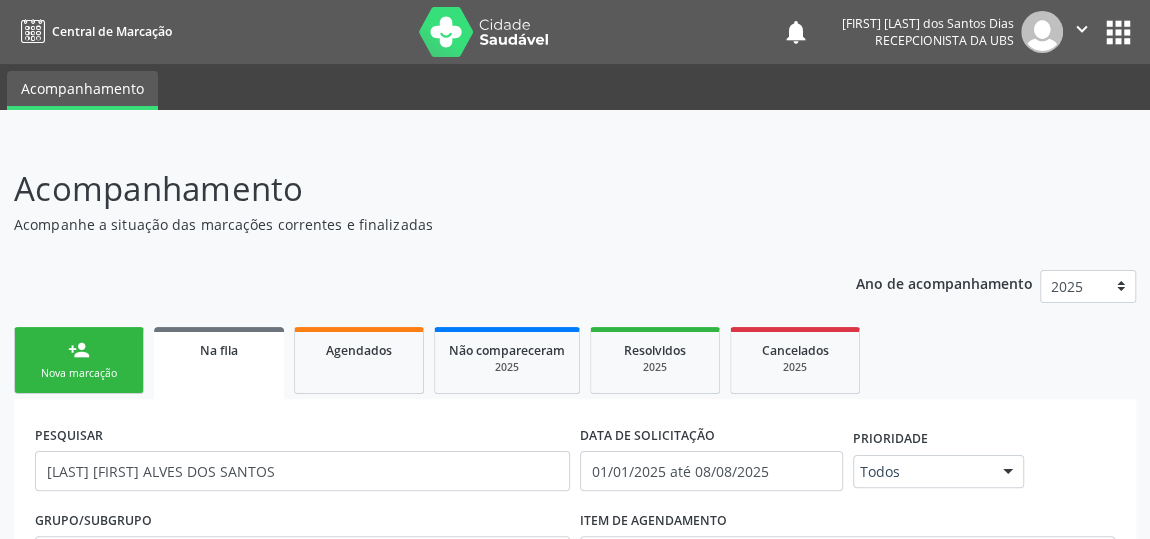 click on "person_add" at bounding box center [79, 350] 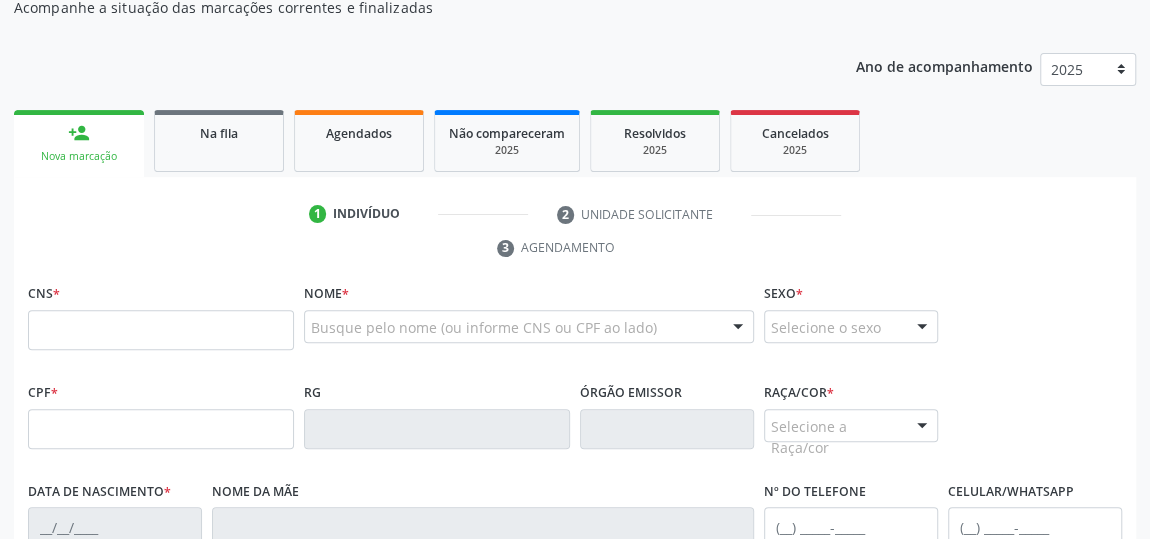 scroll, scrollTop: 272, scrollLeft: 0, axis: vertical 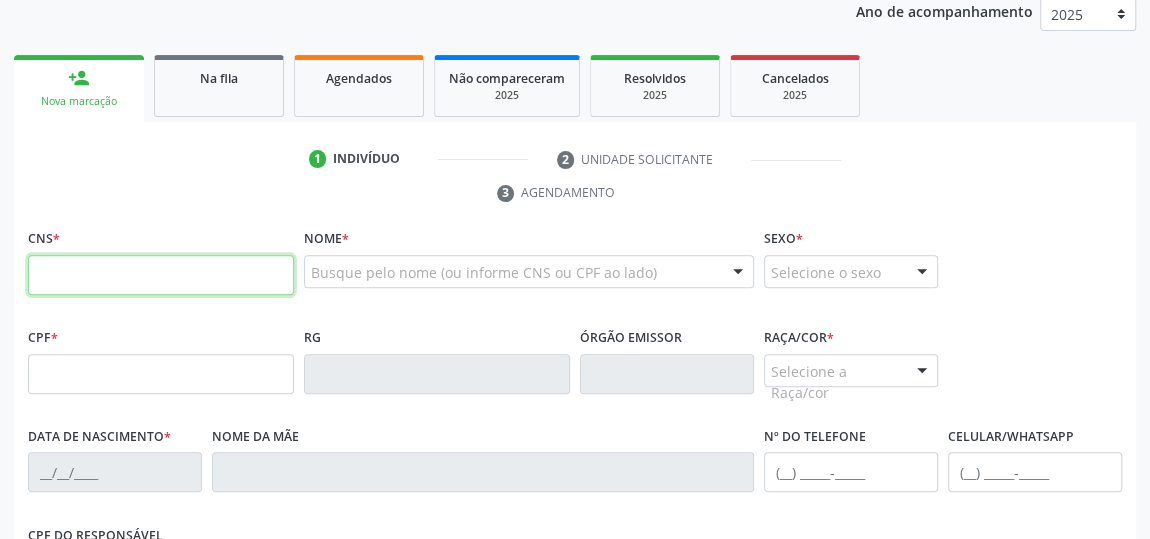 click at bounding box center (161, 275) 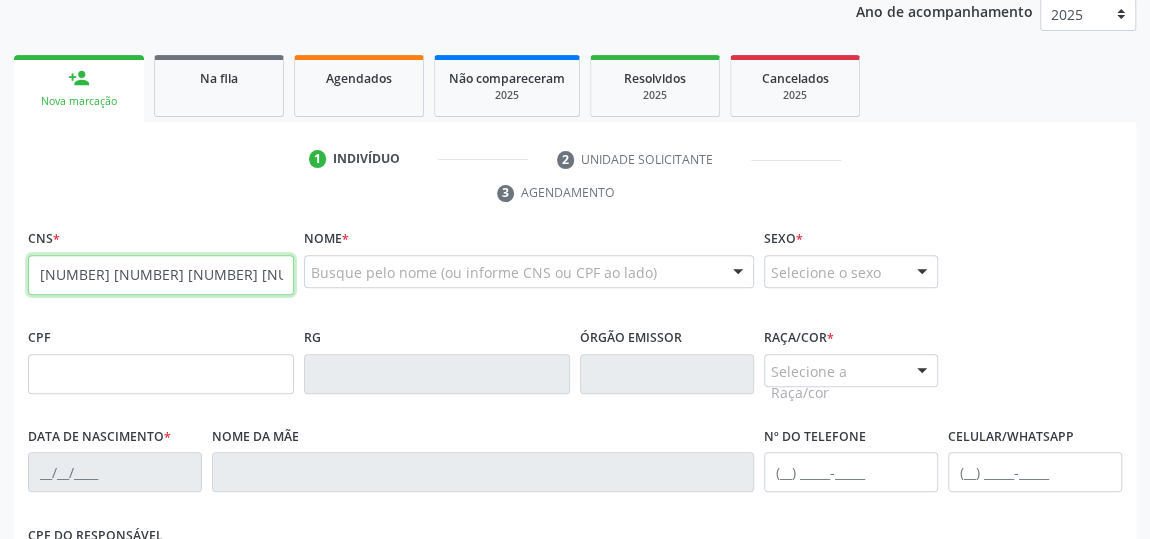 type on "[NUMBER] [NUMBER] [NUMBER] [NUMBER]" 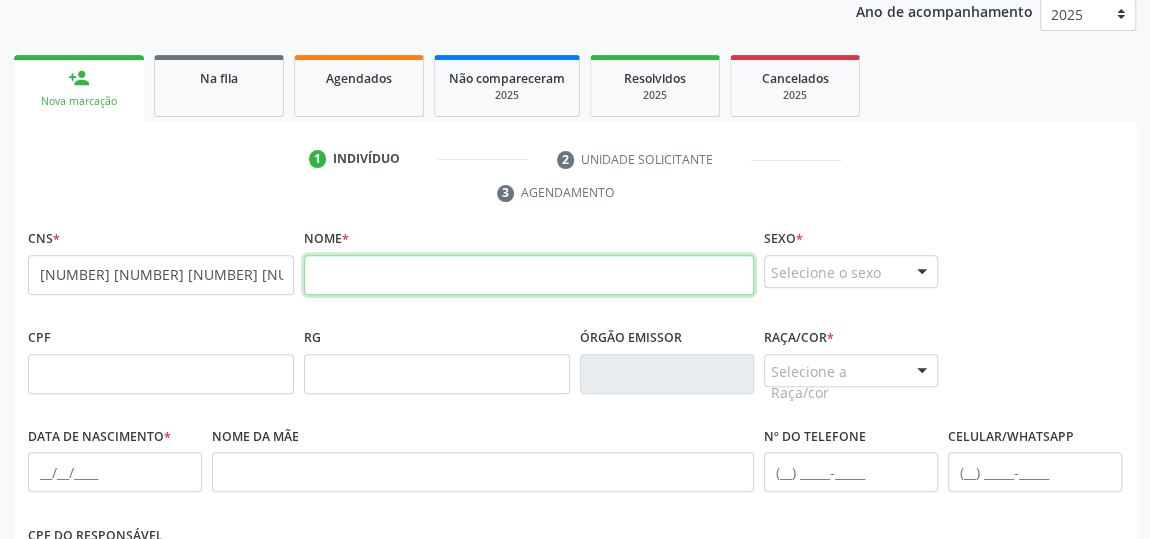 click at bounding box center (529, 275) 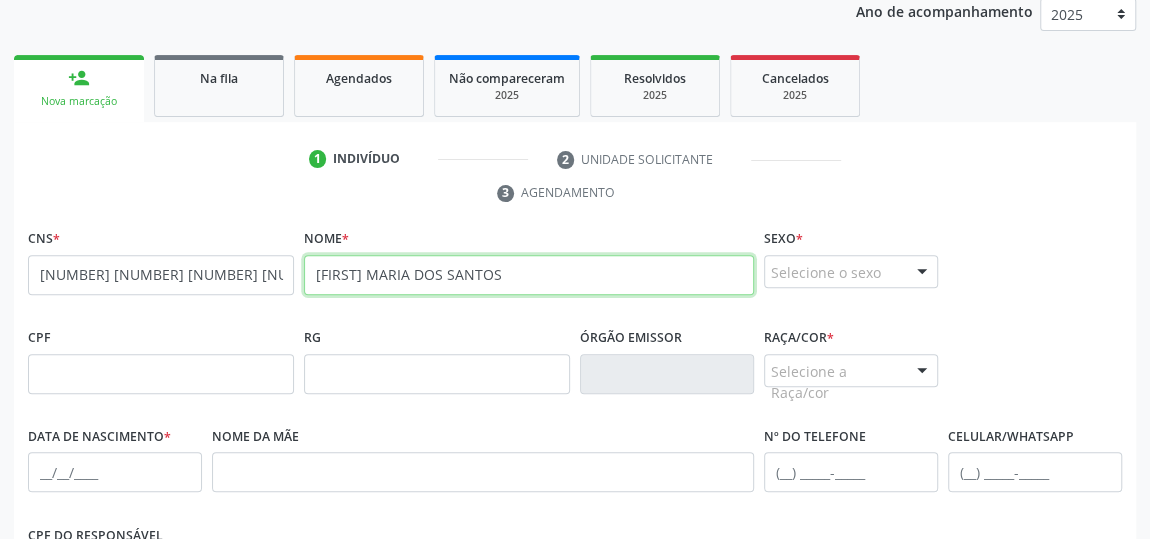 type on "[FIRST] MARIA DOS SANTOS" 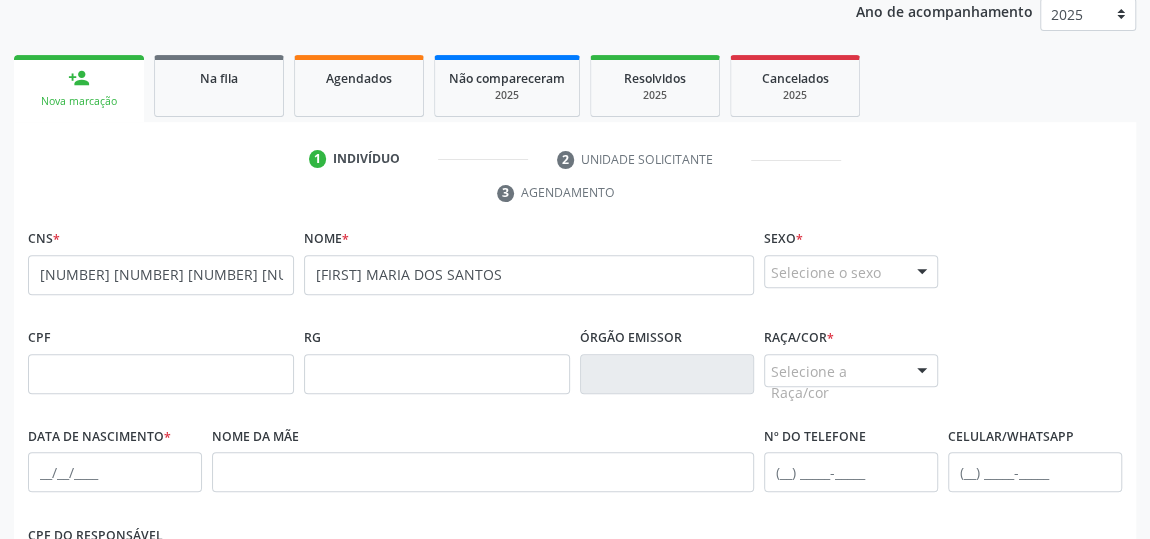 click at bounding box center [922, 273] 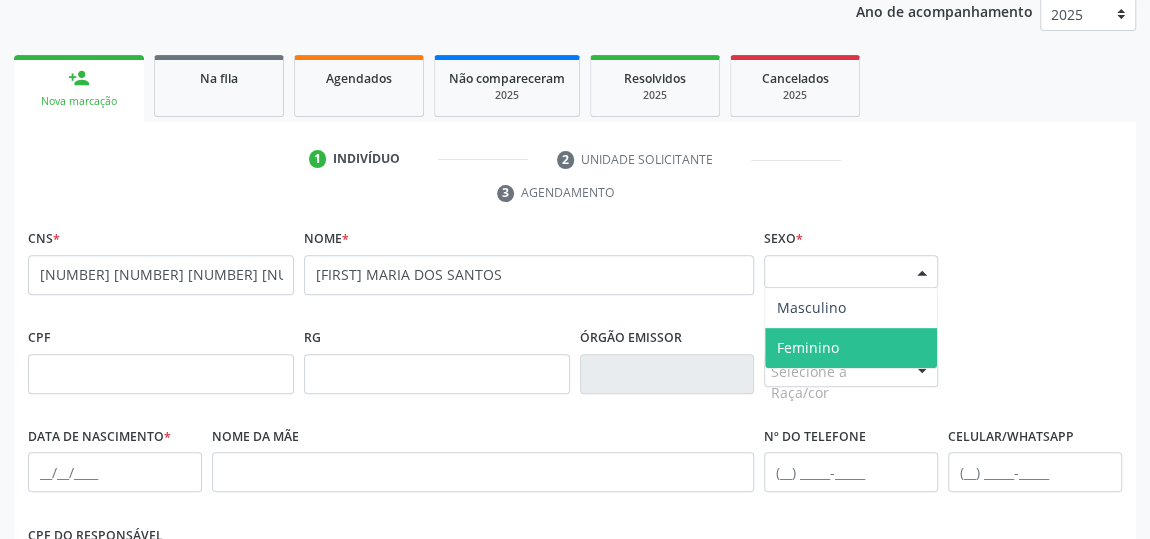 click on "Feminino" at bounding box center [851, 348] 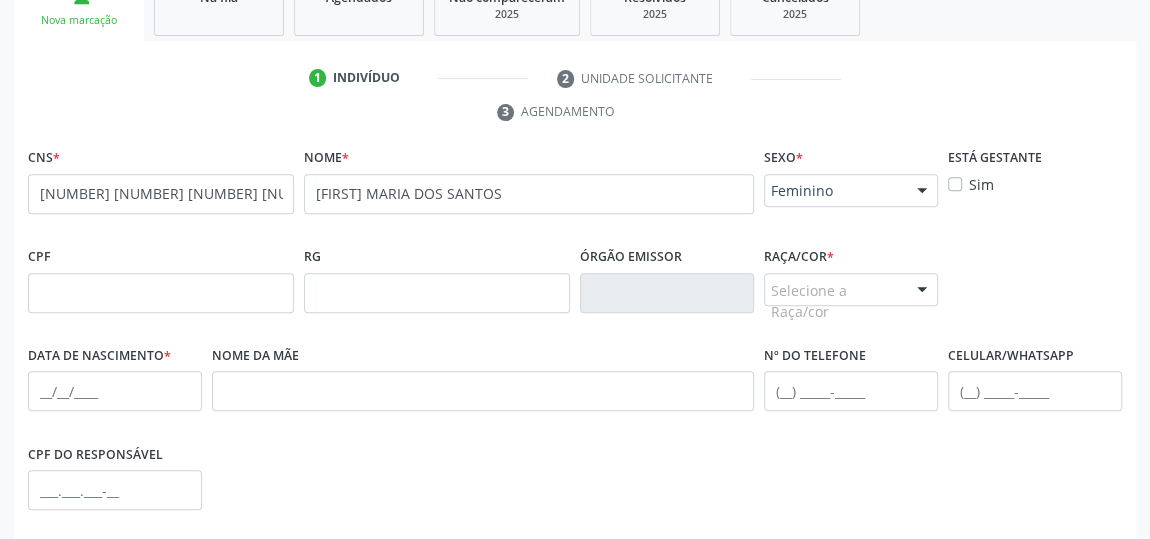 scroll, scrollTop: 545, scrollLeft: 0, axis: vertical 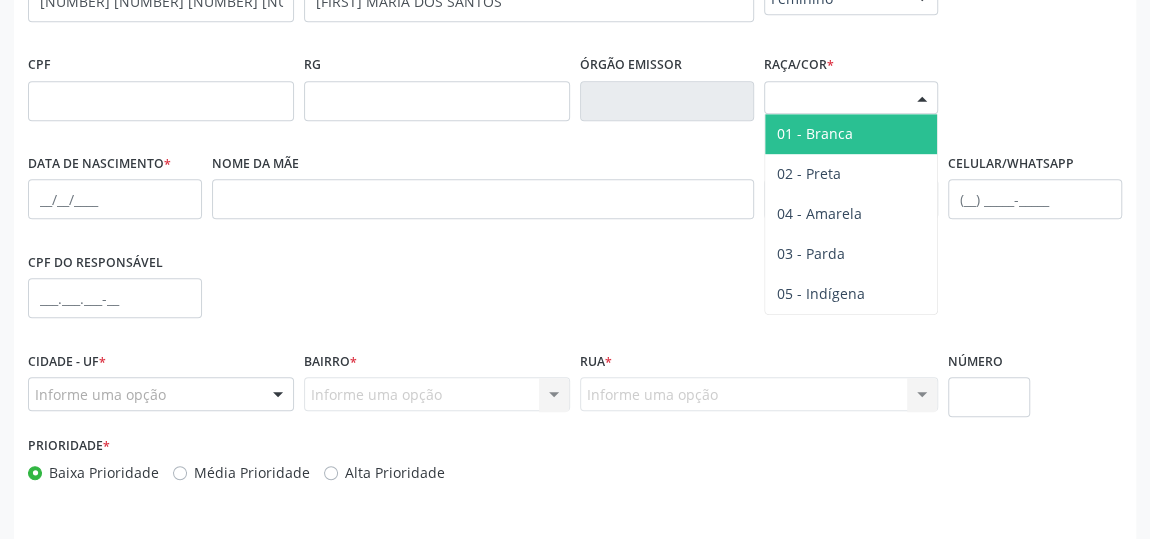 click at bounding box center [922, 99] 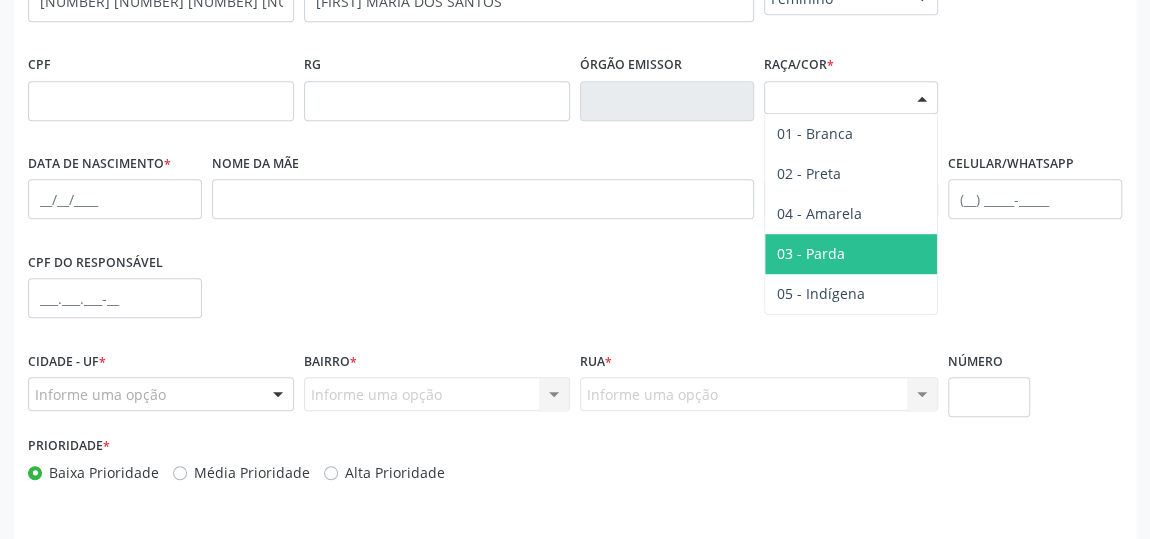 click on "03 - Parda" at bounding box center (851, 254) 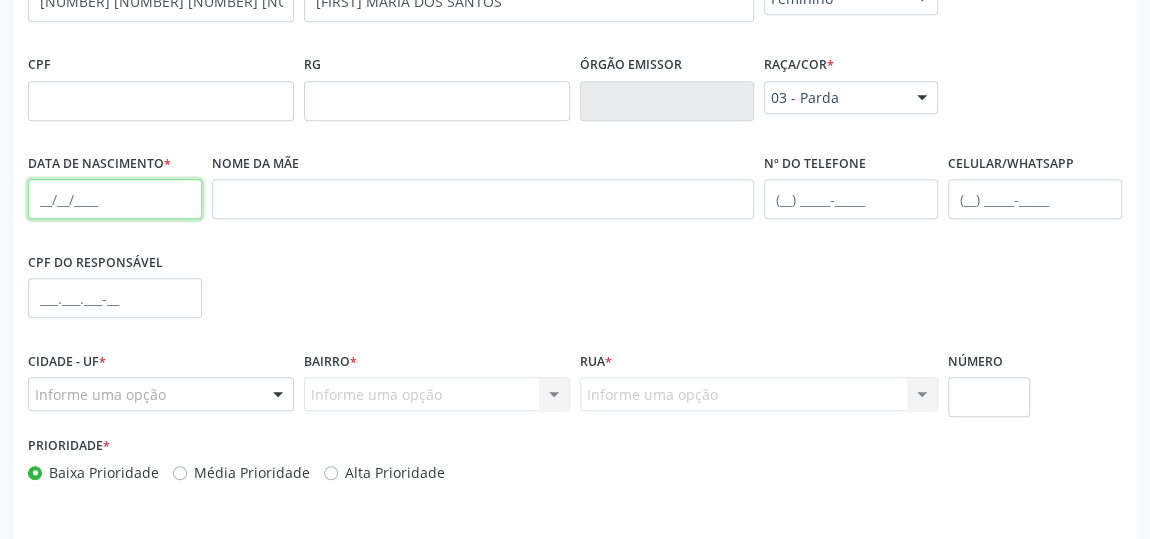 drag, startPoint x: 80, startPoint y: 193, endPoint x: 158, endPoint y: 116, distance: 109.60383 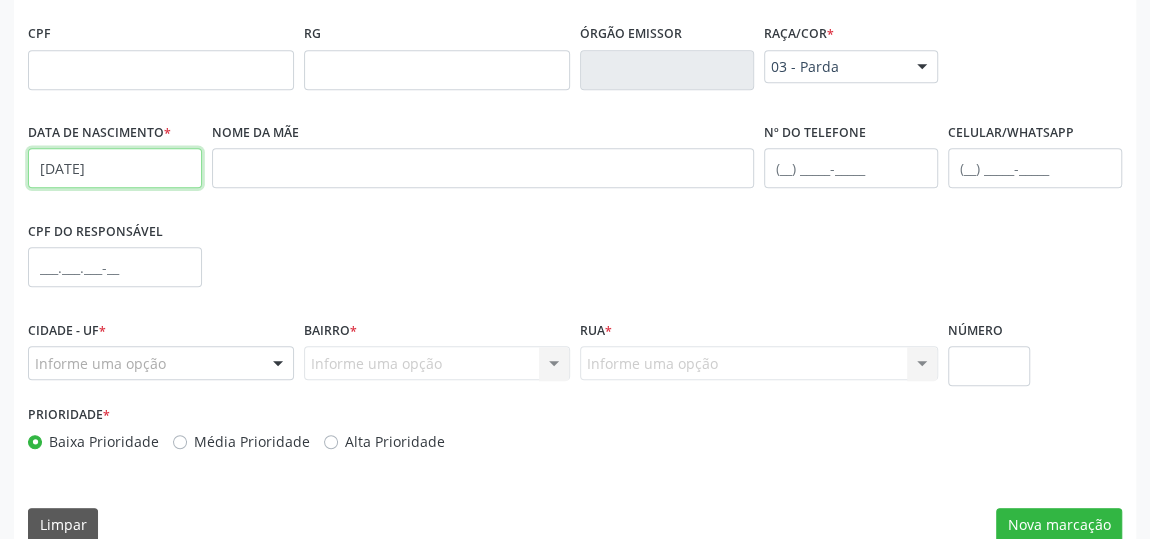 scroll, scrollTop: 604, scrollLeft: 0, axis: vertical 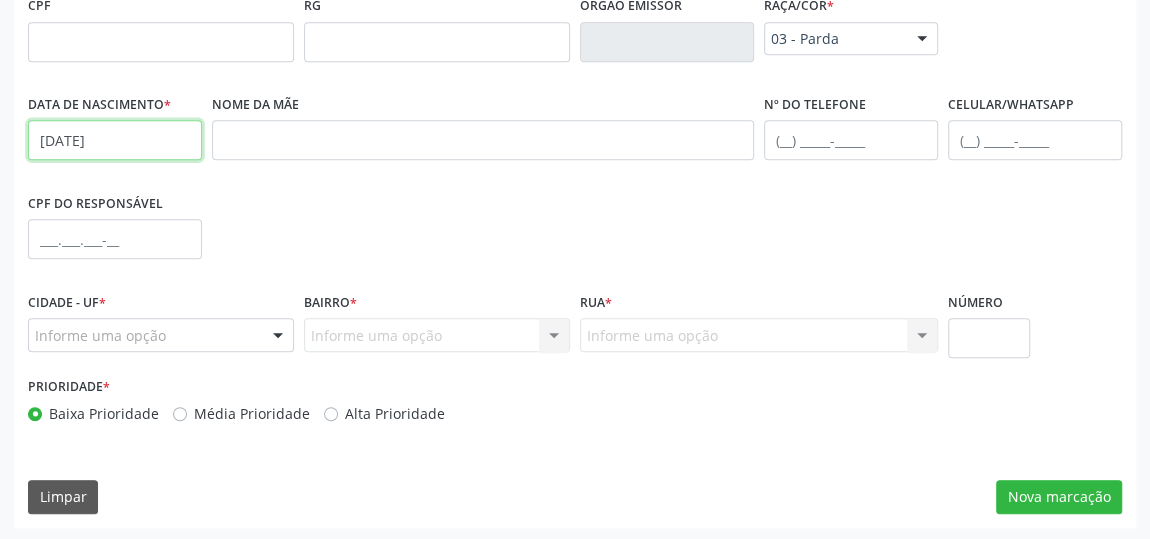 type on "[DATE]" 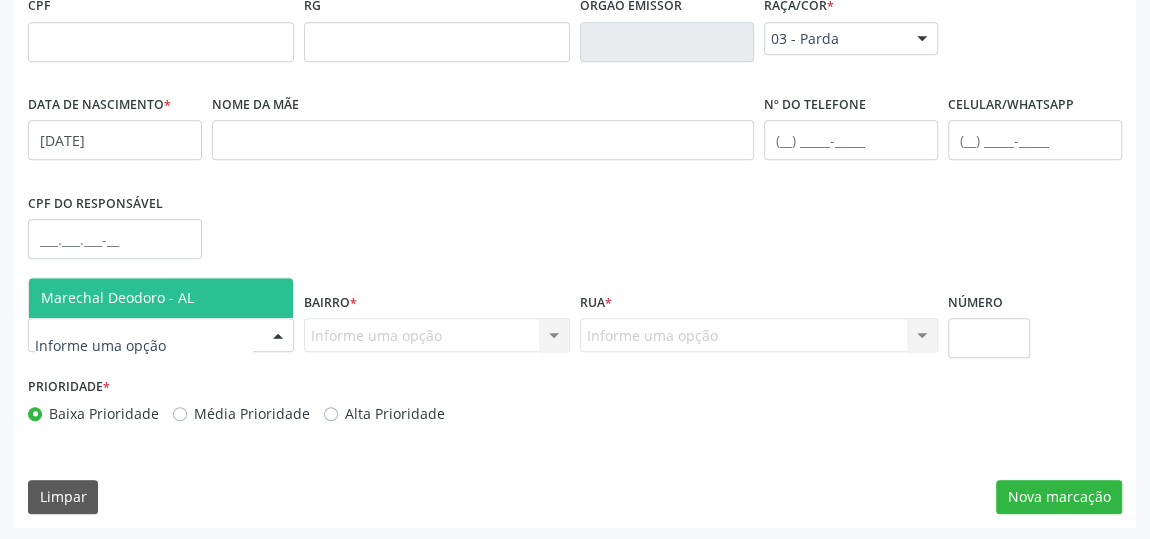 click at bounding box center (278, 336) 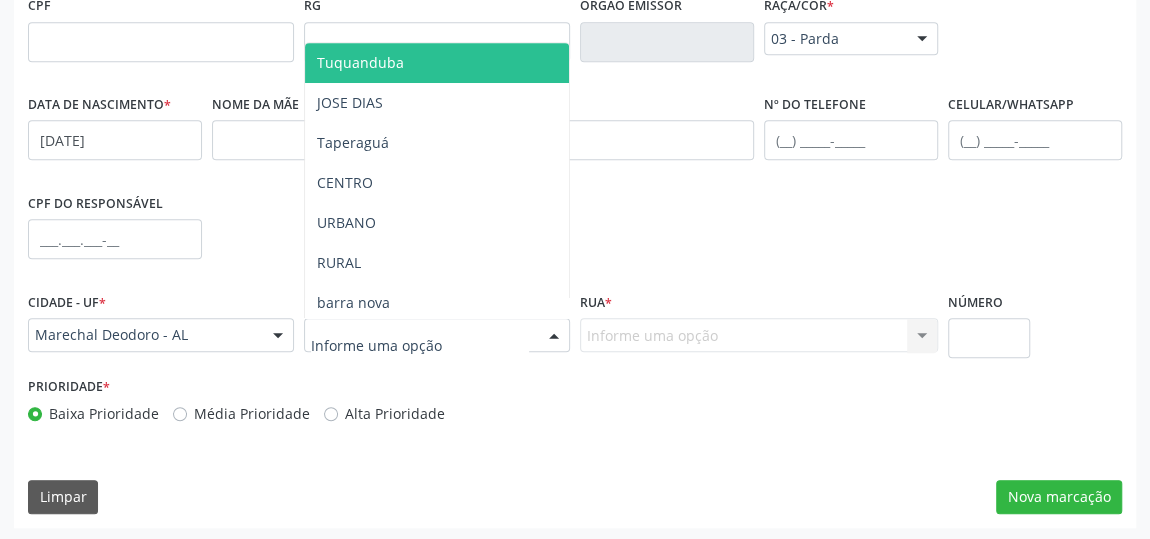 click at bounding box center (554, 336) 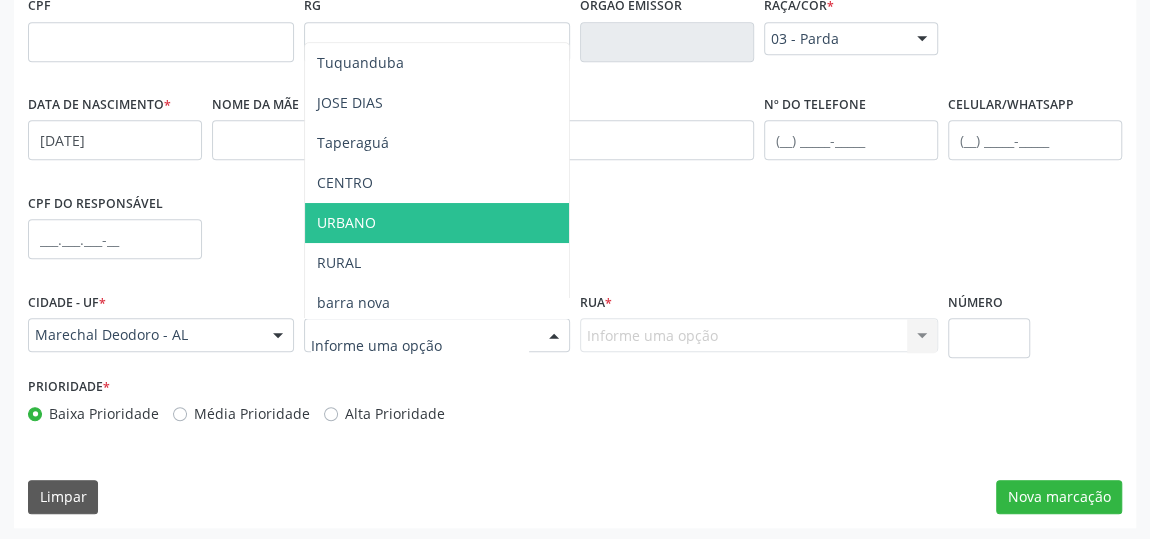 click on "URBANO" at bounding box center (437, 223) 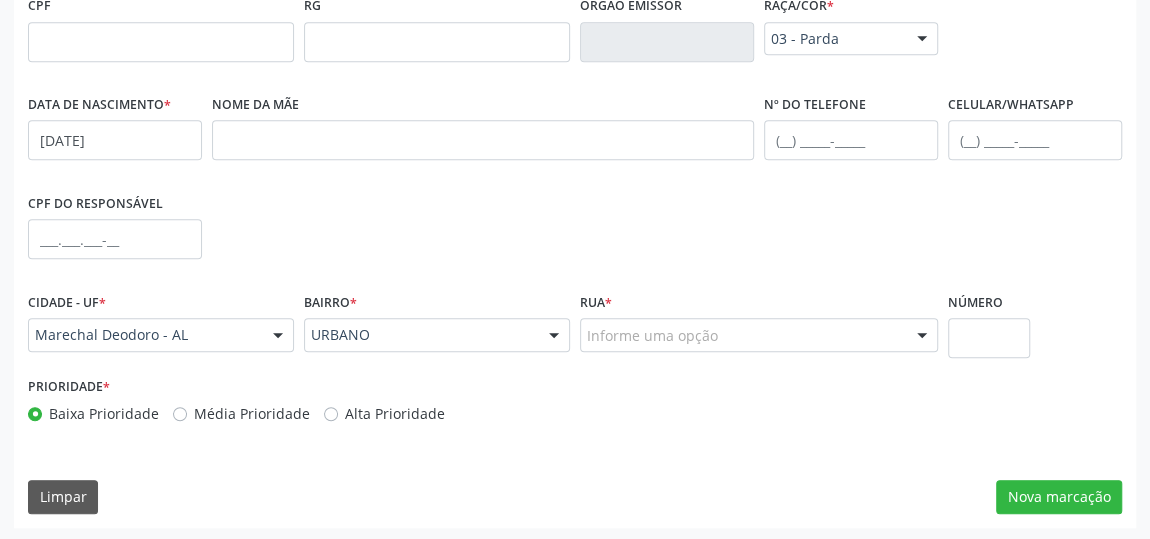 click at bounding box center (922, 336) 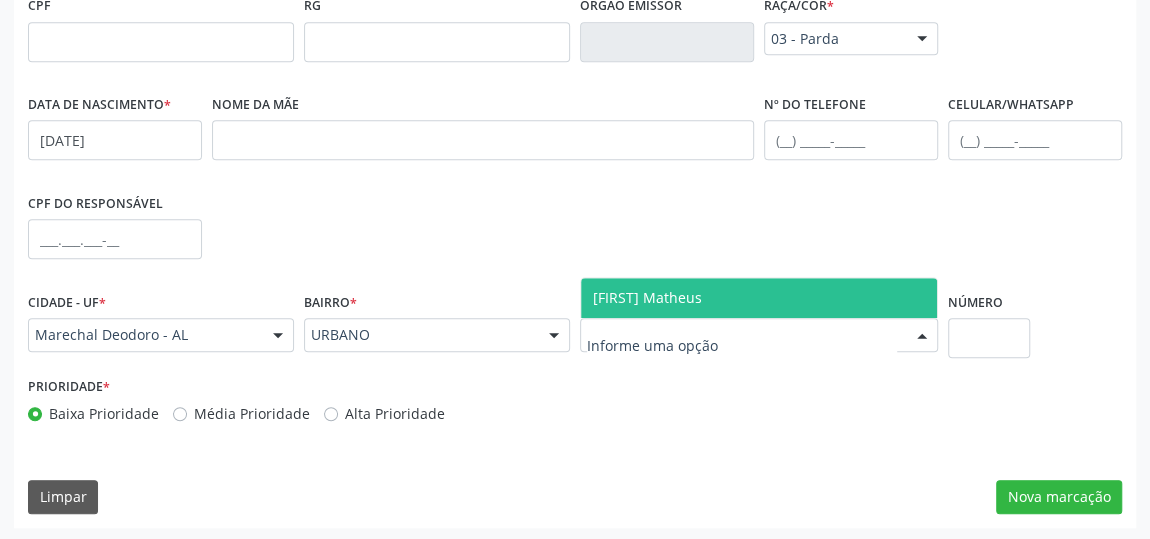 click on "[FIRST] Matheus" at bounding box center [759, 298] 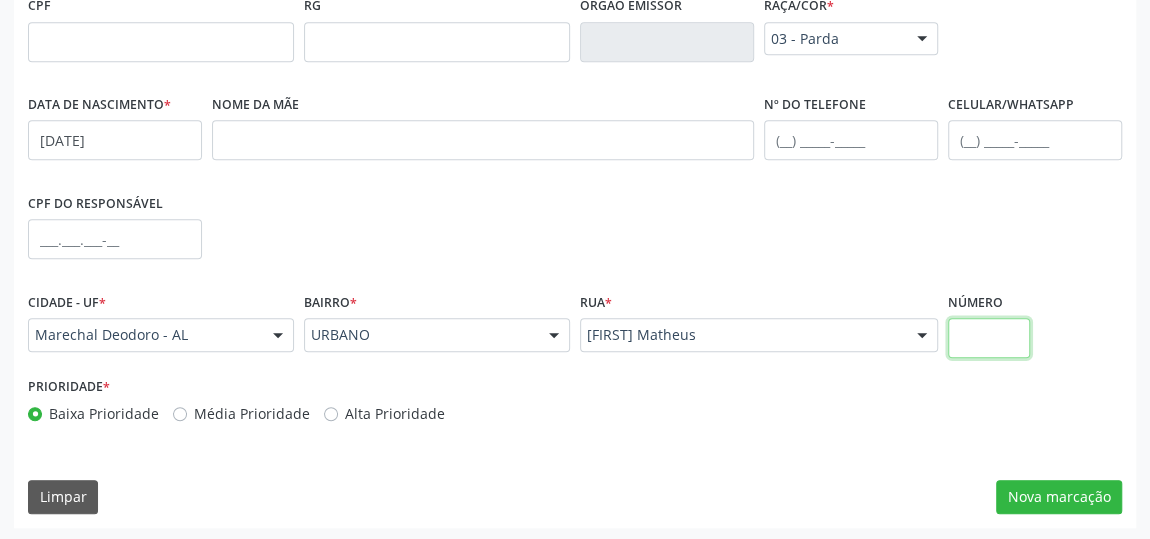 click at bounding box center [989, 338] 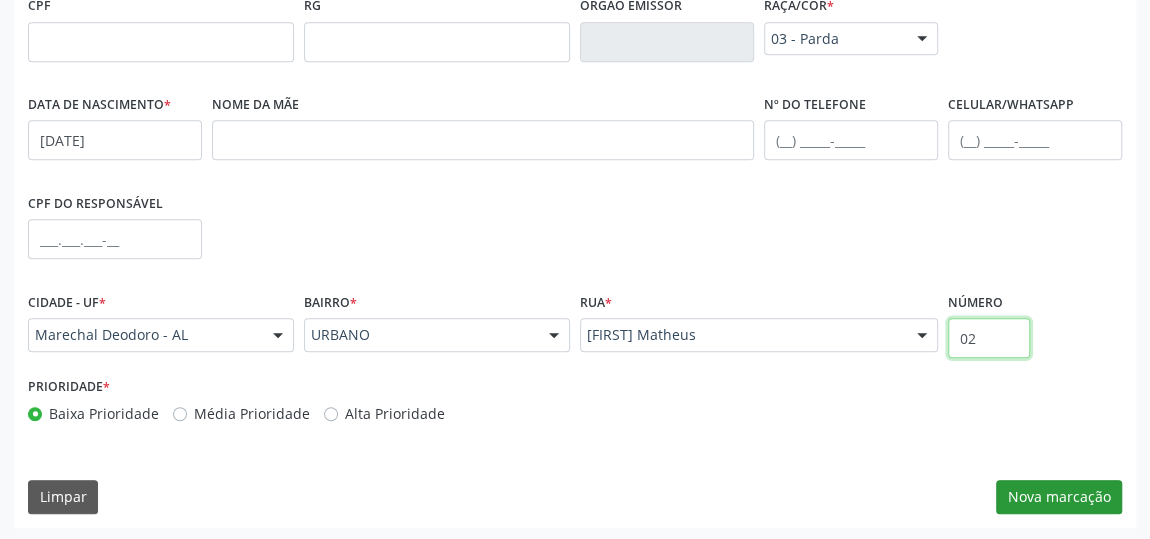 type on "02" 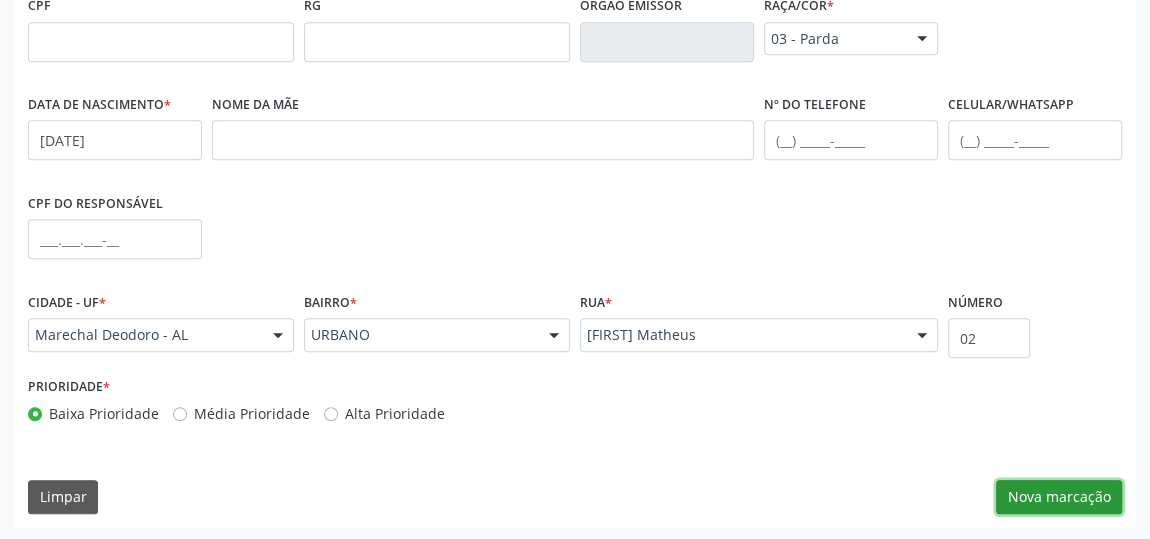 click on "Nova marcação" at bounding box center [1059, 497] 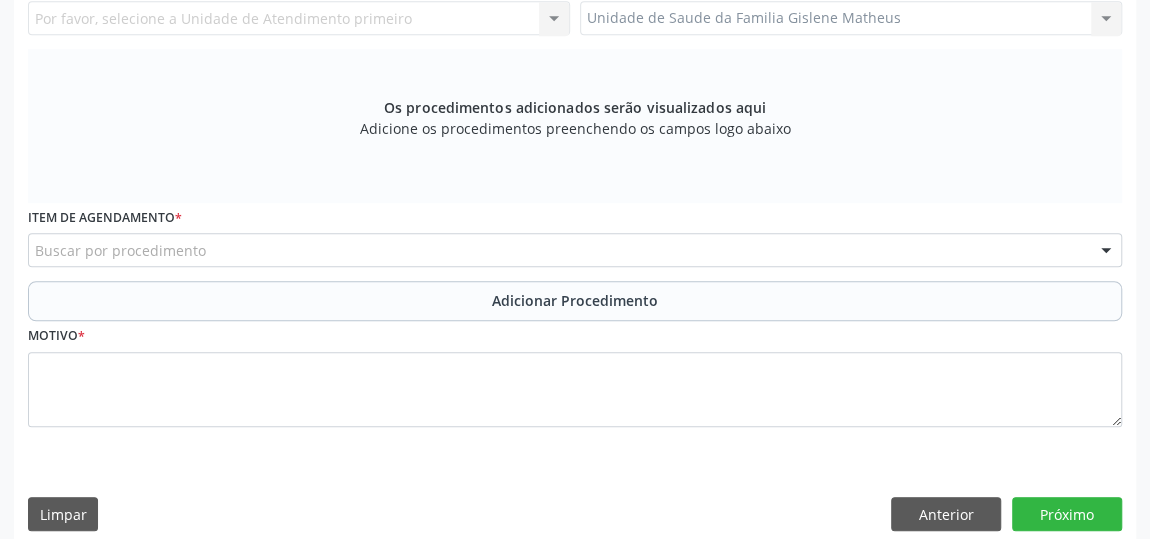 scroll, scrollTop: 331, scrollLeft: 0, axis: vertical 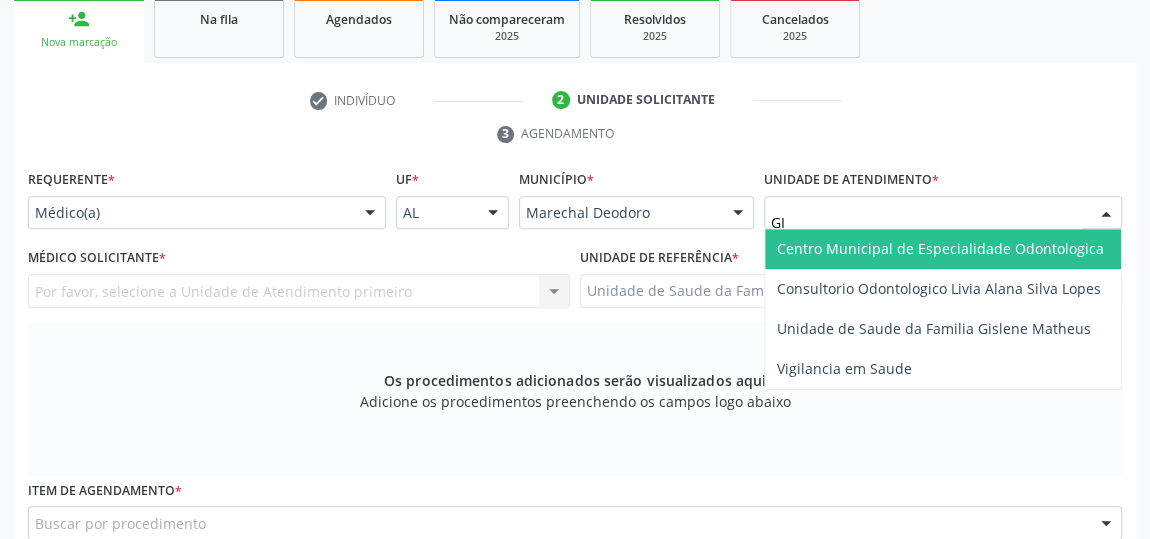 type on "GIS" 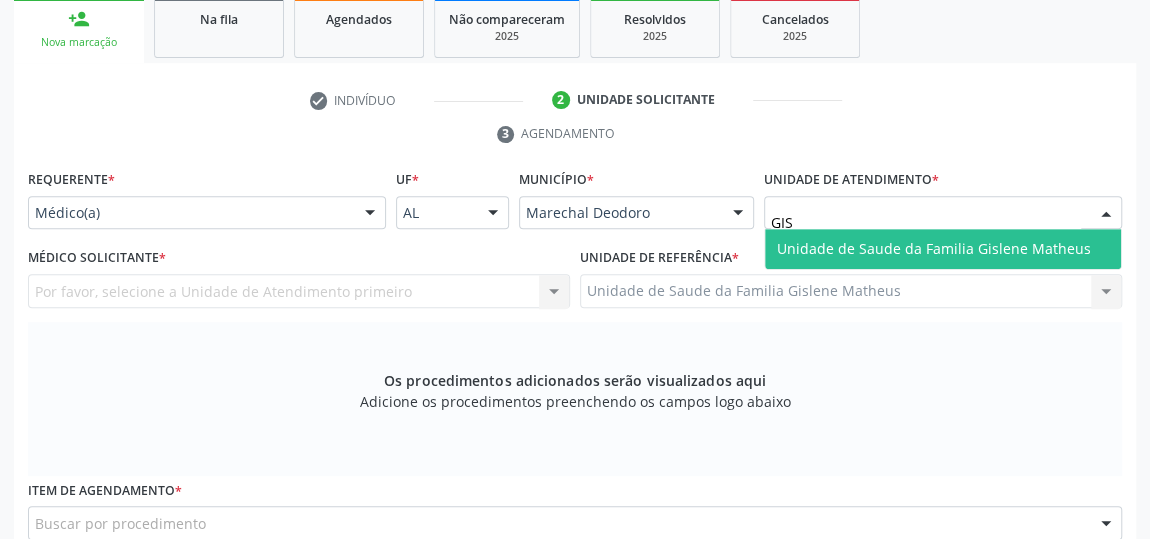 click on "Unidade de Saude da Familia Gislene Matheus" at bounding box center (943, 249) 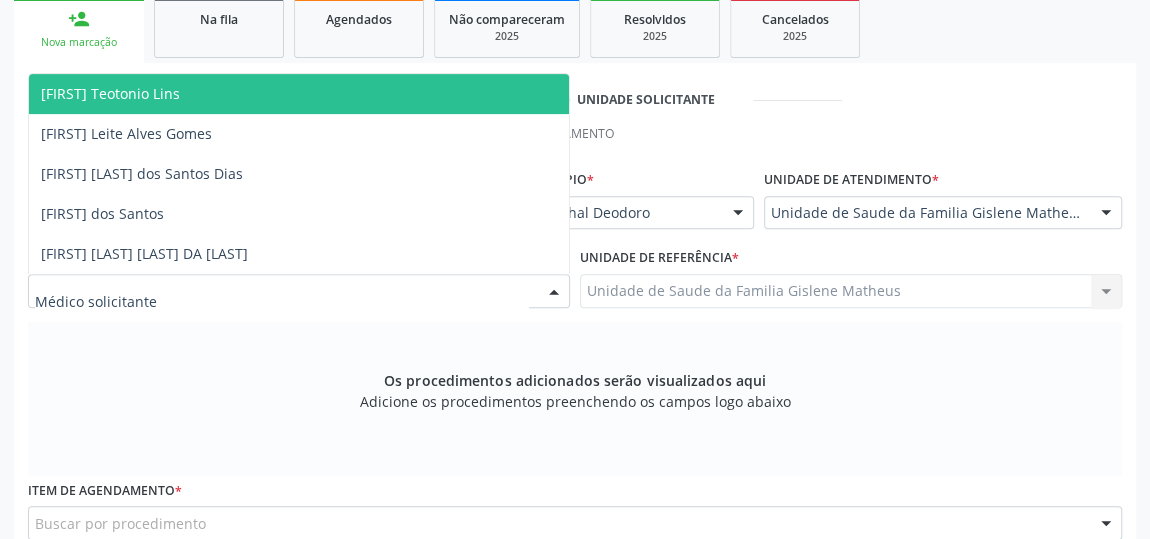 click at bounding box center [554, 292] 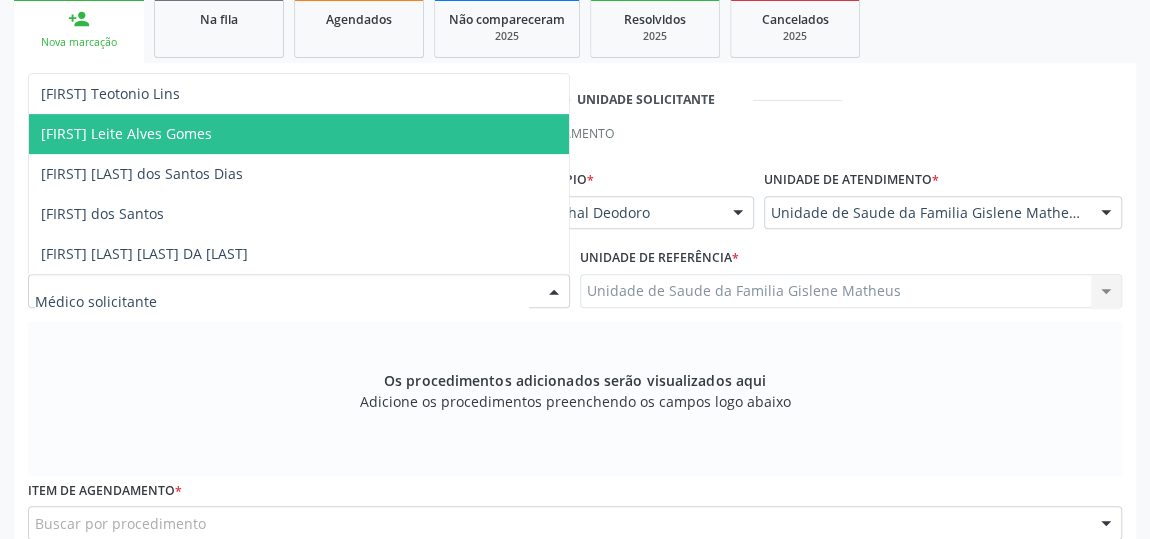 click on "[FIRST] Leite Alves Gomes" at bounding box center (299, 134) 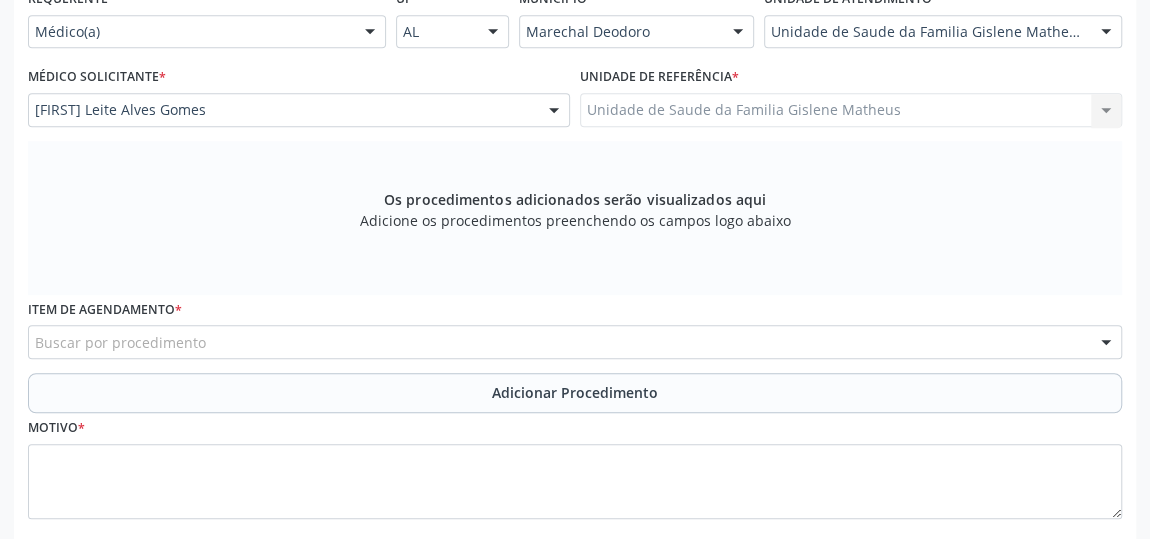 scroll, scrollTop: 513, scrollLeft: 0, axis: vertical 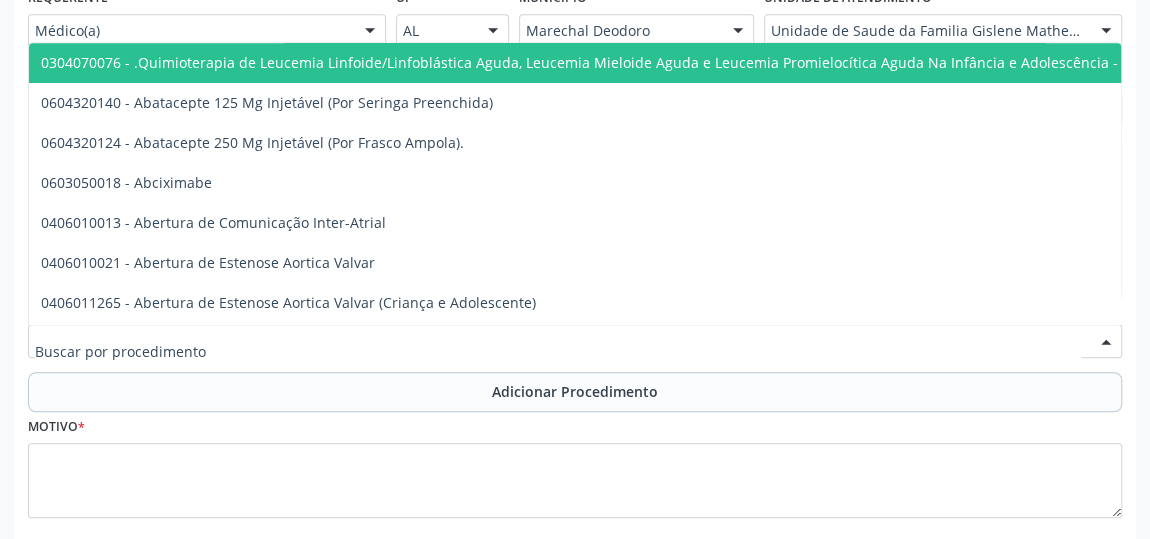 click at bounding box center [575, 341] 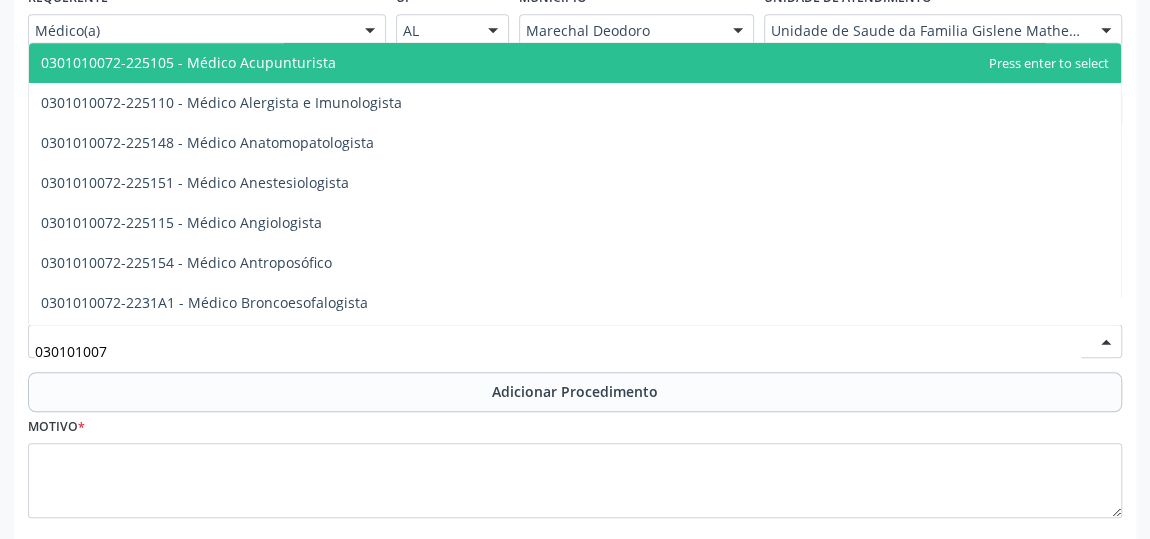 type on "0301010072" 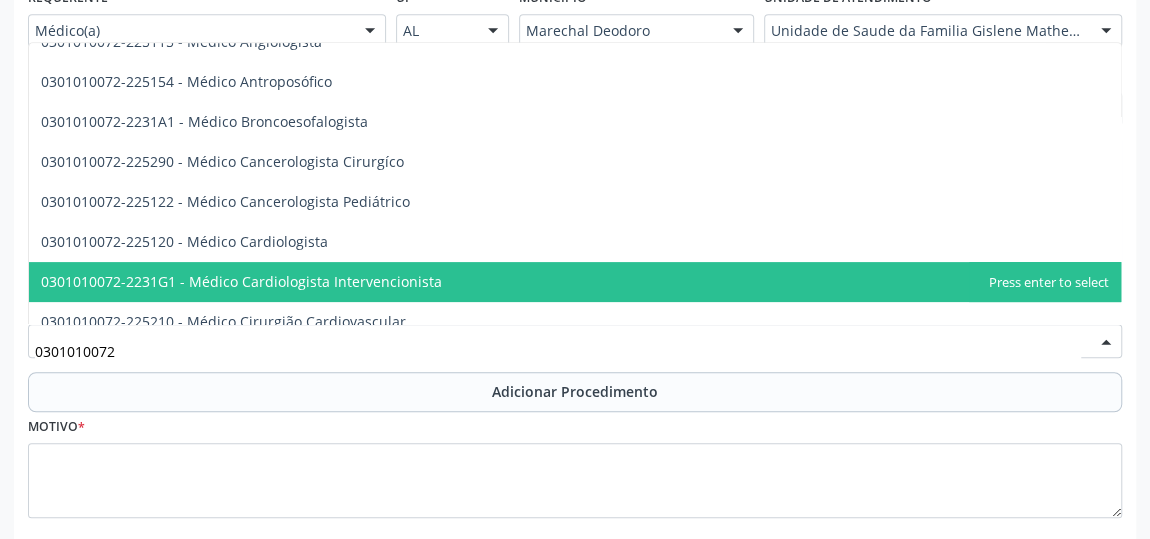 scroll, scrollTop: 272, scrollLeft: 0, axis: vertical 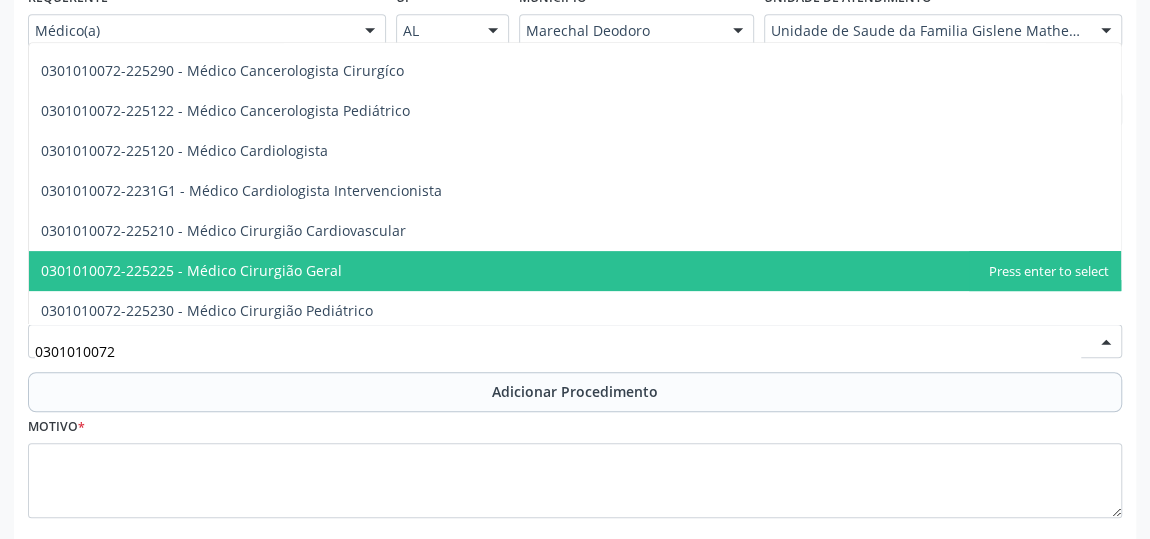 click on "0301010072-225225 - Médico Cirurgião Geral" at bounding box center [191, 270] 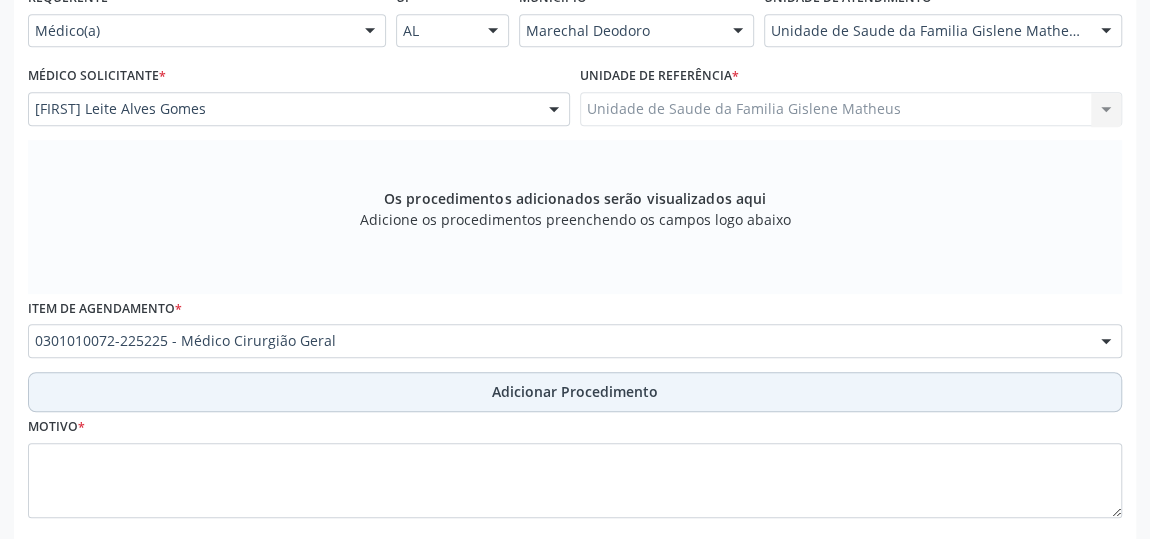 click on "Adicionar Procedimento" at bounding box center (575, 391) 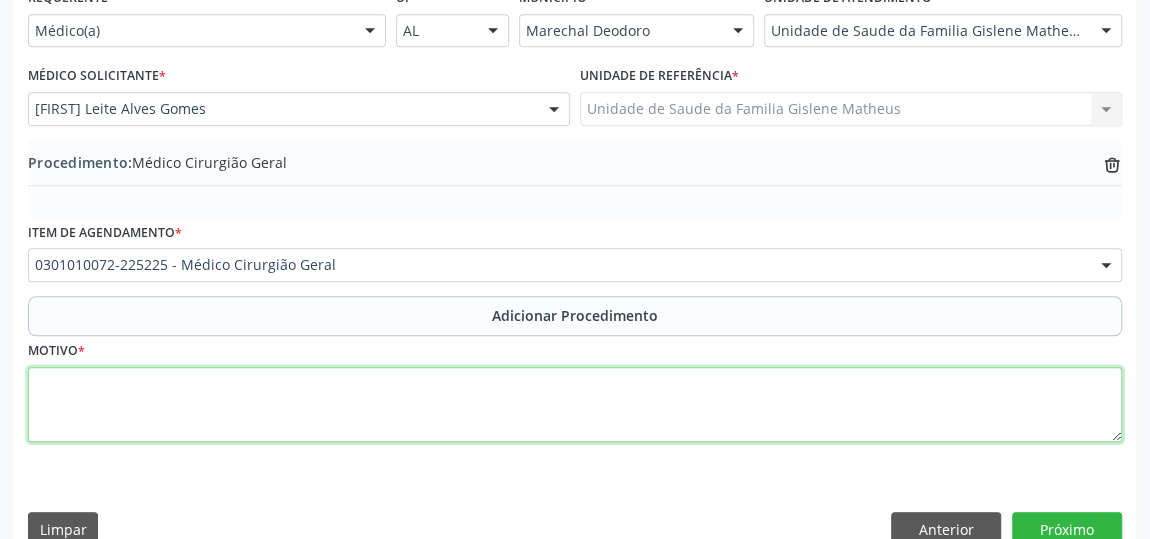 click at bounding box center (575, 405) 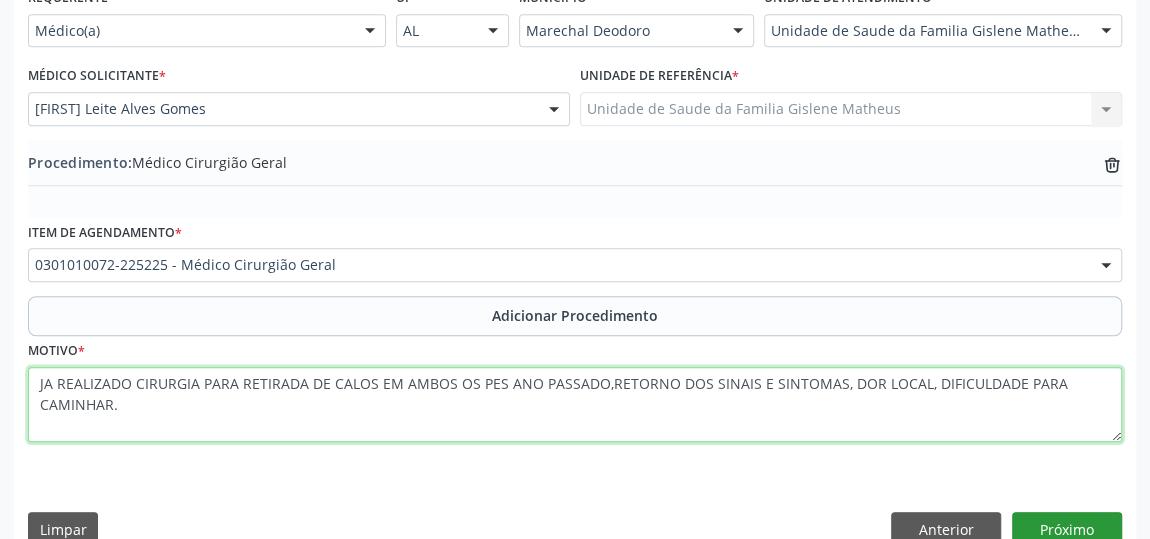 type on "JA REALIZADO CIRURGIA PARA RETIRADA DE CALOS EM AMBOS OS PES ANO PASSADO,RETORNO DOS SINAIS E SINTOMAS, DOR LOCAL, DIFICULDADE PARA CAMINHAR." 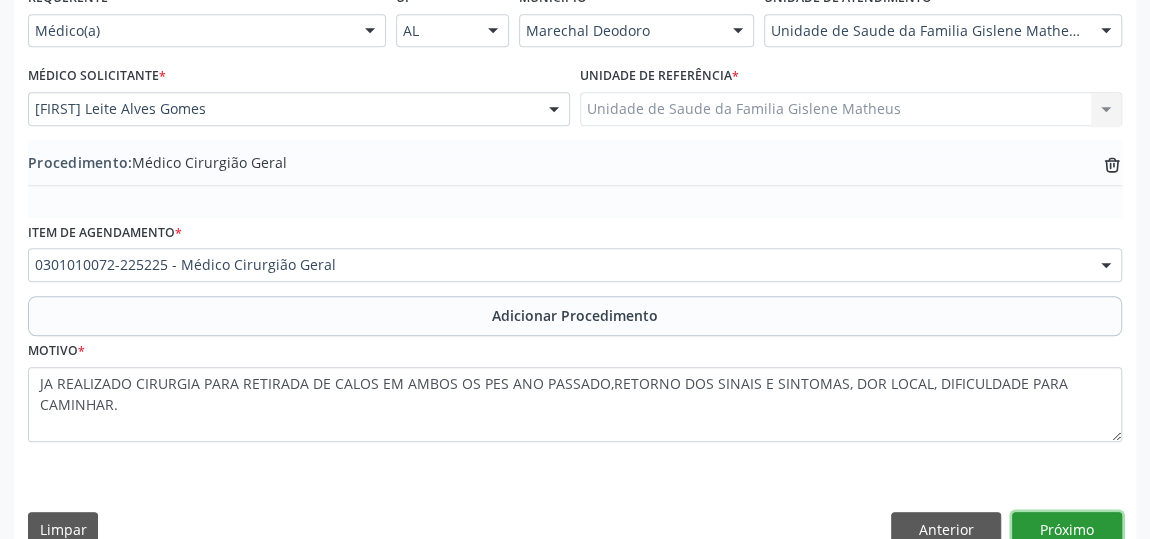 click on "Próximo" at bounding box center (1067, 529) 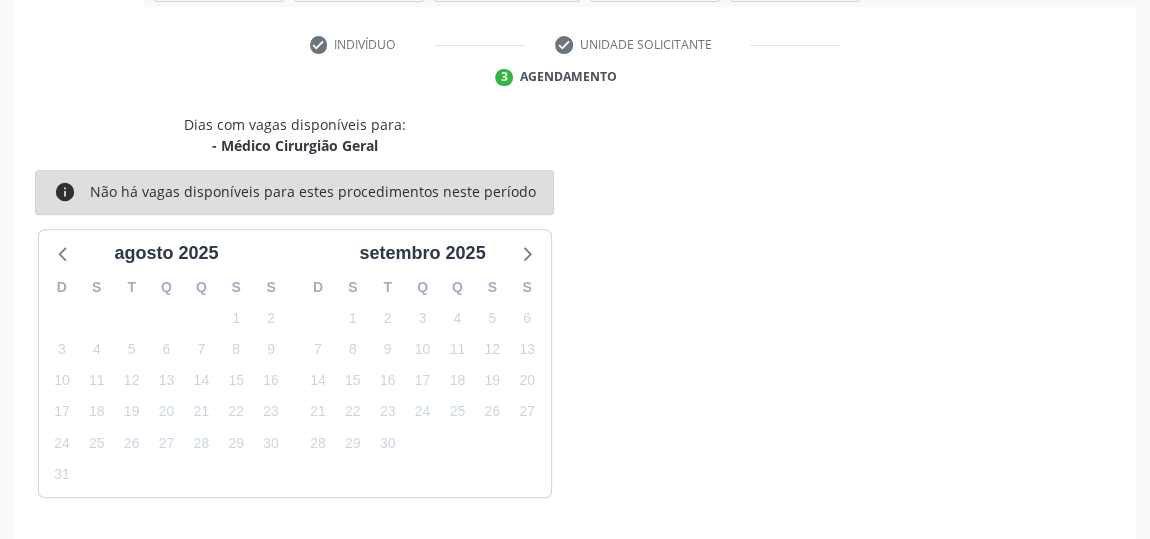 scroll, scrollTop: 446, scrollLeft: 0, axis: vertical 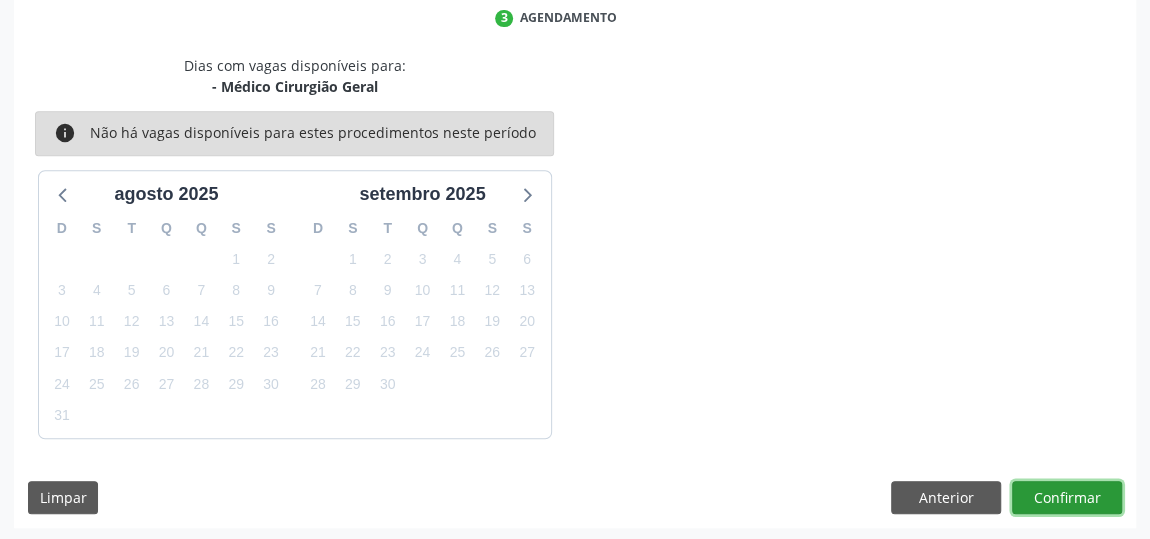 click on "Confirmar" at bounding box center (1067, 498) 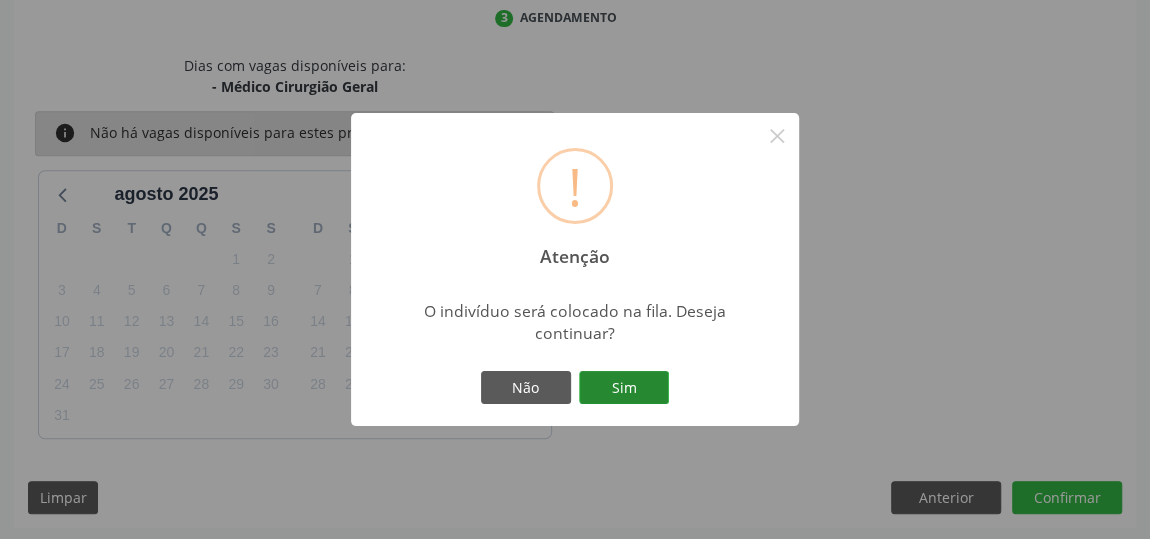click on "Sim" at bounding box center [624, 388] 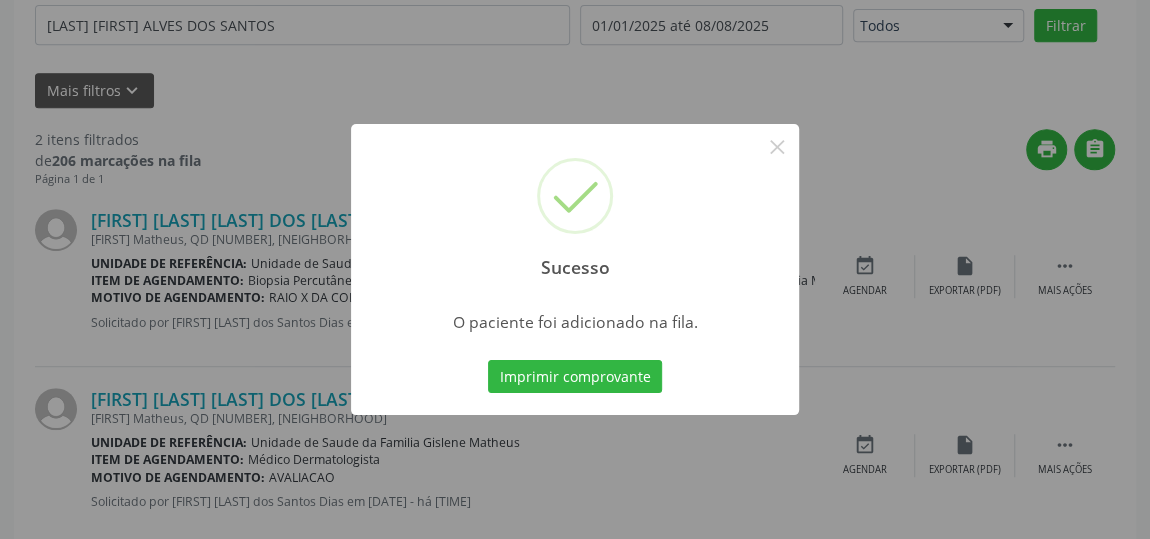 scroll, scrollTop: 153, scrollLeft: 0, axis: vertical 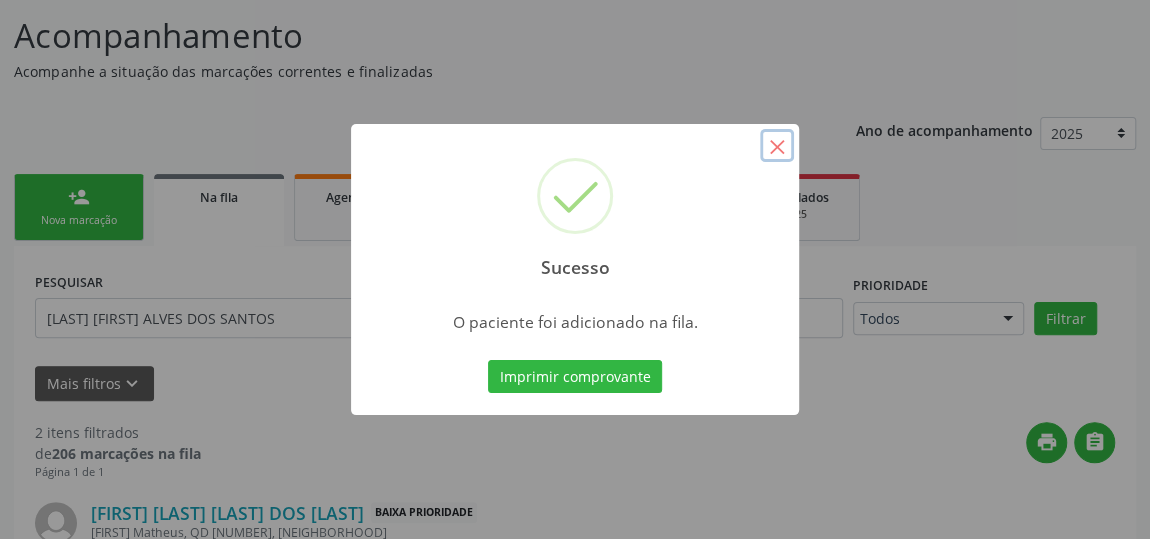 click on "×" at bounding box center (777, 146) 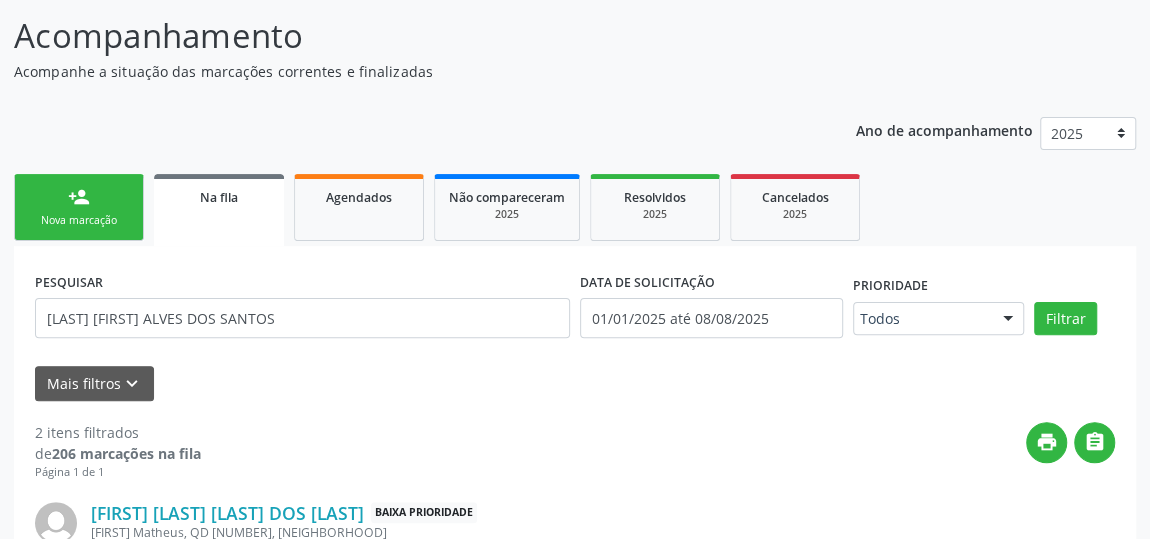 click on "person_add" at bounding box center [79, 197] 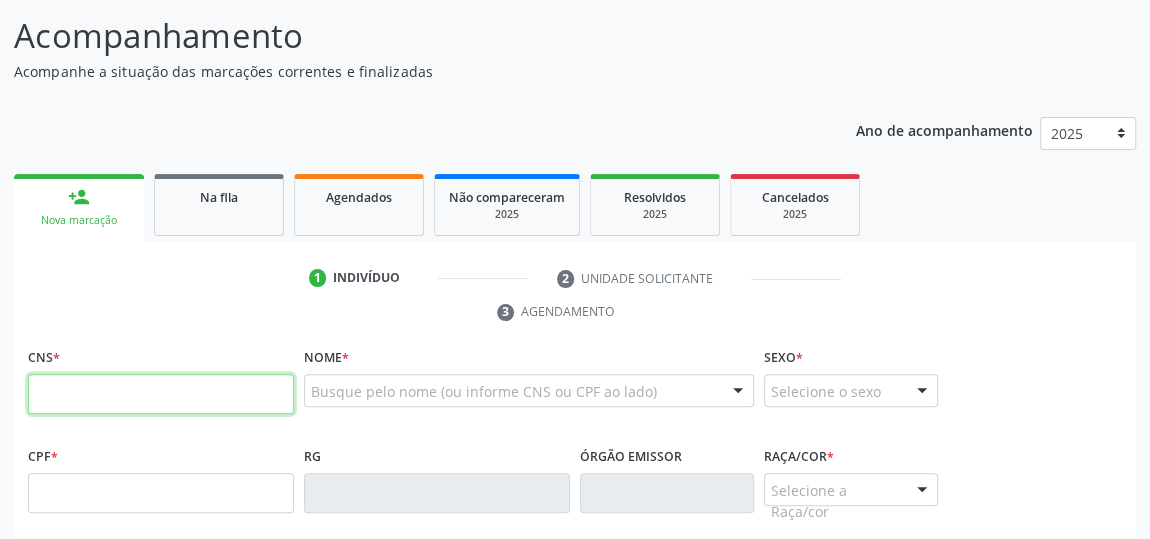 click at bounding box center (161, 394) 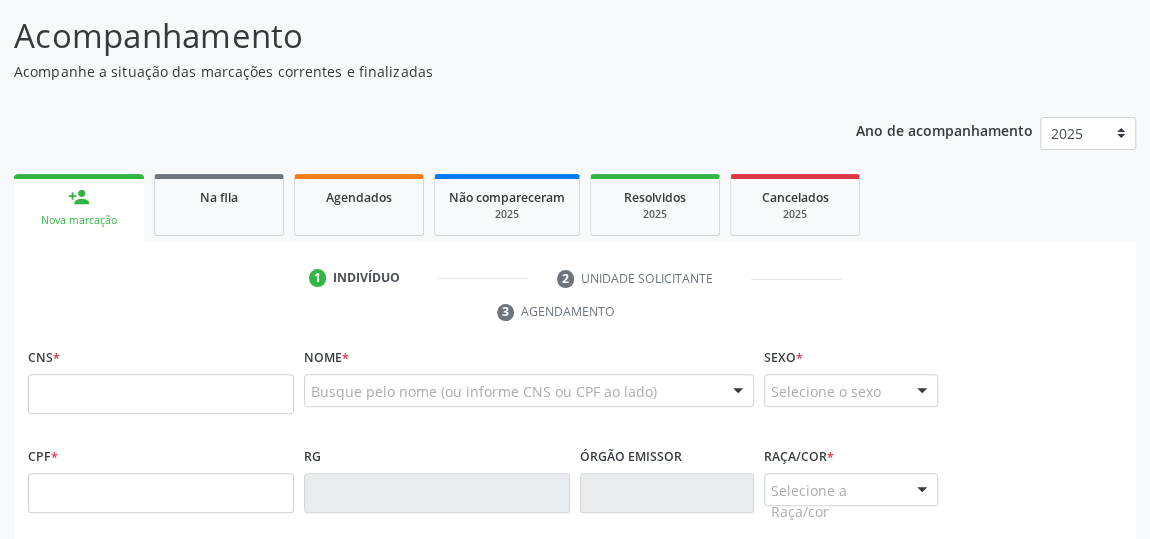 click on "Acompanhamento
Acompanhe a situação das marcações correntes e finalizadas
Relatórios
Ano de acompanhamento
2025
person_add
Nova marcação
Na fila   Agendados   Não compareceram
2025
Resolvidos
2025
Cancelados
2025
1
Indivíduo
2
Unidade solicitante
3
Agendamento
CNS
*
Nome
*
Busque pelo nome (ou informe CNS ou CPF ao lado)
Nenhum resultado encontrado para: "   "
Digite o nome
Sexo
*
Selecione o sexo
Masculino   Feminino
Nenhum resultado encontrado para: "   "
Não há nenhuma opção para ser exibida.
CPF
*
RG
Órgão emissor
*" at bounding box center [575, 495] 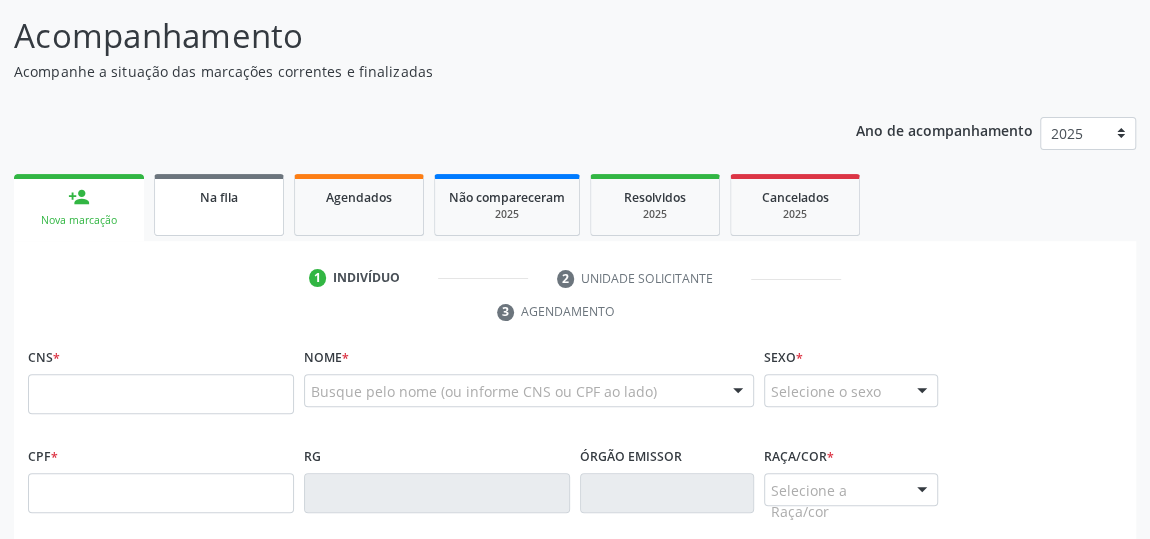 click on "Na fila" at bounding box center (219, 197) 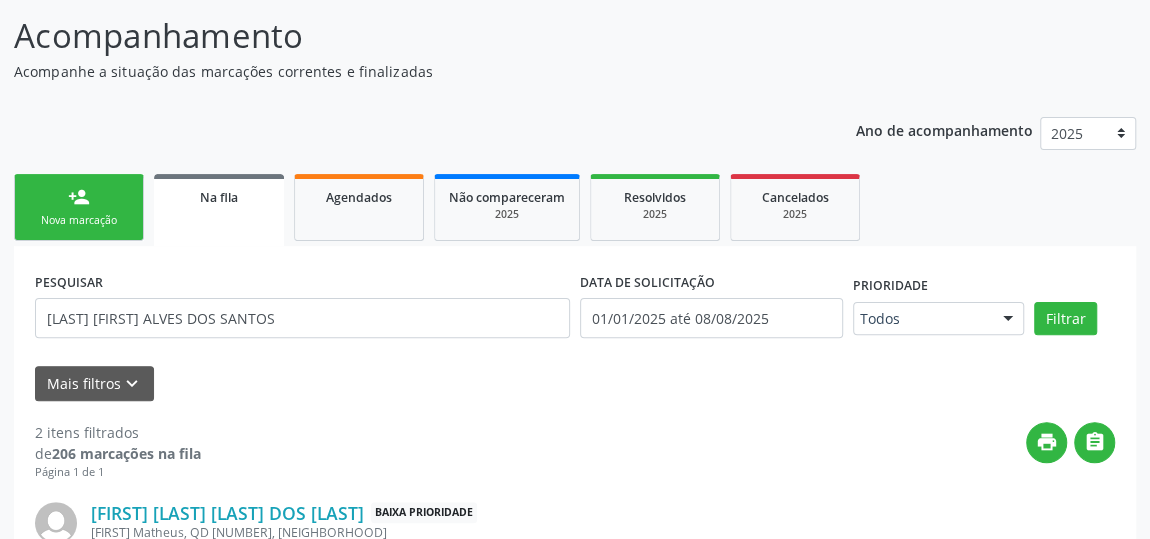 click on "person_add
Nova marcação" at bounding box center [79, 207] 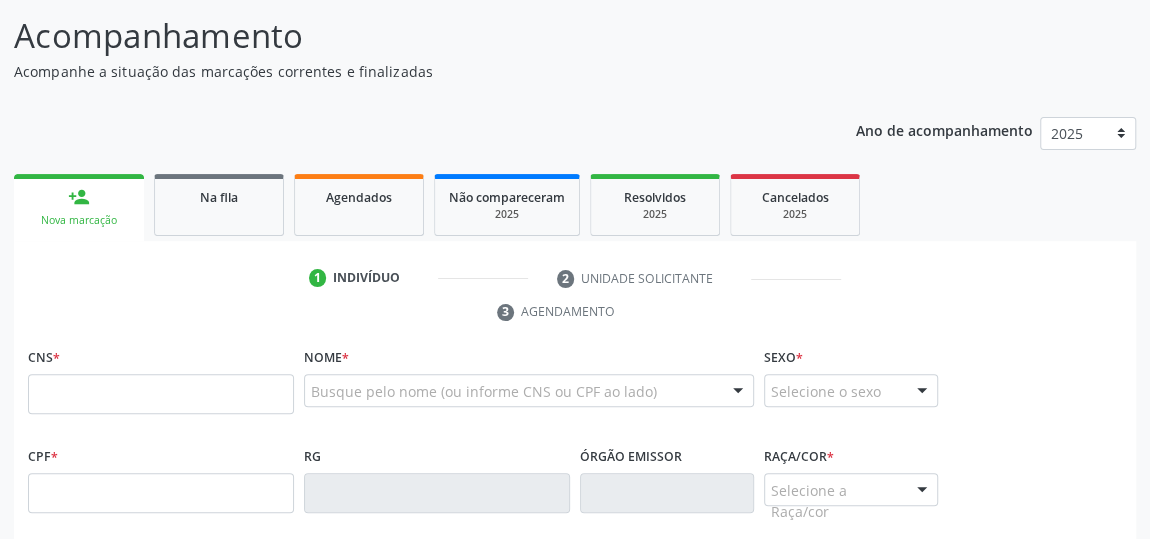 click on "CNS
*" at bounding box center (161, 385) 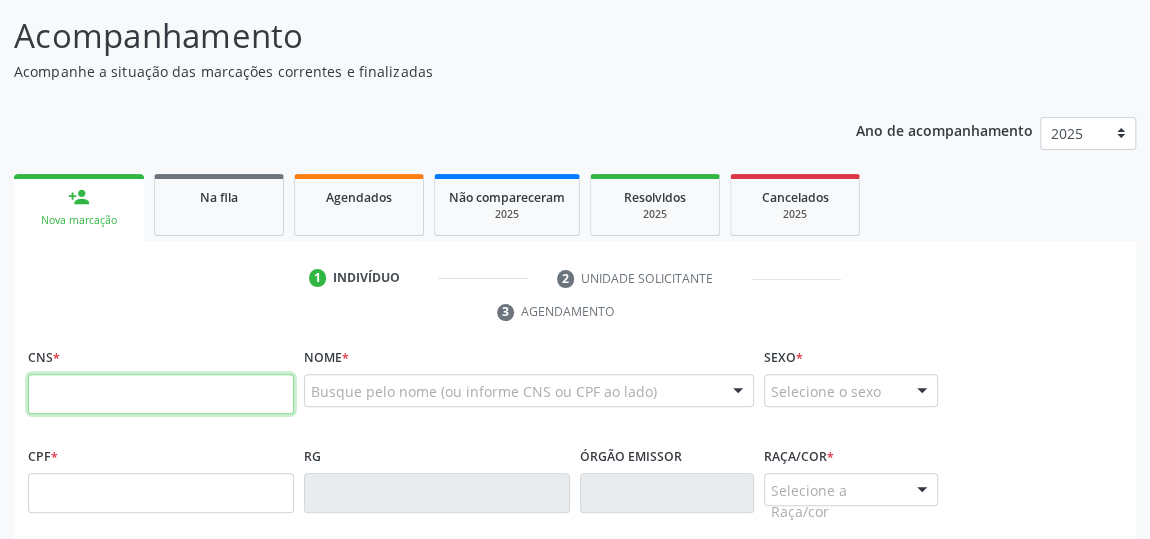 click at bounding box center [161, 394] 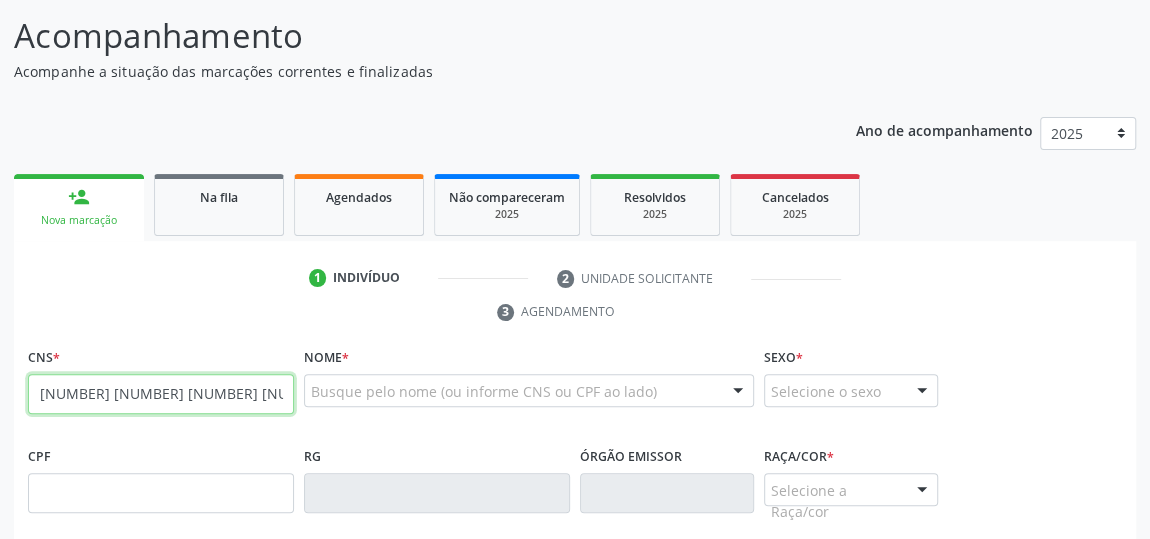type on "[NUMBER] [NUMBER] [NUMBER] [NUMBER]" 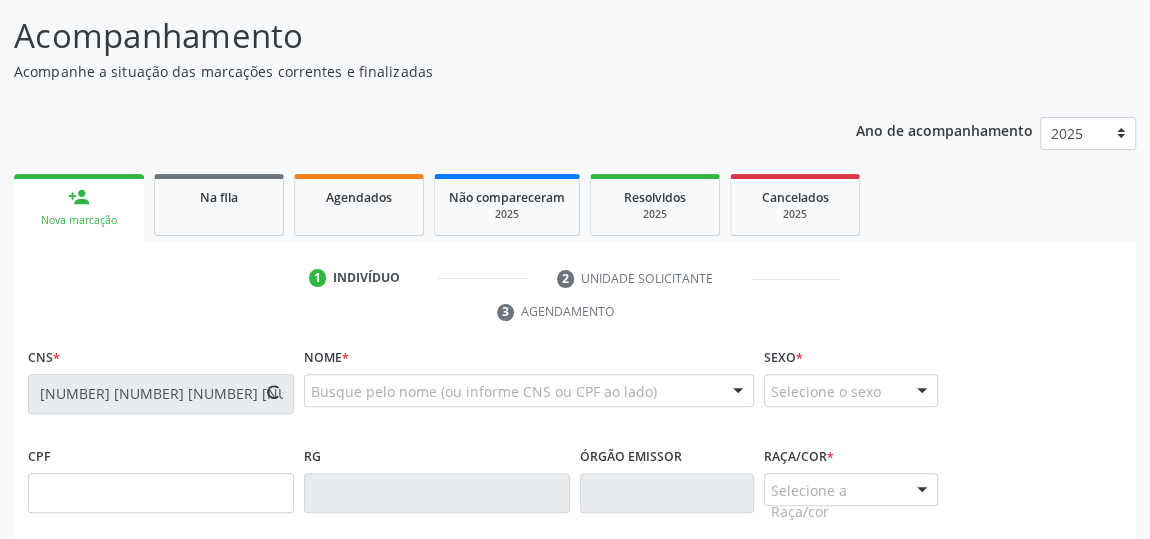 type on "[DATE]" 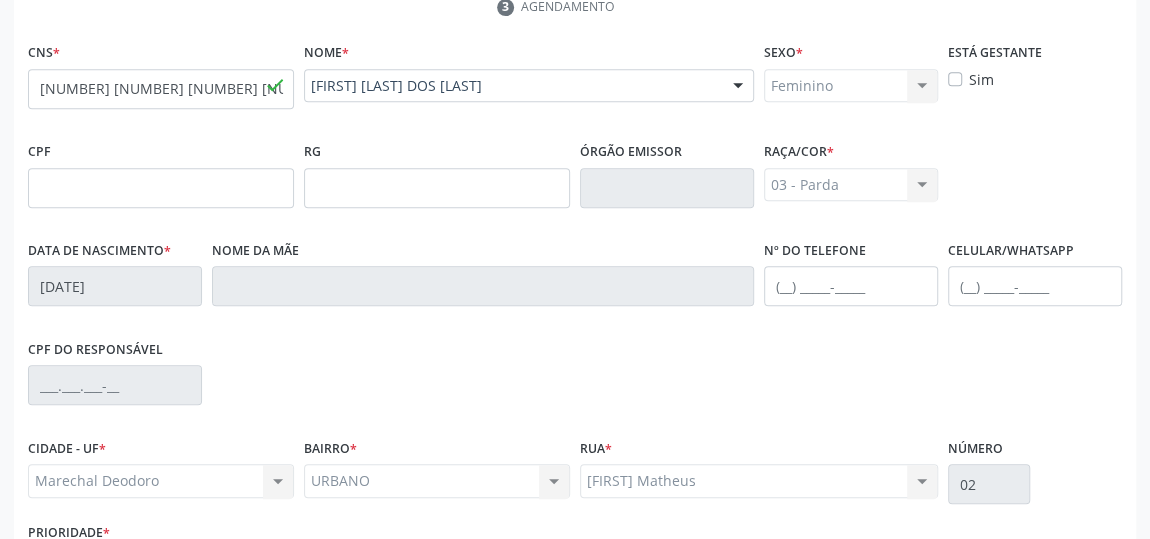 scroll, scrollTop: 513, scrollLeft: 0, axis: vertical 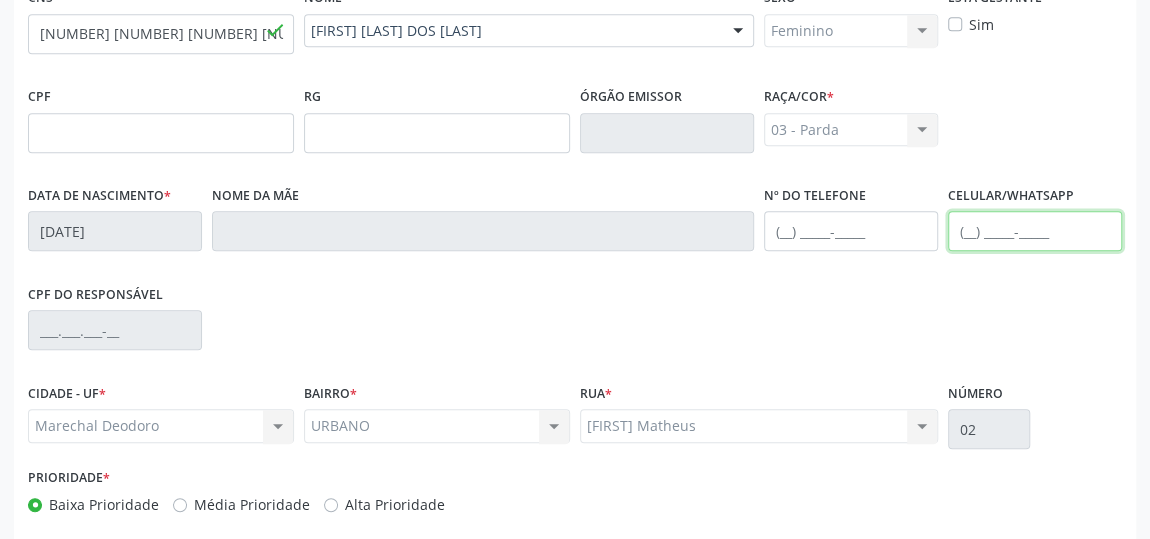 click at bounding box center [1035, 231] 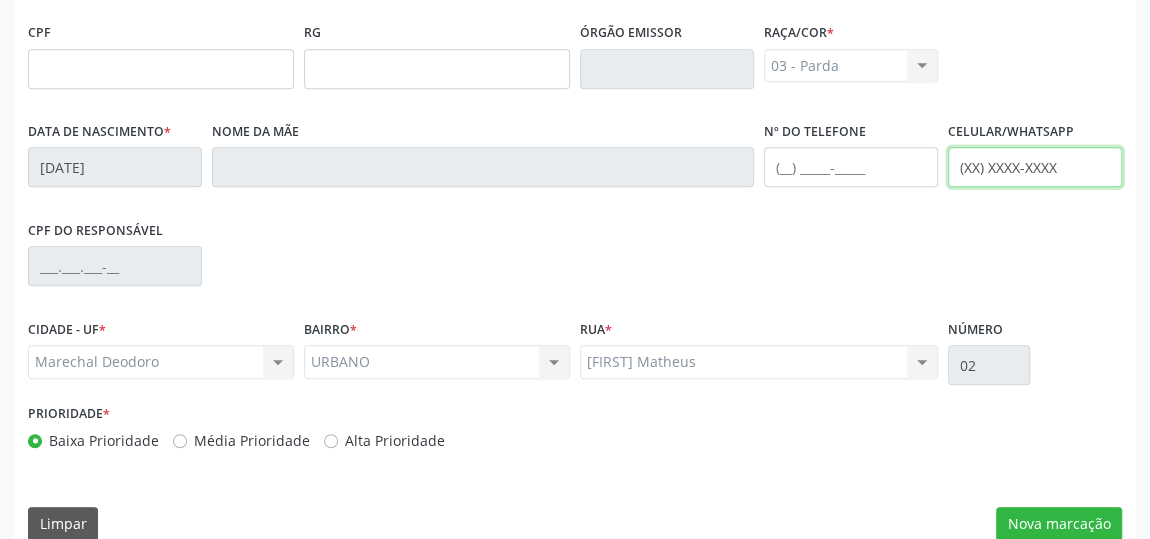 scroll, scrollTop: 604, scrollLeft: 0, axis: vertical 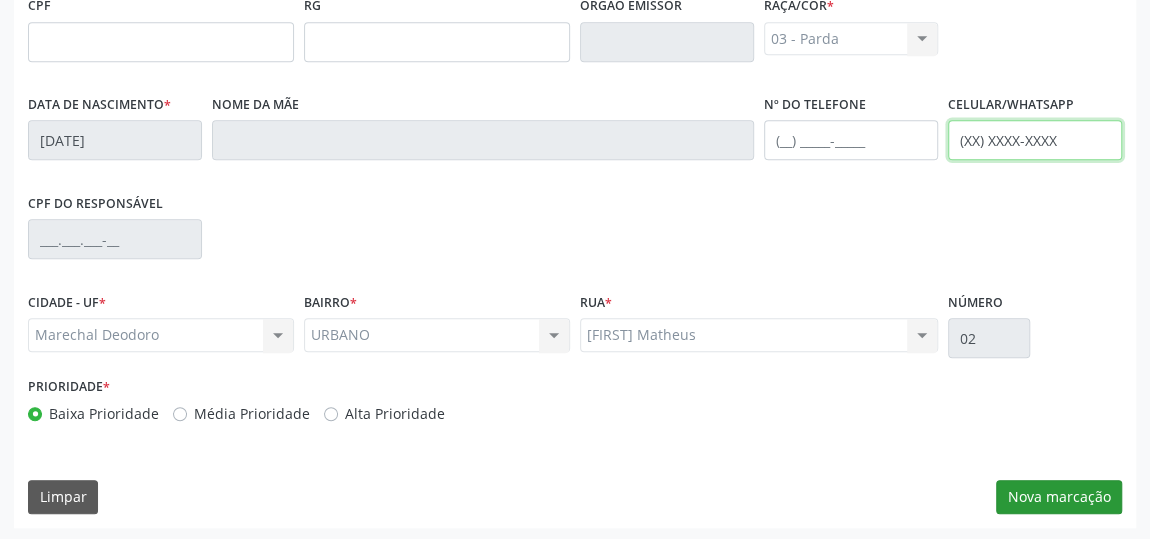 type on "(XX) XXXX-XXXX" 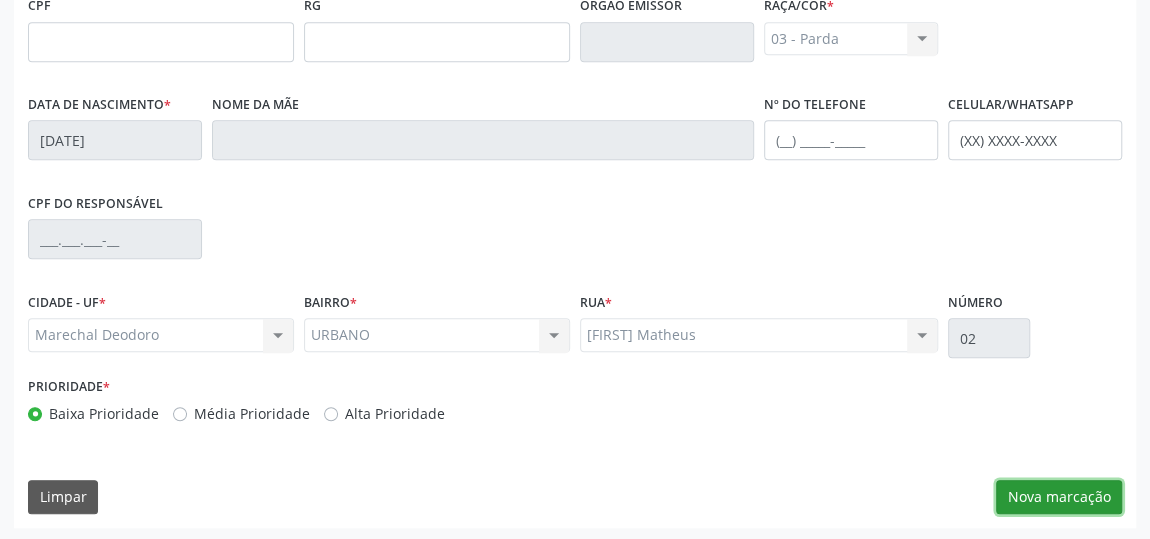 click on "Nova marcação" at bounding box center (1059, 497) 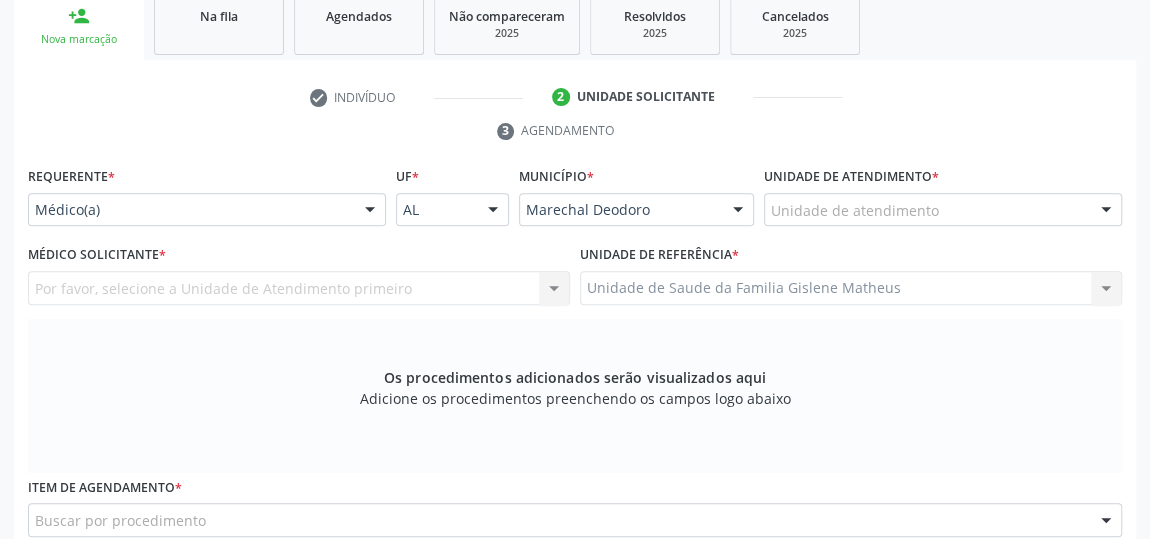 scroll, scrollTop: 331, scrollLeft: 0, axis: vertical 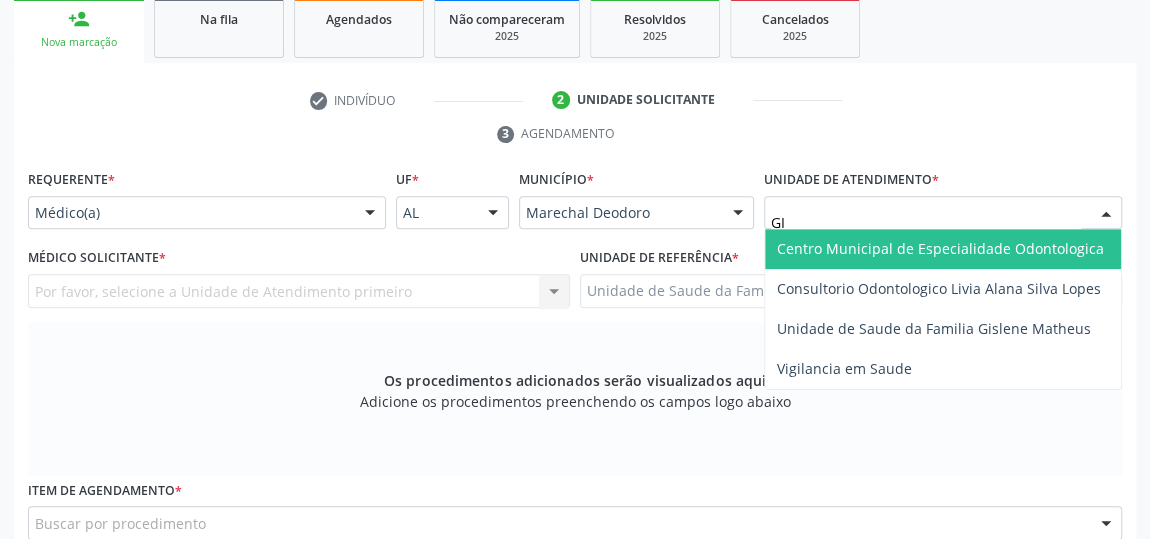 type on "GIS" 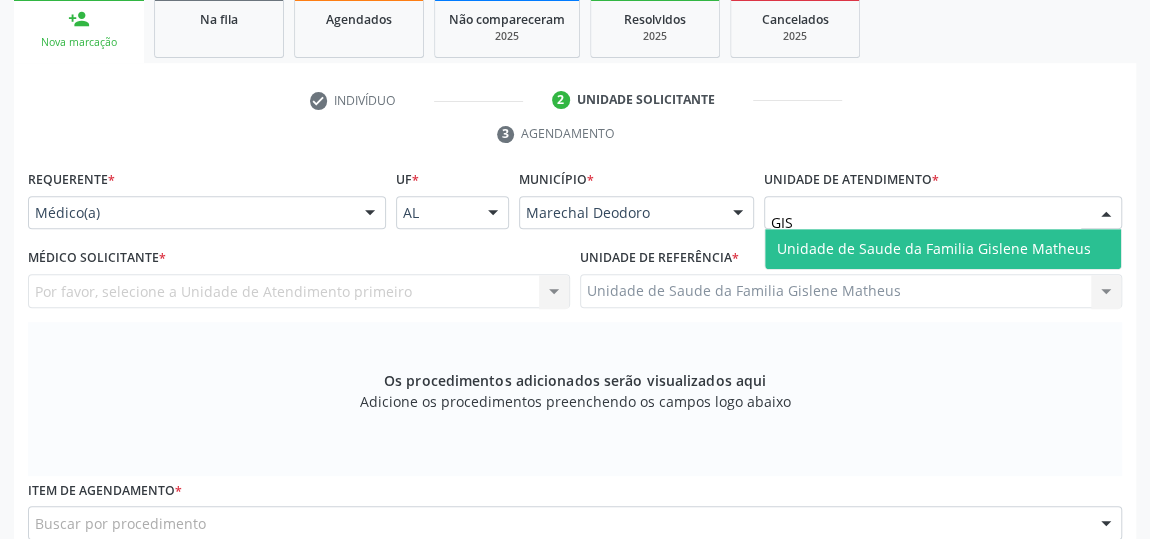 click on "Unidade de Saude da Familia Gislene Matheus" at bounding box center [934, 248] 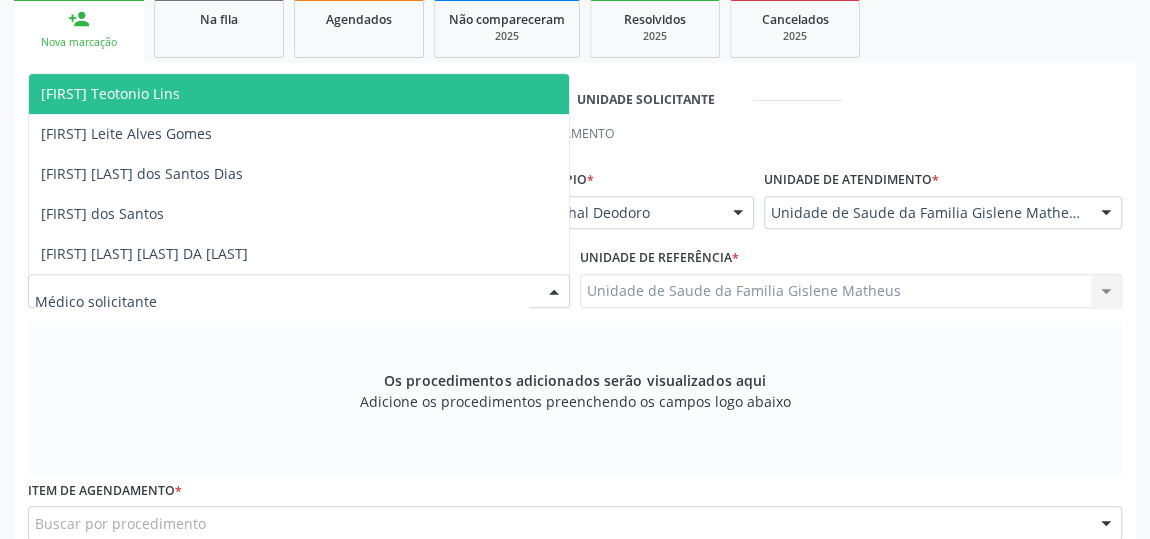 click at bounding box center (554, 292) 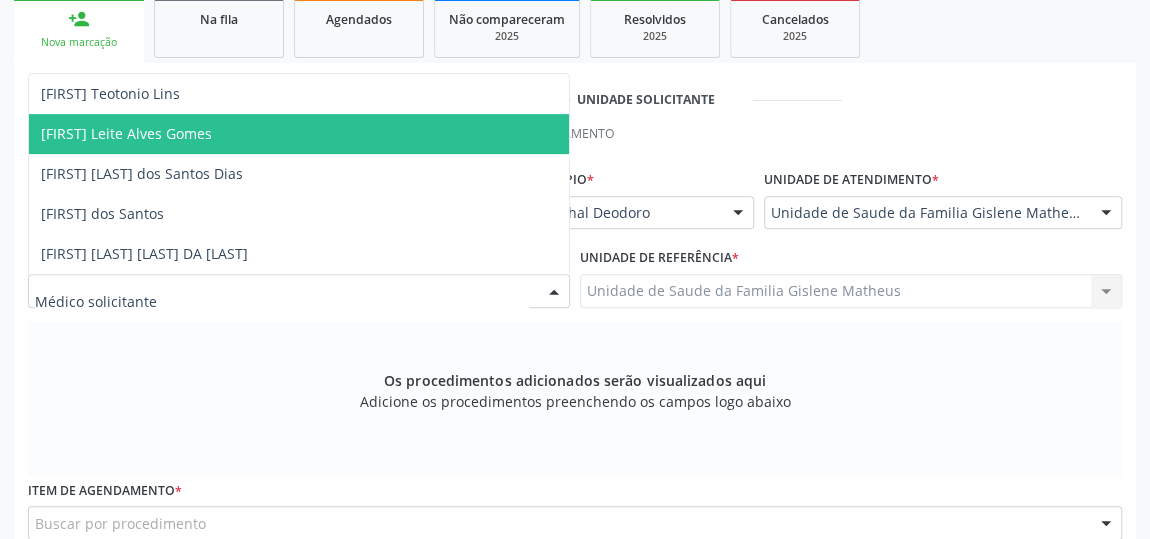 click on "[FIRST] Leite Alves Gomes" at bounding box center (299, 134) 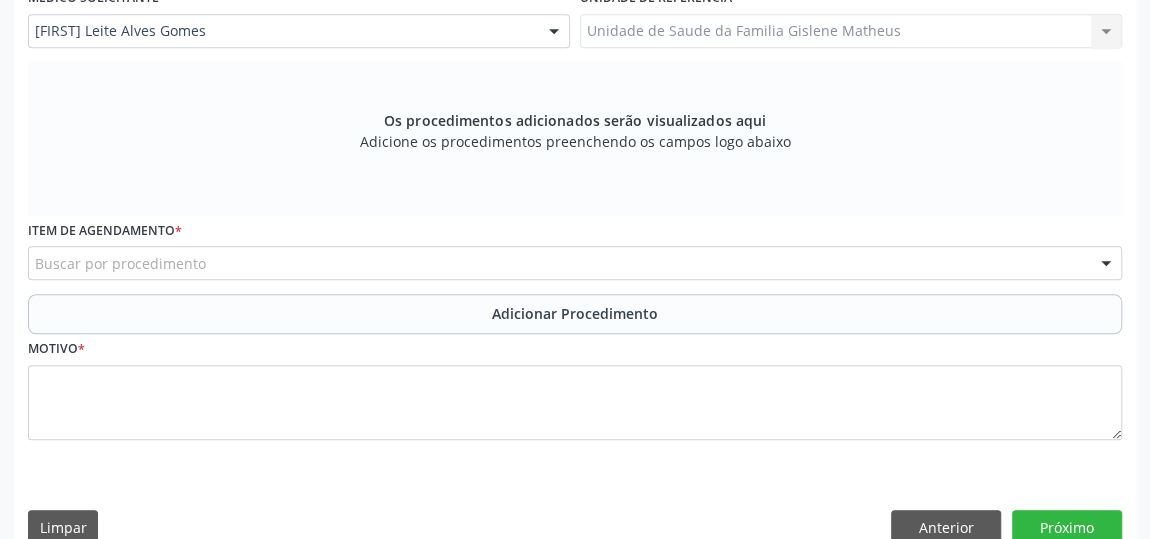 scroll, scrollTop: 604, scrollLeft: 0, axis: vertical 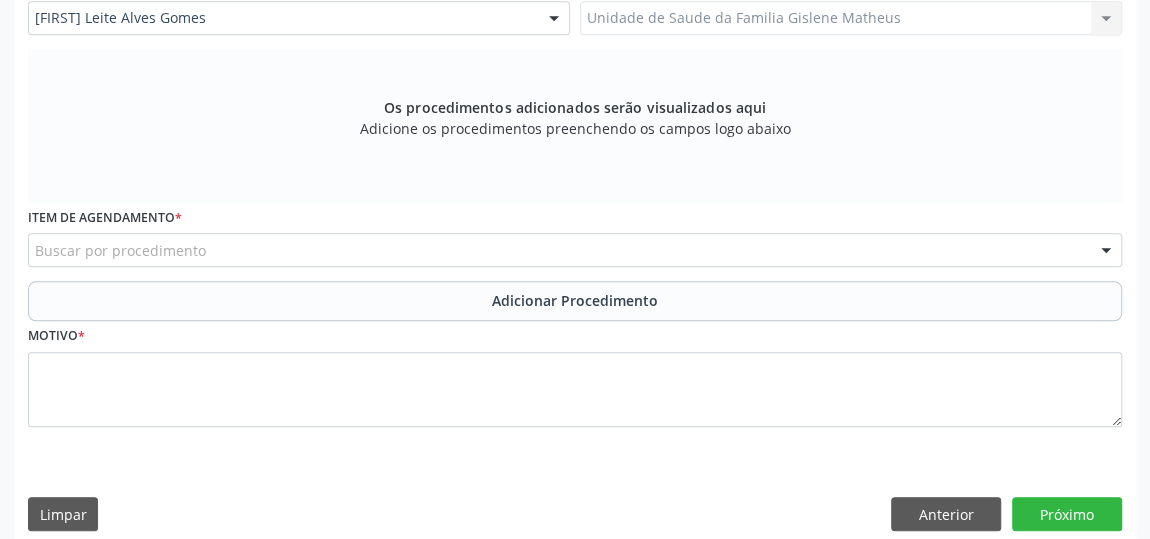 click on "Buscar por procedimento" at bounding box center [575, 250] 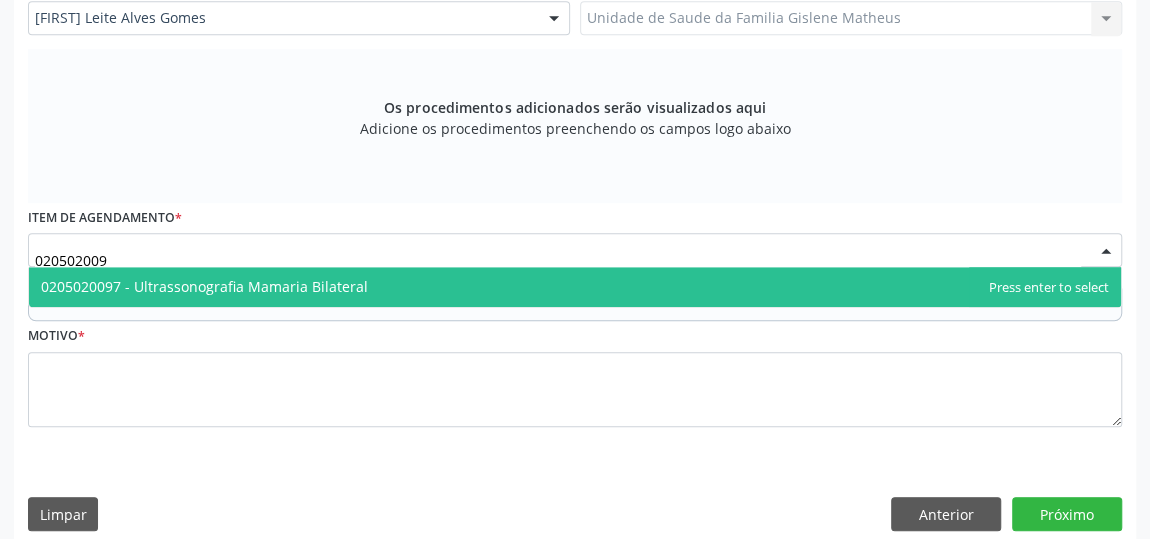 type on "0205020097" 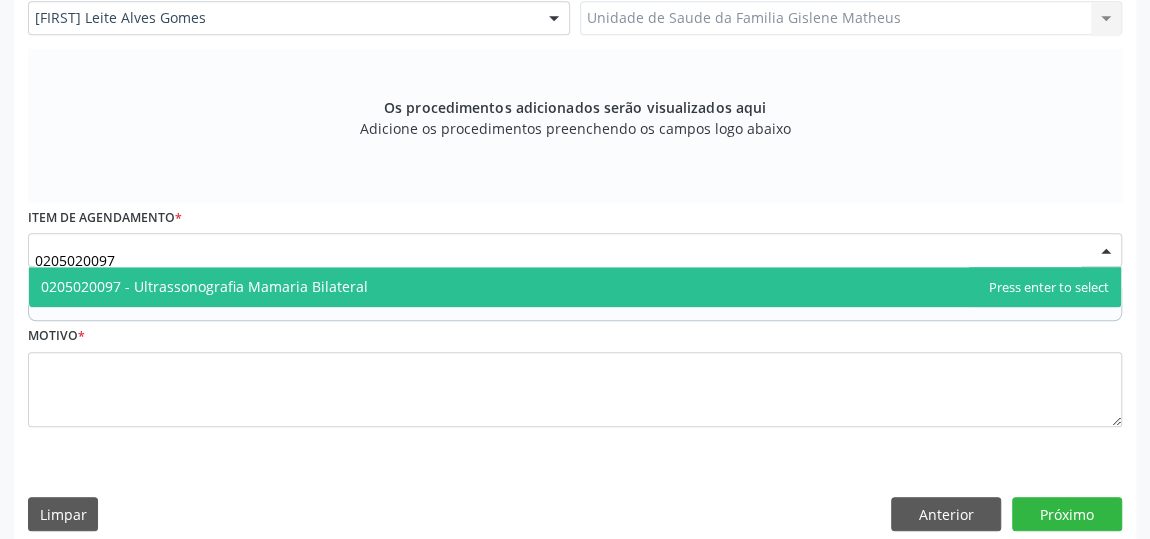 click on "0205020097 - Ultrassonografia Mamaria Bilateral" at bounding box center [575, 287] 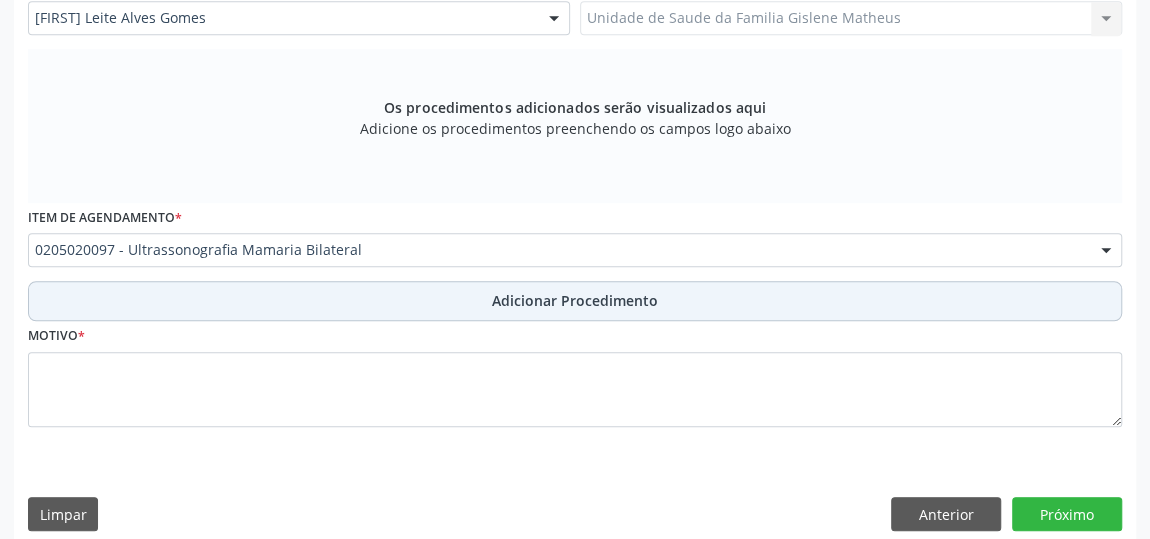 click on "Adicionar Procedimento" at bounding box center (575, 301) 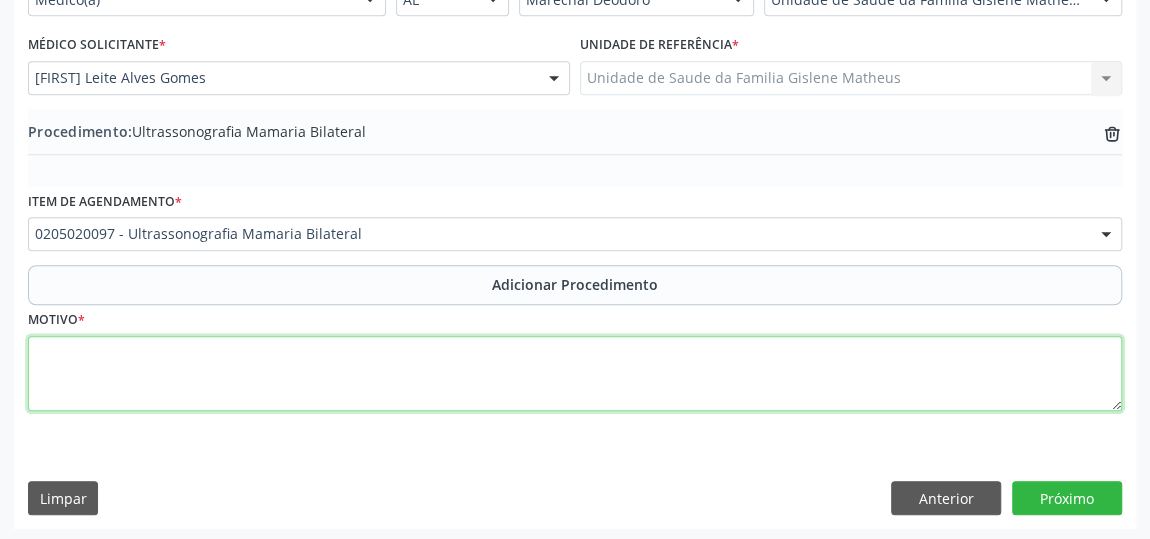 click at bounding box center [575, 374] 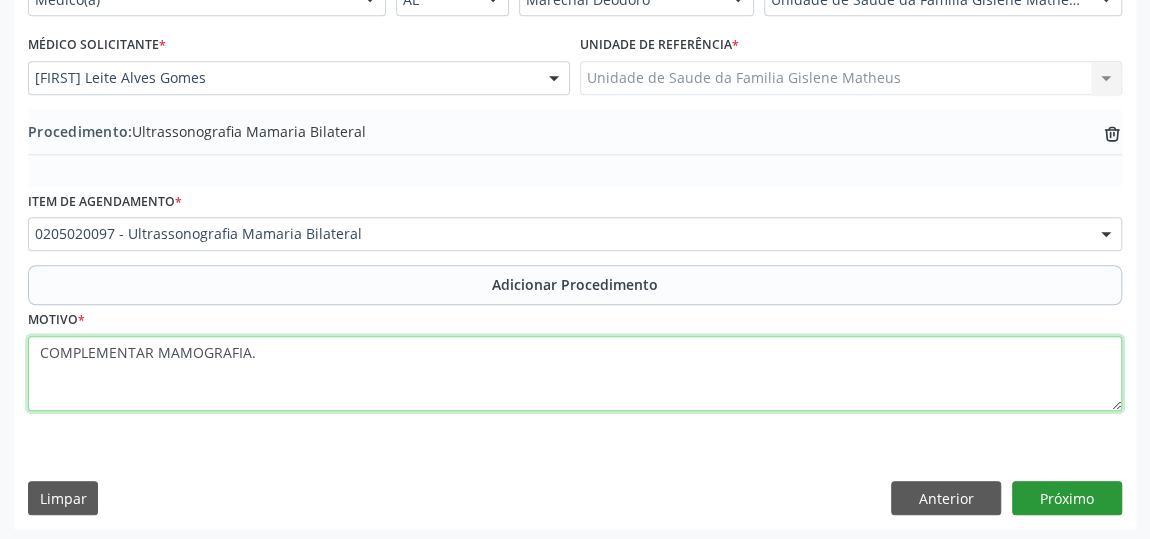 type on "COMPLEMENTAR MAMOGRAFIA." 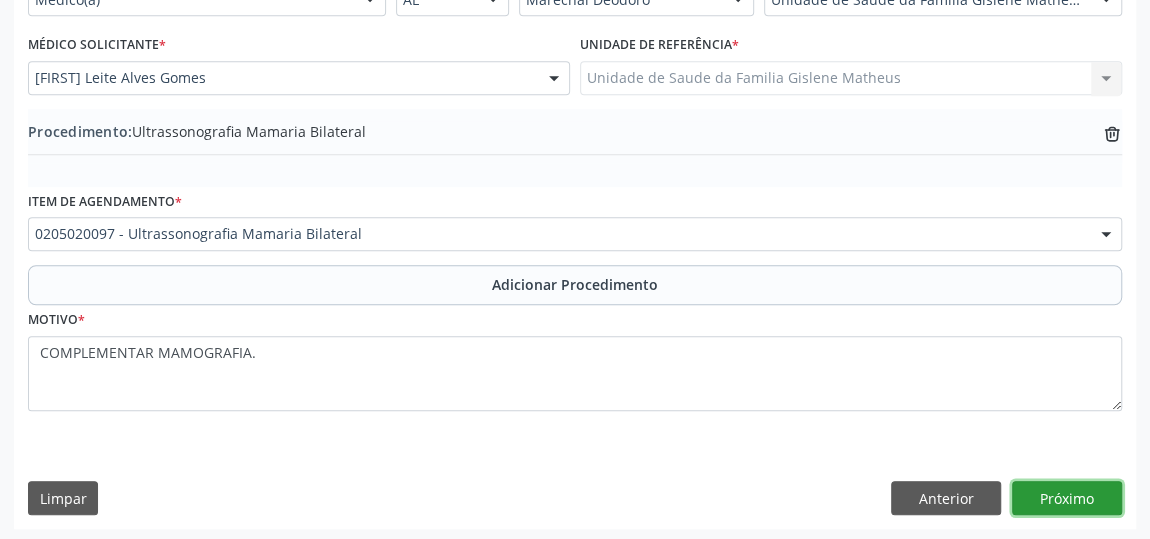 click on "Próximo" at bounding box center (1067, 498) 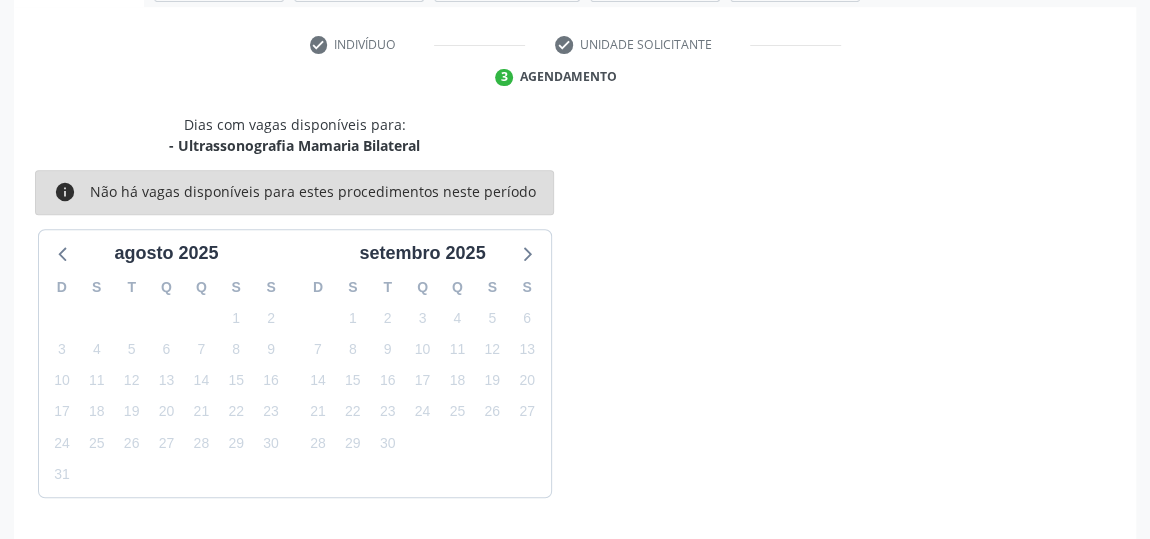 scroll, scrollTop: 446, scrollLeft: 0, axis: vertical 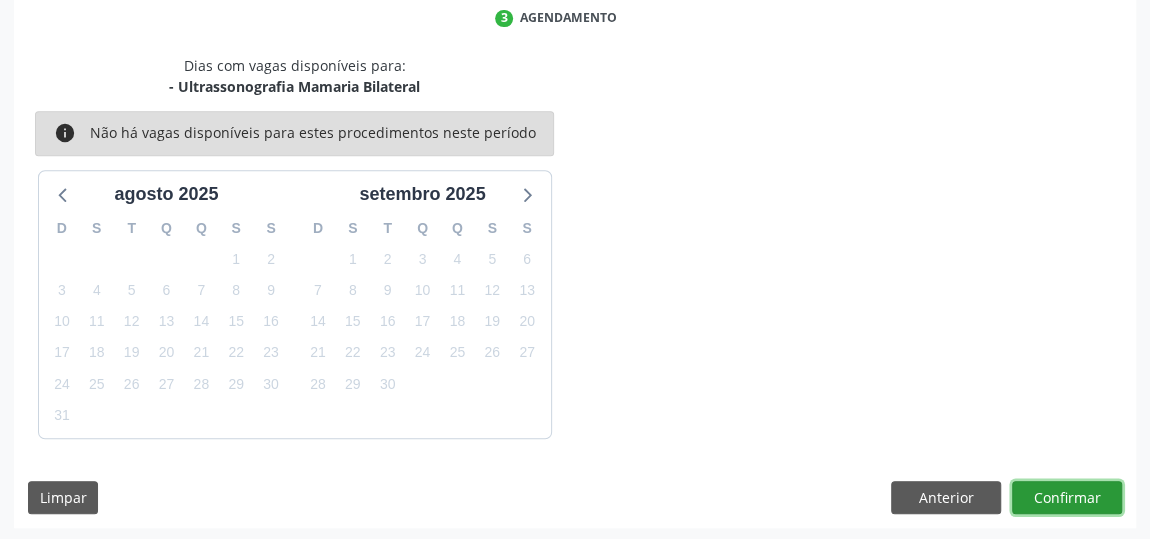 click on "Confirmar" at bounding box center [1067, 498] 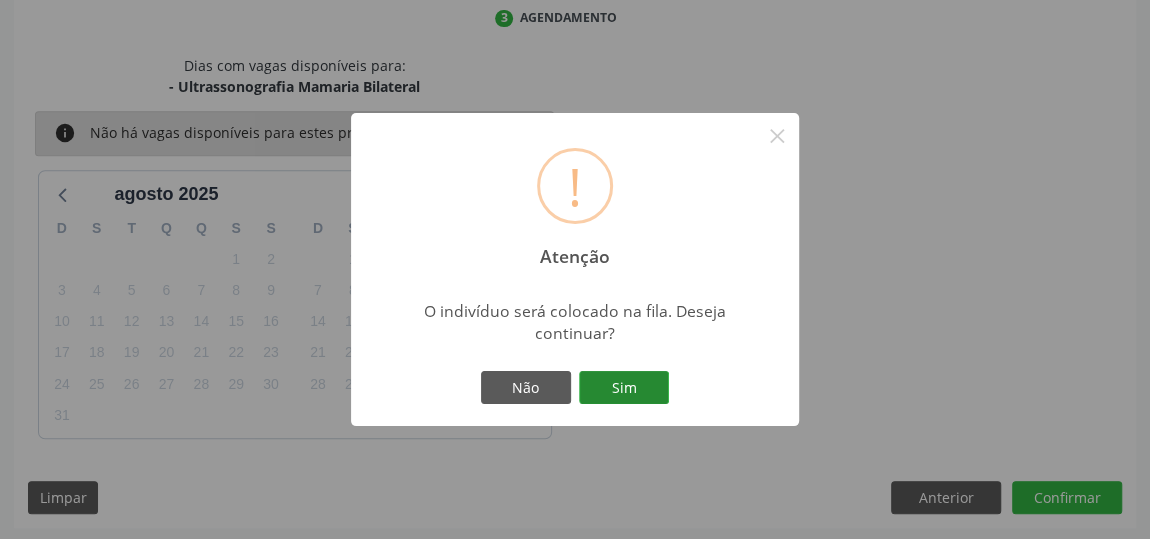 click on "Sim" at bounding box center (624, 388) 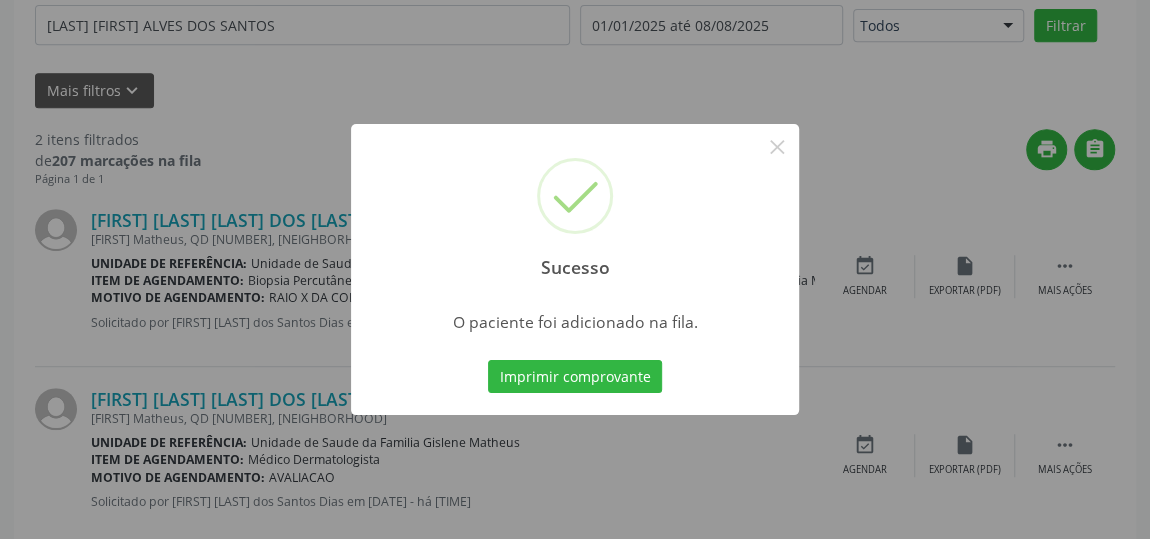 scroll, scrollTop: 153, scrollLeft: 0, axis: vertical 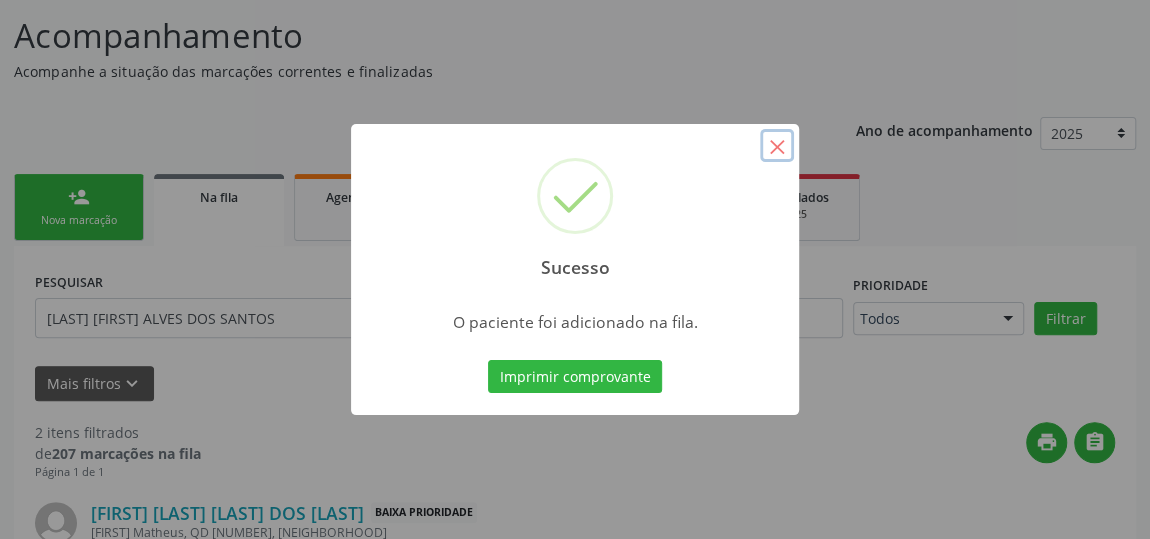 click on "×" at bounding box center [777, 146] 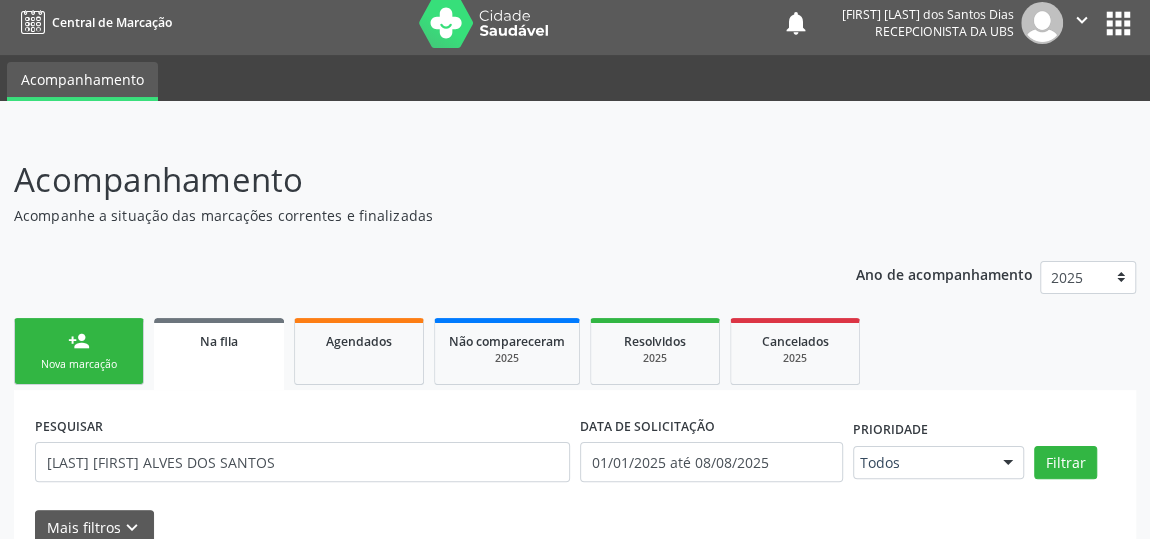scroll, scrollTop: 0, scrollLeft: 0, axis: both 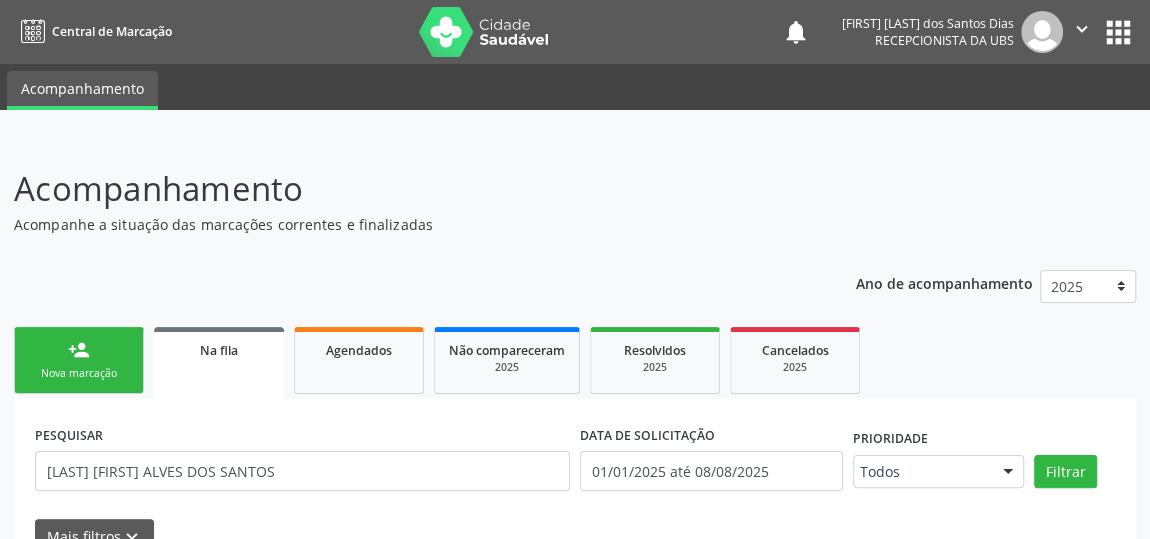 click on "person_add
Nova marcação
Na fila   Agendados   Não compareceram
2025
Resolvidos
2025
Cancelados
2025" at bounding box center [575, 360] 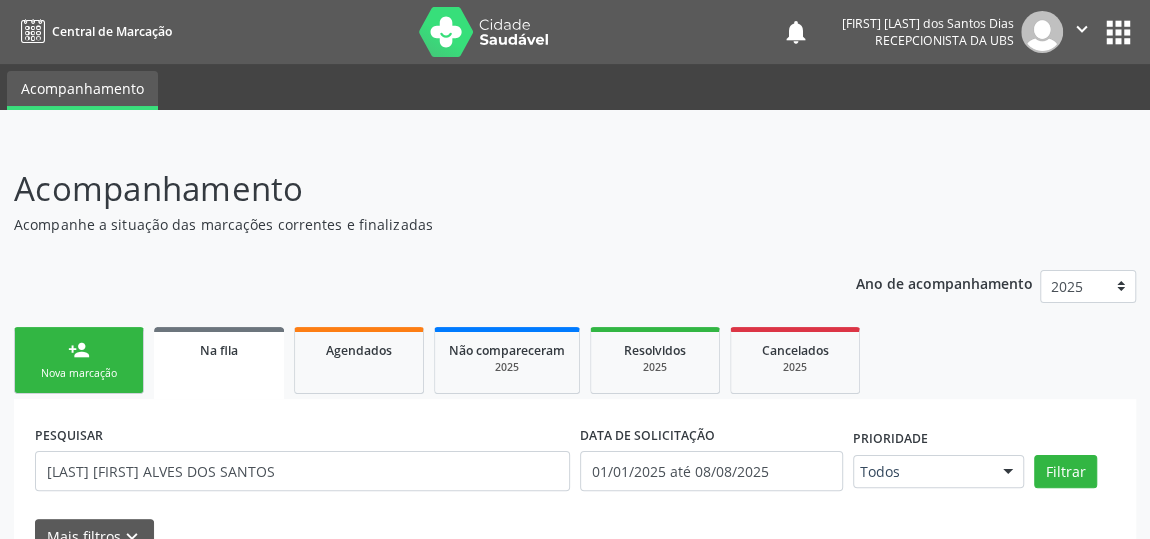 click on "Nova marcação" at bounding box center [79, 373] 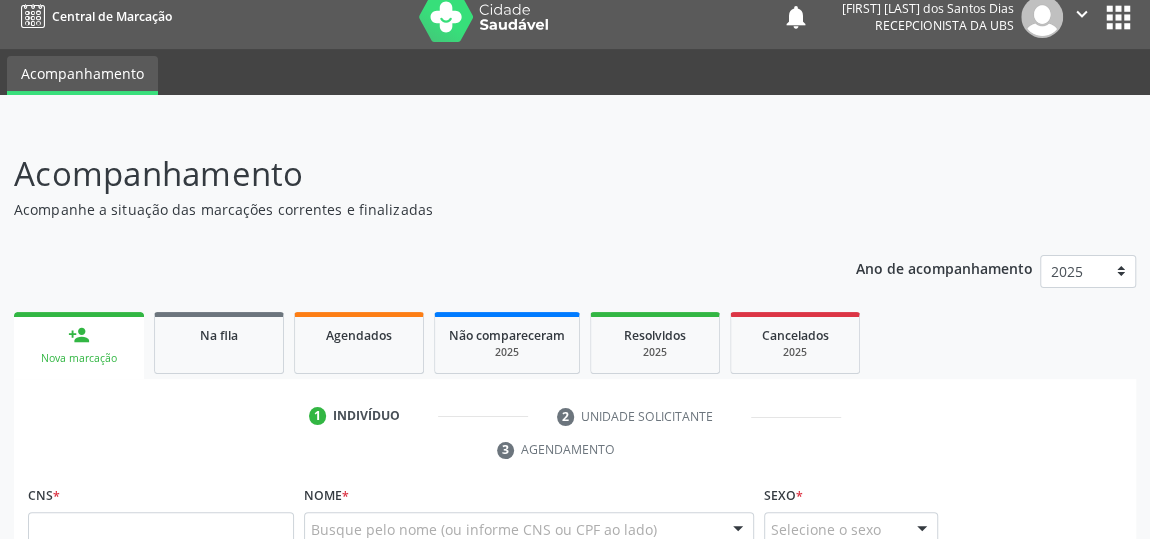 scroll, scrollTop: 0, scrollLeft: 0, axis: both 